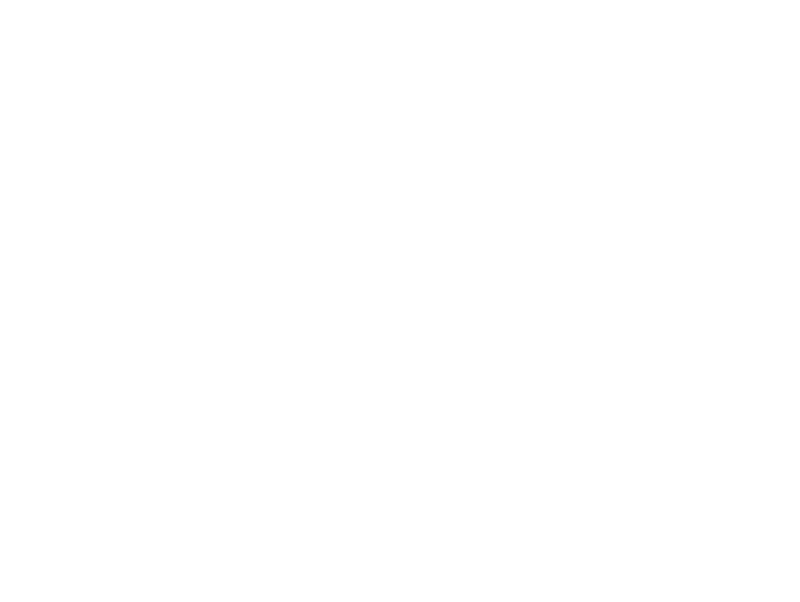 scroll, scrollTop: 0, scrollLeft: 0, axis: both 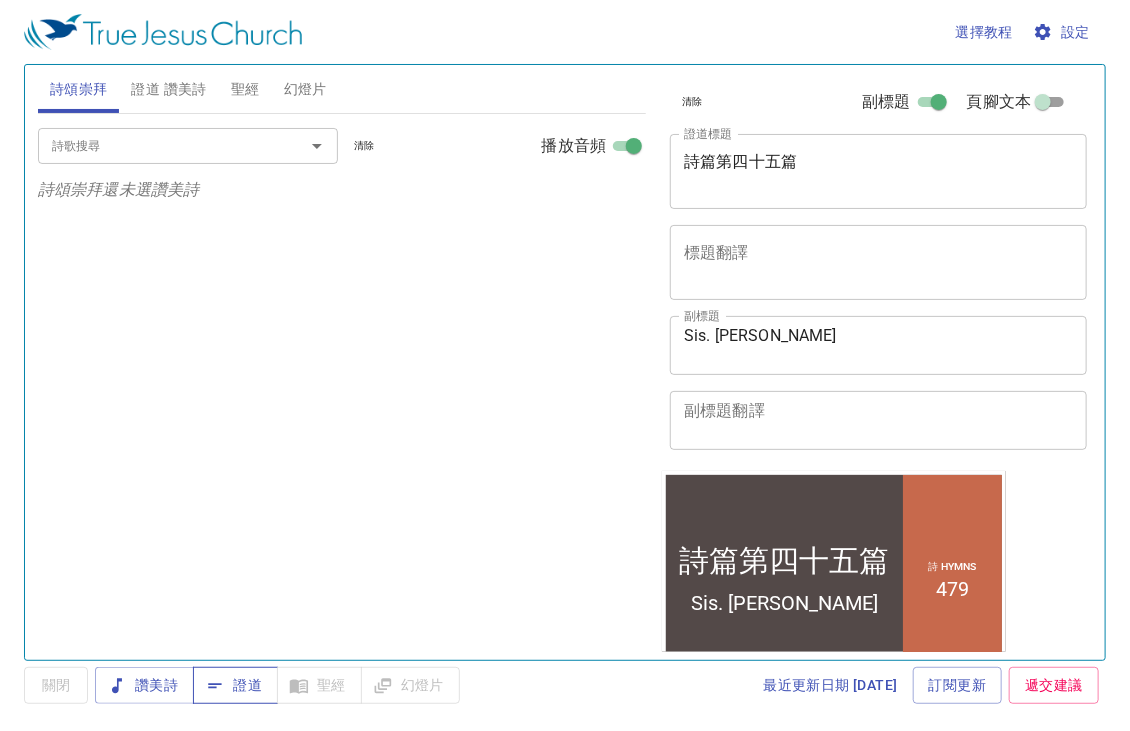 click 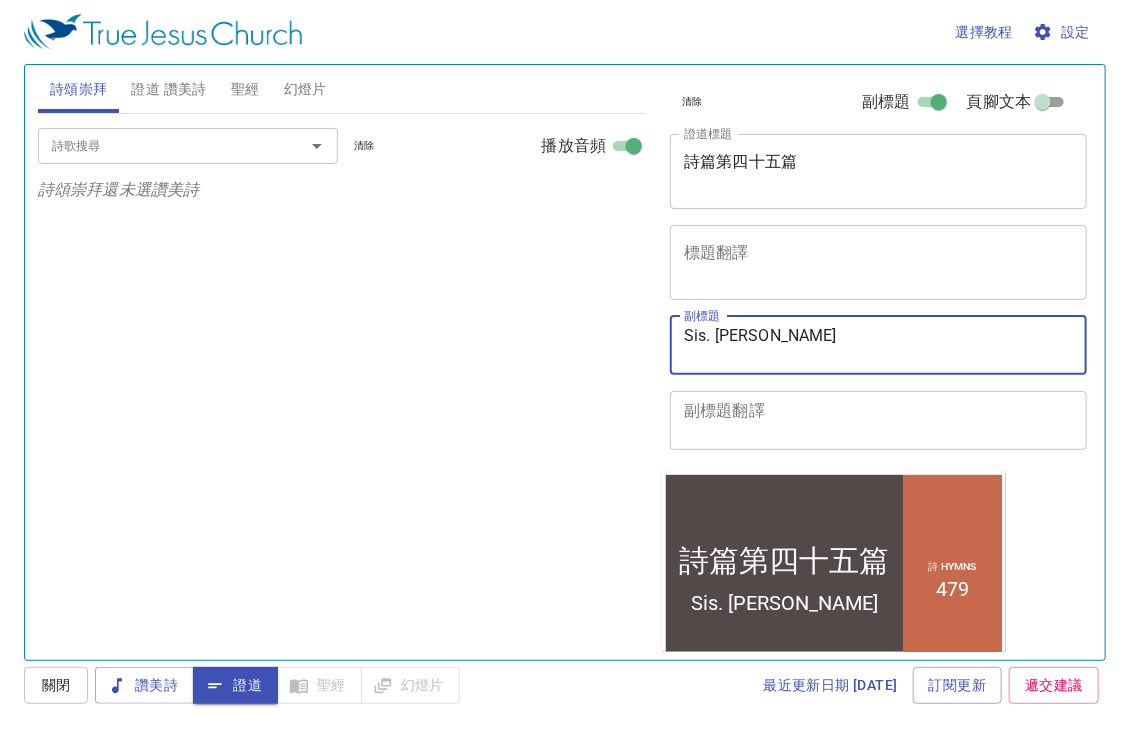 drag, startPoint x: 819, startPoint y: 347, endPoint x: 637, endPoint y: 357, distance: 182.27452 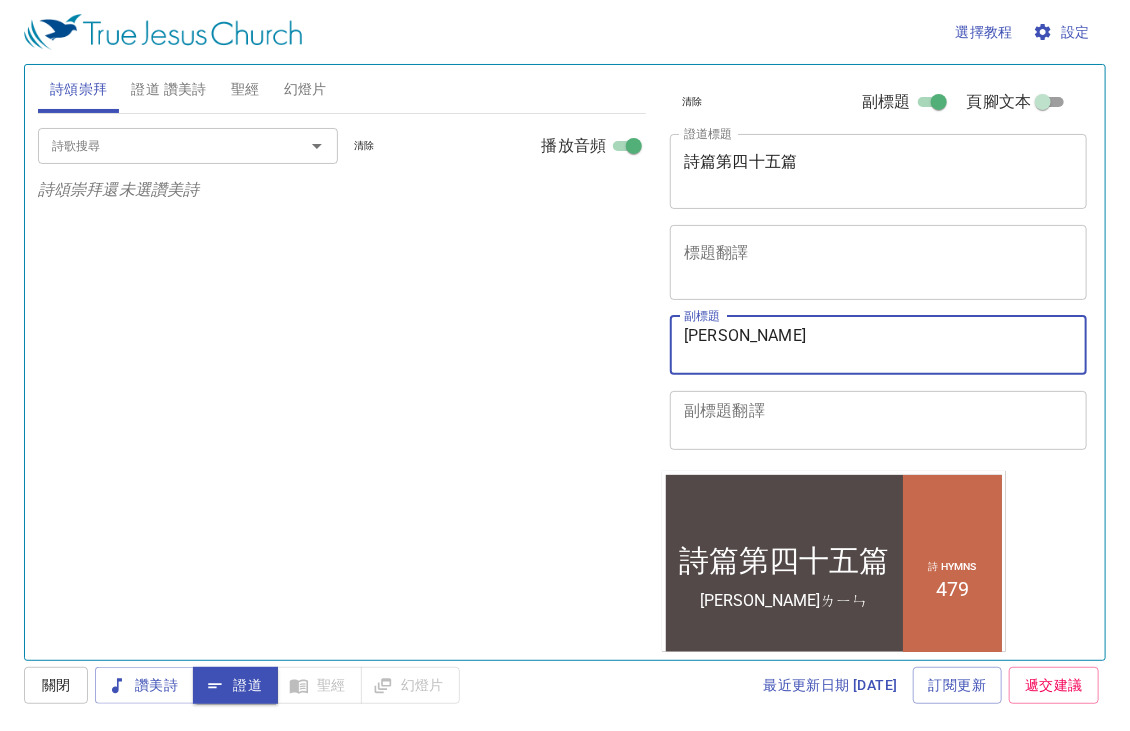 type on "周瑞霖ㄓ" 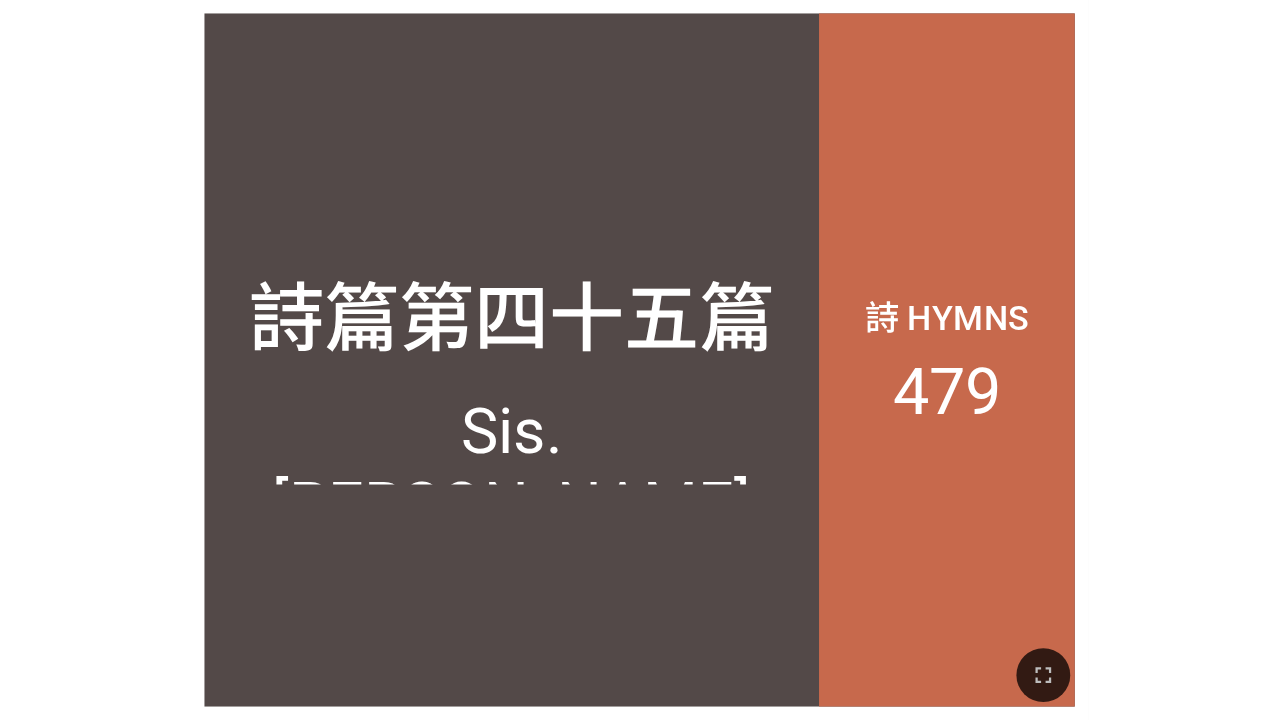 scroll, scrollTop: 0, scrollLeft: 0, axis: both 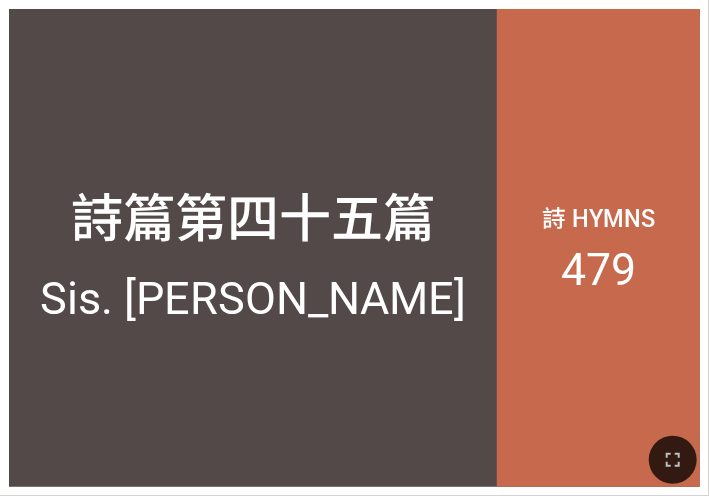 click at bounding box center [354, 459] 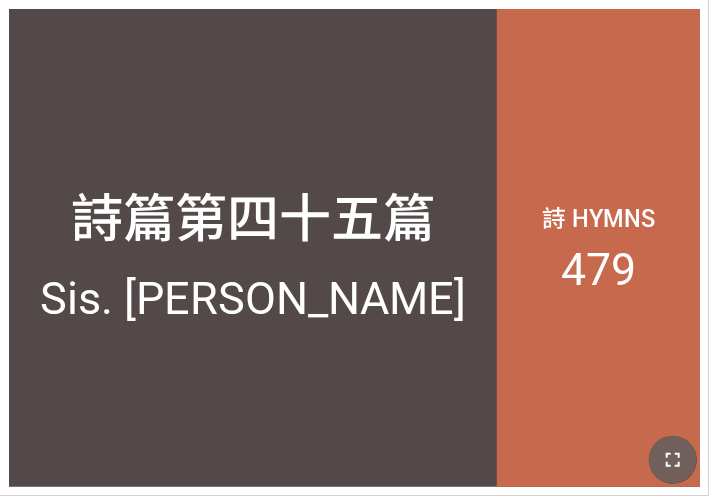 click at bounding box center [673, 460] 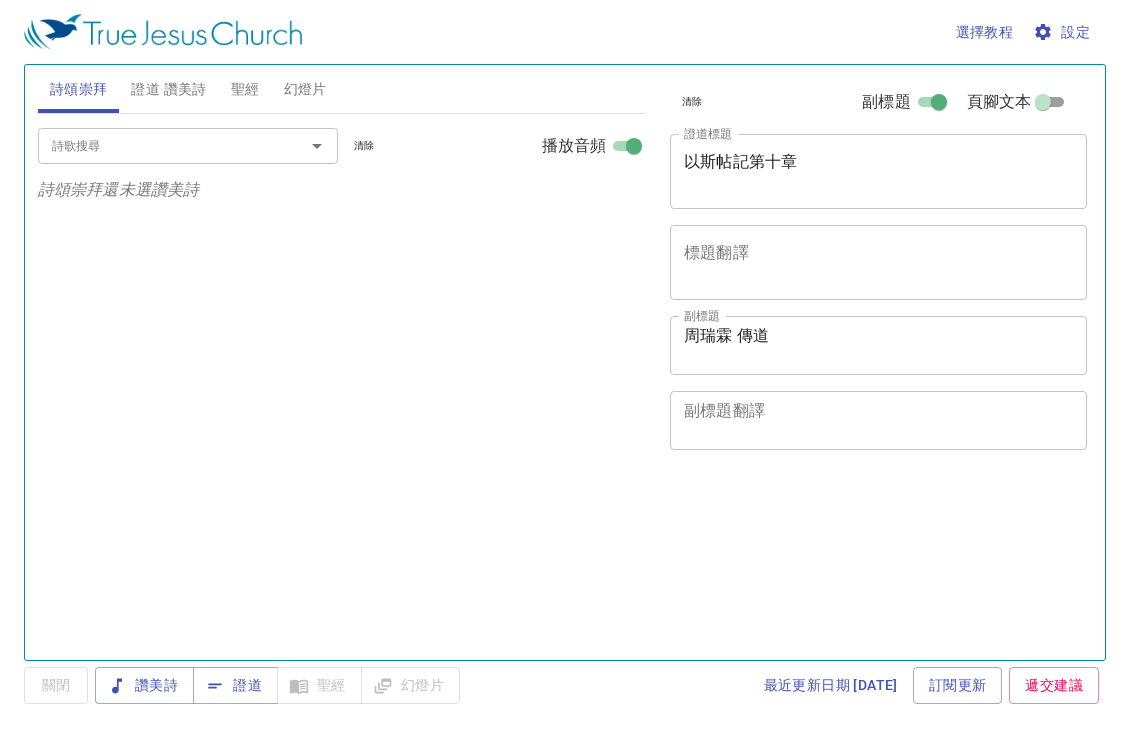 scroll, scrollTop: 0, scrollLeft: 0, axis: both 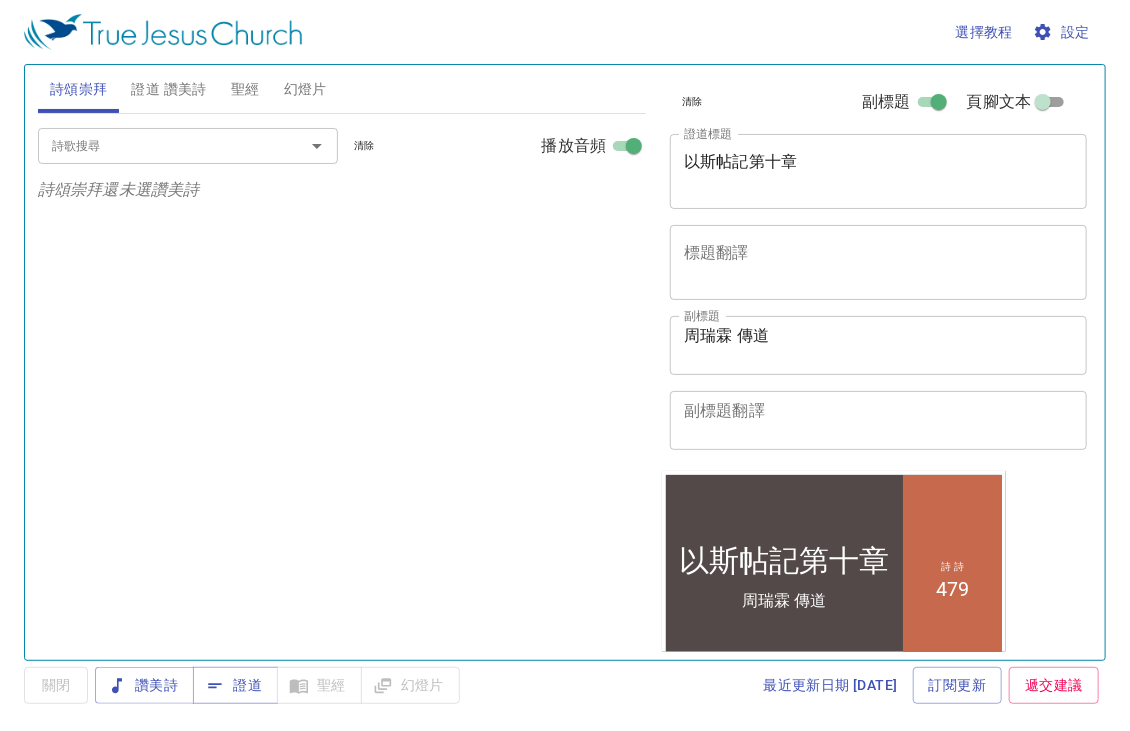 click on "詩歌搜尋 詩歌搜尋   清除 播放音頻 詩頌崇拜還未選讚美詩" at bounding box center [342, 378] 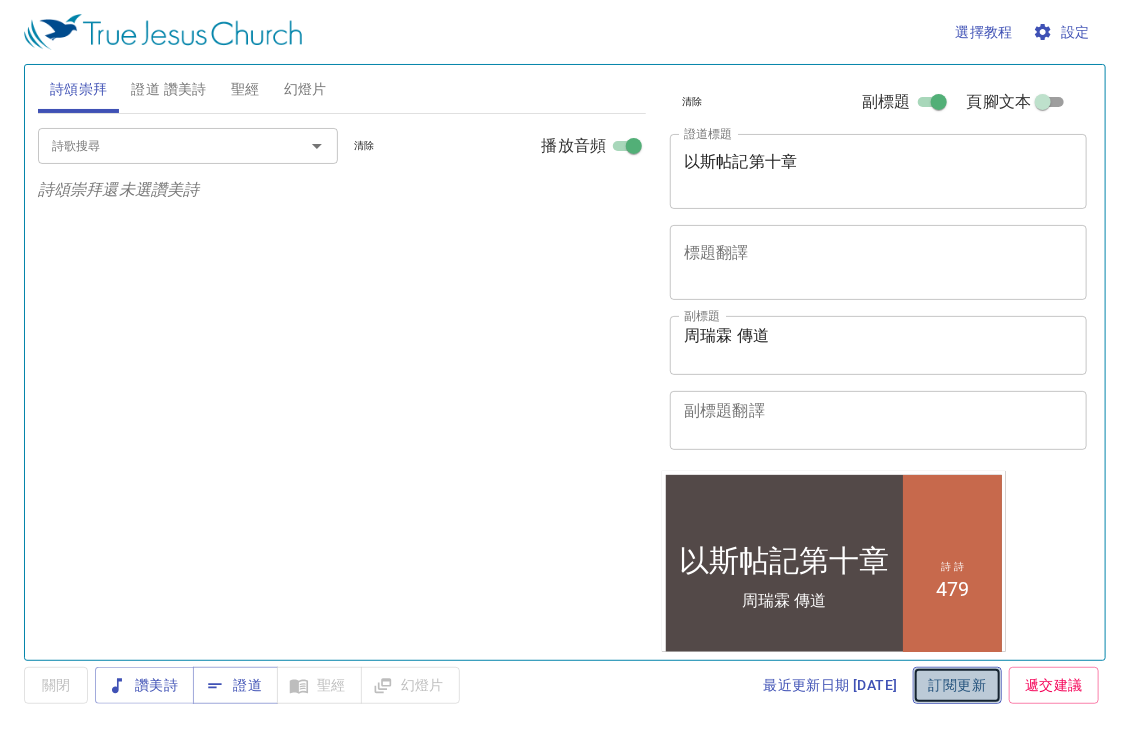click on "訂閱更新" at bounding box center [958, 685] 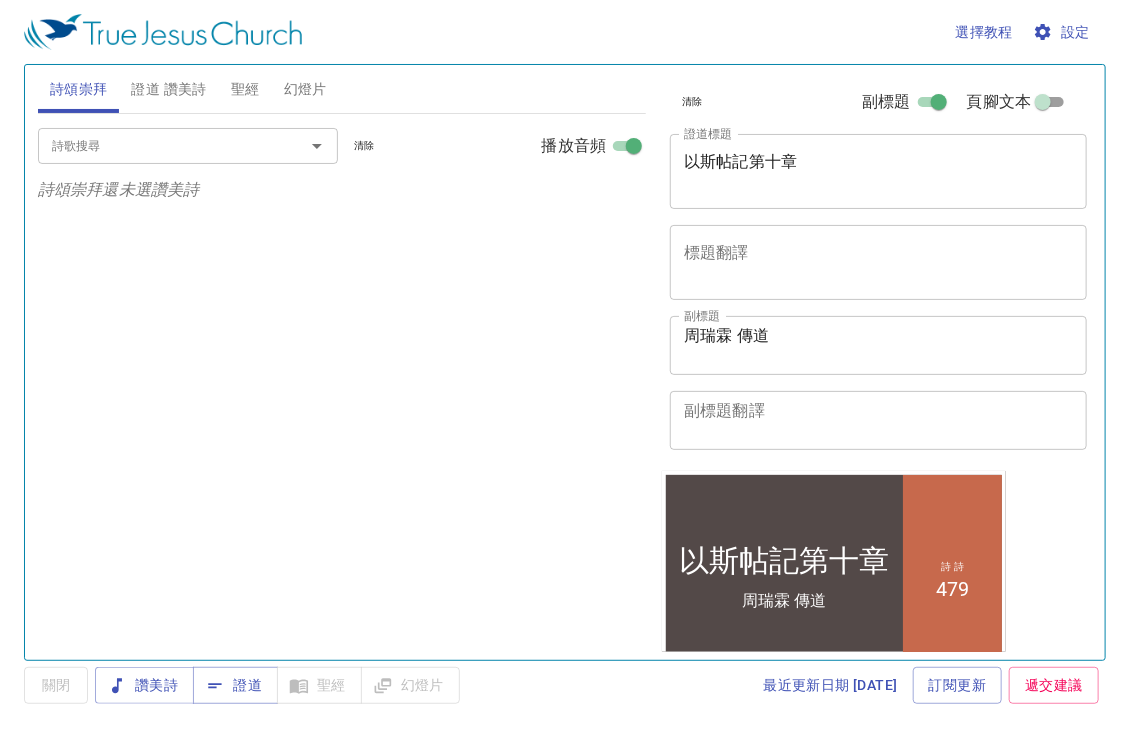 click on "設定" at bounding box center [1063, 32] 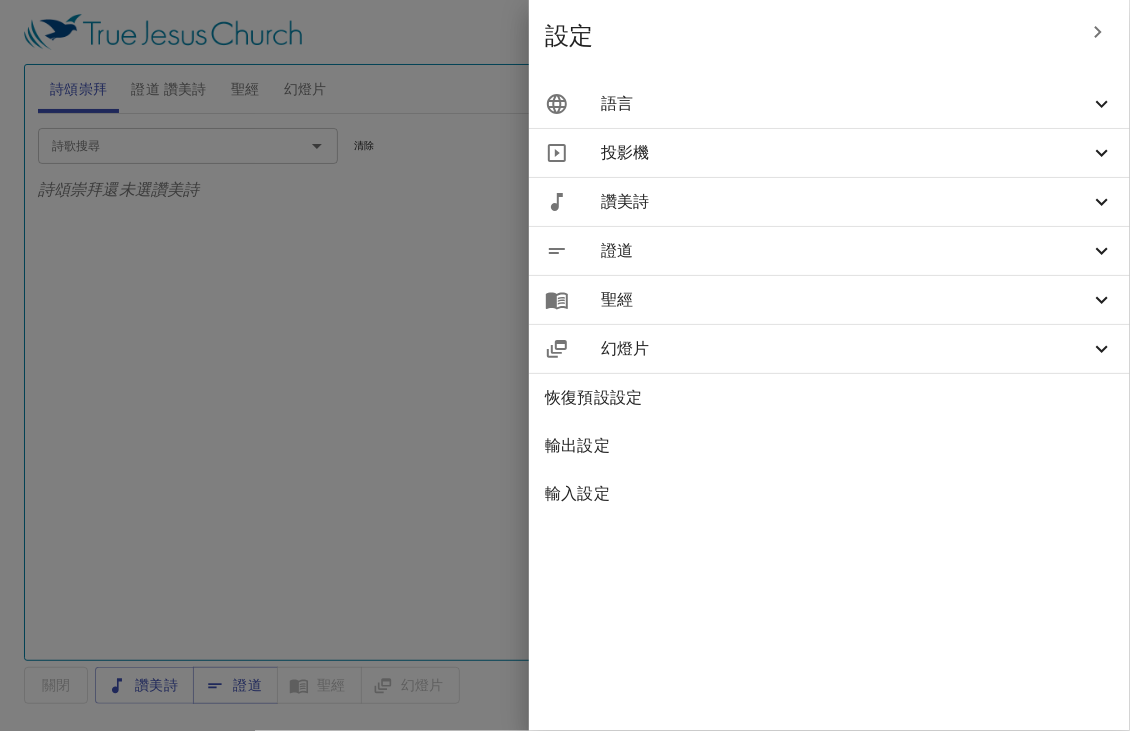 click on "語言" at bounding box center [845, 104] 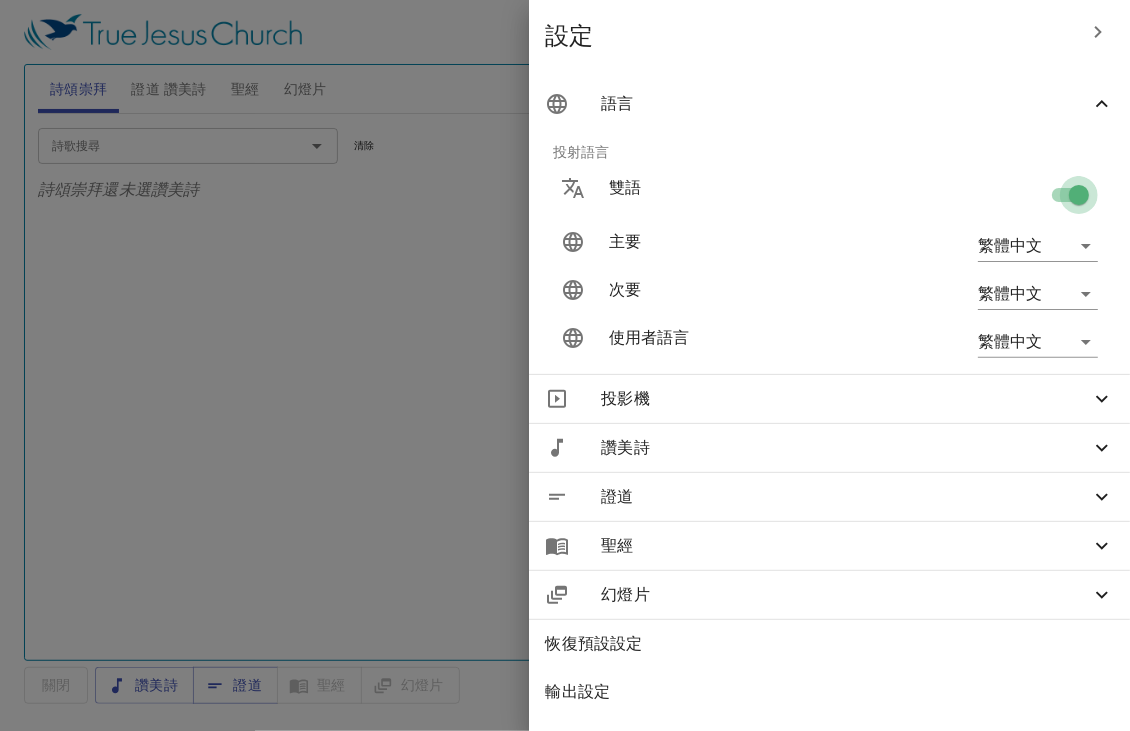 click at bounding box center [1079, 199] 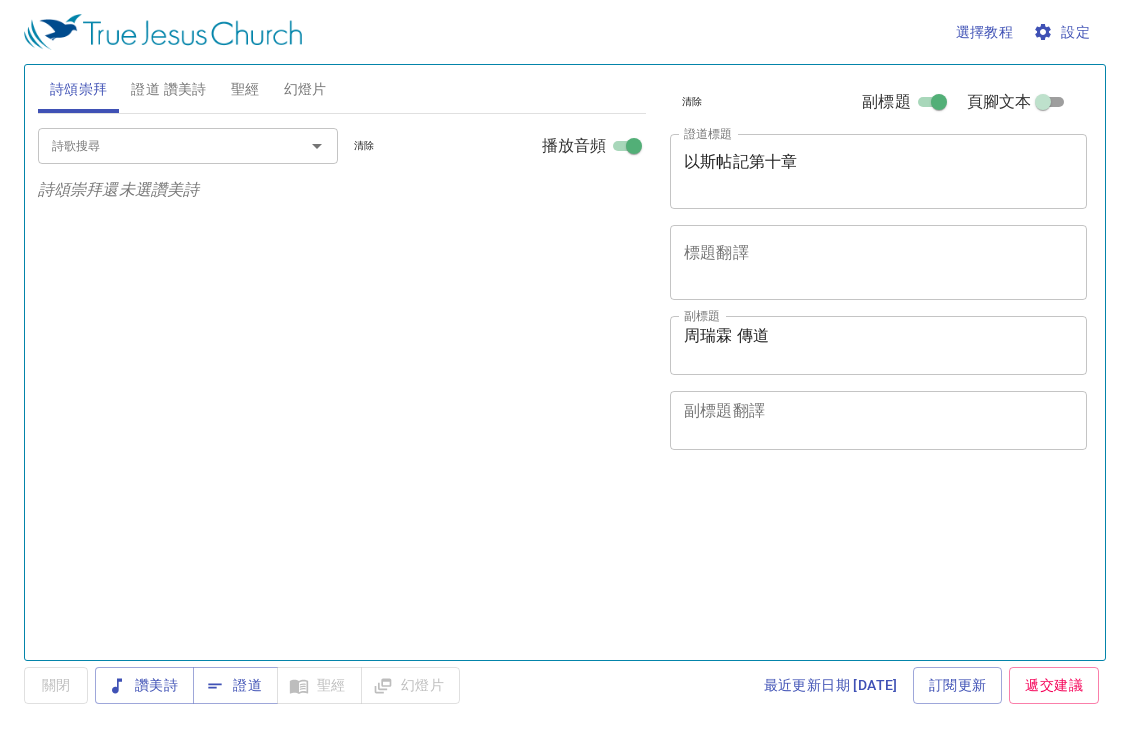 scroll, scrollTop: 0, scrollLeft: 0, axis: both 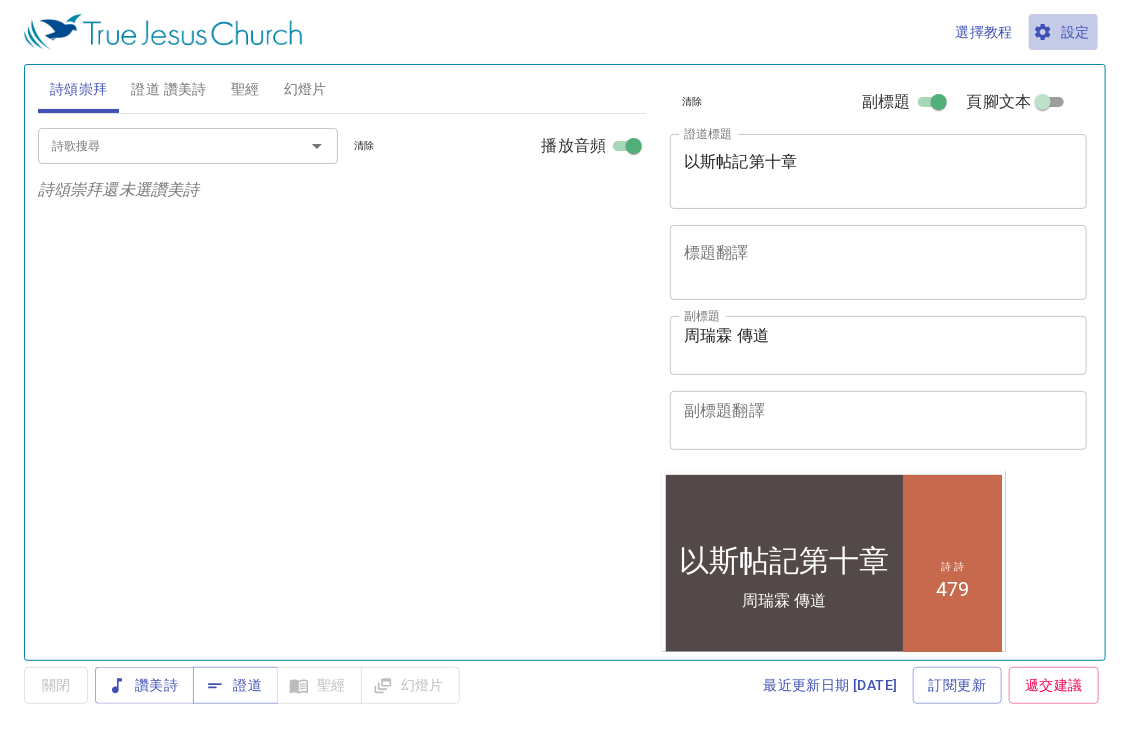click on "設定" at bounding box center [1063, 32] 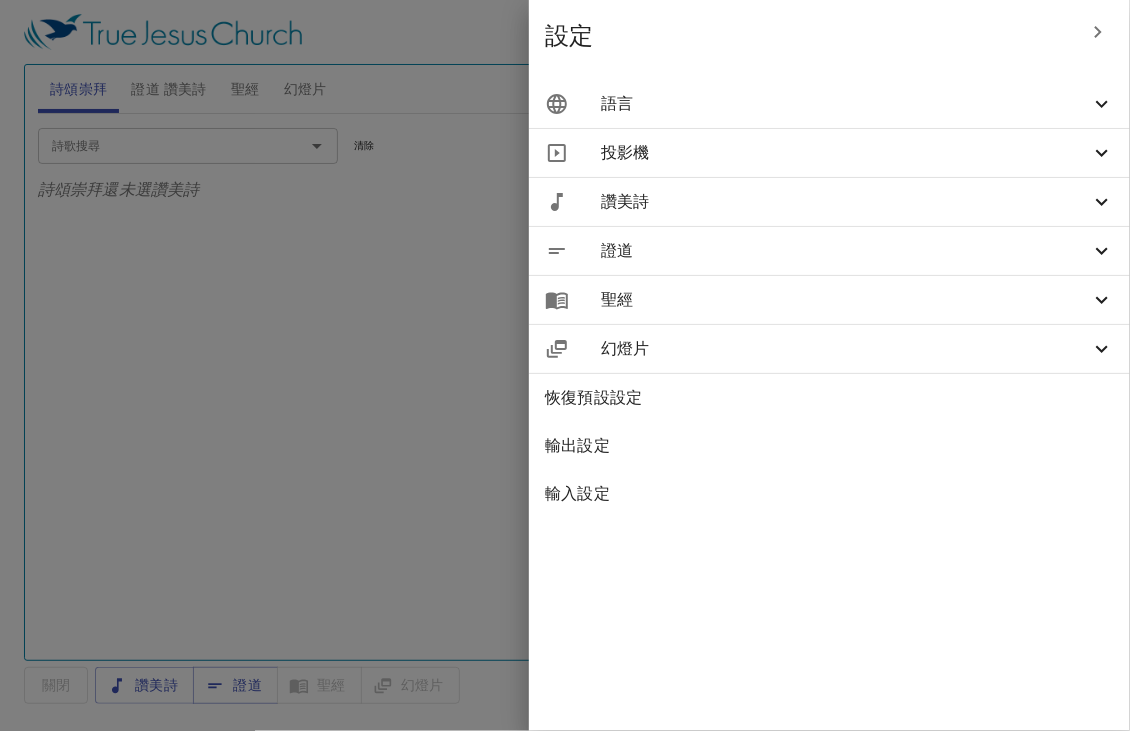 click on "語言" at bounding box center [845, 104] 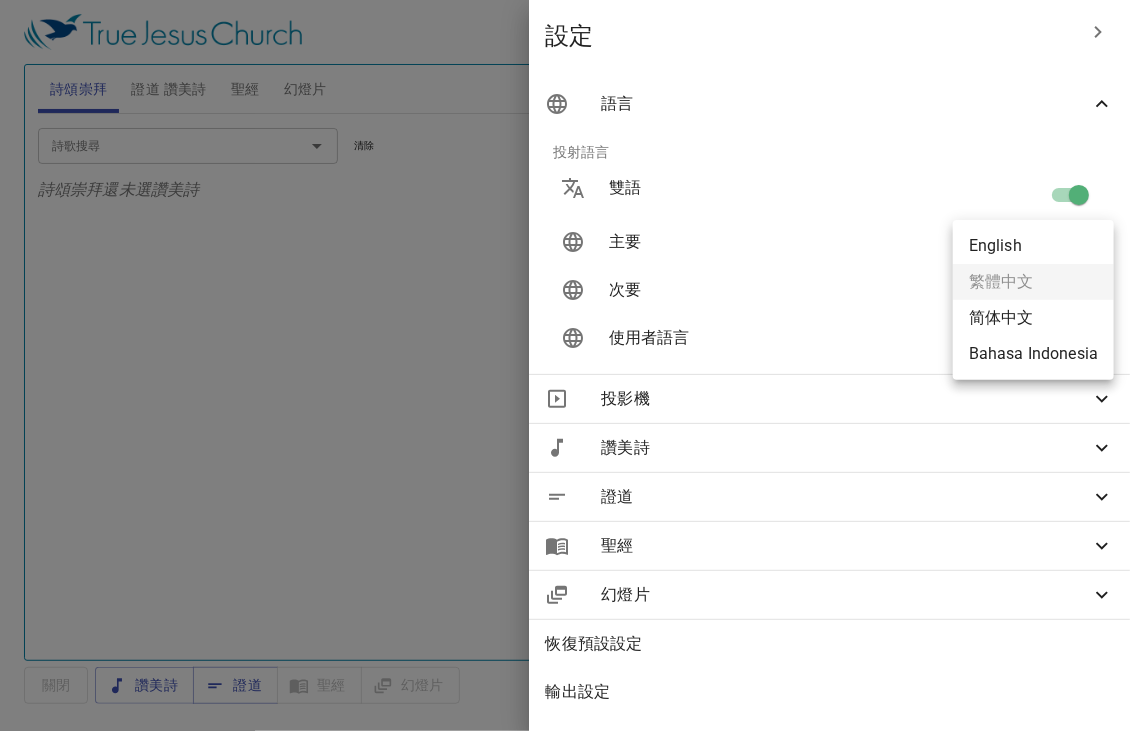 click on "選擇教程 設定 詩頌崇拜 證道 讚美詩 聖經 幻燈片 詩歌搜尋 詩歌搜尋   清除 播放音頻 詩頌崇拜還未選讚美詩 詩歌搜尋 詩歌搜尋   清除 播放音頻 刪除 479、祂何等愛你、愛我   Warning: This copyrighted hymn is not licensed for projection or broadcasting of lyrics. 1 2 Piano 0.6x 0.7x 0.8x 0.9x 1x 1.1x 1.2x 1.3x 1.4x 1.5x 1.7x 2x 創世記 1 挑選[DEMOGRAPHIC_DATA] (Ctrl + /) 挑選聖經章節 (Ctrl + /)   經文歷史   上一節  (←, ↑)     下一節  (→, ↓) 顯示 1 節 顯示 2 節 顯示 3 節 顯示 4 節 顯示 5 節 1 ﻿起初 ，　[DEMOGRAPHIC_DATA] 創造 天 地 。   In the beginning [DEMOGRAPHIC_DATA] created the heavens and the earth. 2 地 是 空虛 混沌 ，淵 面 黑暗 ；　[DEMOGRAPHIC_DATA] 的靈 運行 在水 面 上 。   The earth was without form, and void; and darkness was on the face of the deep. And the Spirit of [DEMOGRAPHIC_DATA] was hovering over the face of the waters. 3 [DEMOGRAPHIC_DATA] 說 ：要有 光 ，就有了光 。   4 [DEMOGRAPHIC_DATA] 看 光 是好的 ，就把光 暗 5" at bounding box center [565, 365] 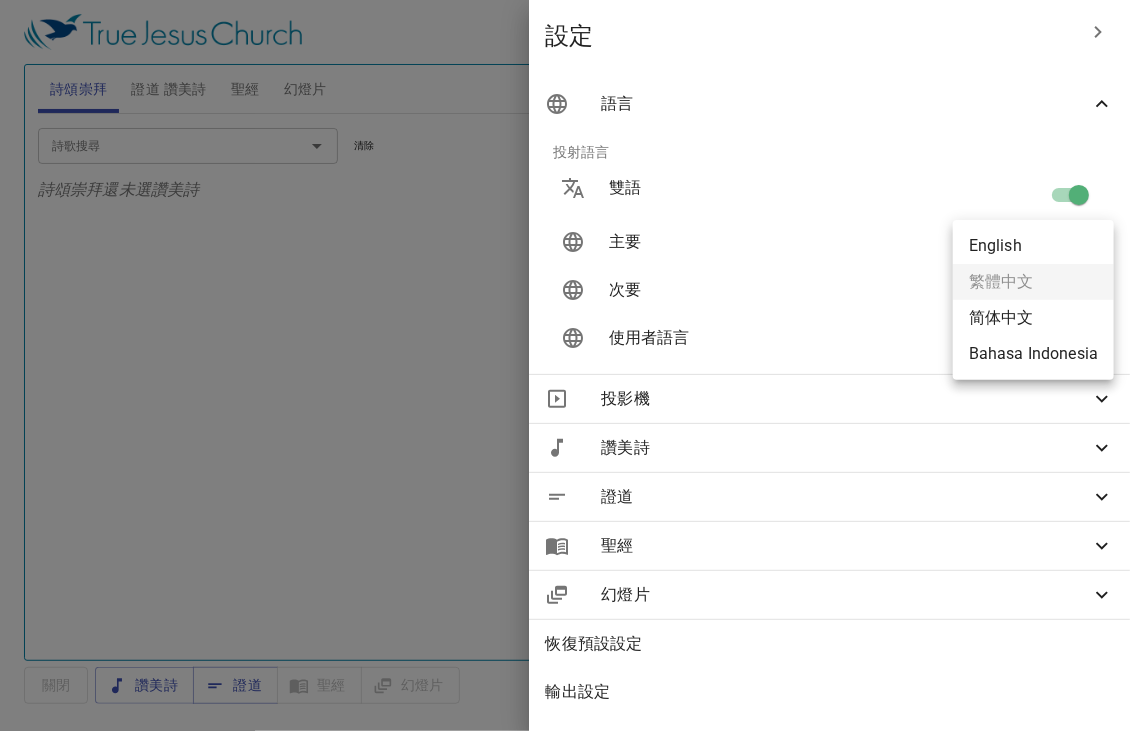 click at bounding box center [565, 365] 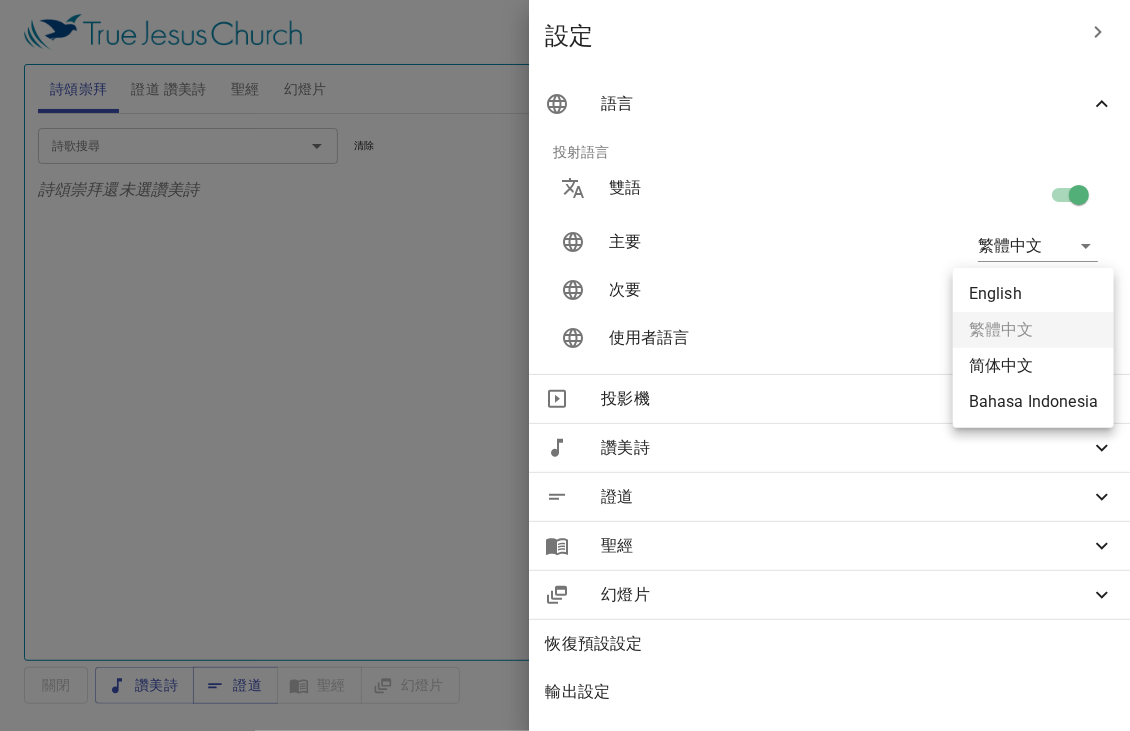 click on "選擇教程 設定 詩頌崇拜 證道 讚美詩 聖經 幻燈片 詩歌搜尋 詩歌搜尋   清除 播放音頻 詩頌崇拜還未選讚美詩 詩歌搜尋 詩歌搜尋   清除 播放音頻 刪除 479、祂何等愛你、愛我   Warning: This copyrighted hymn is not licensed for projection or broadcasting of lyrics. 1 2 Piano 0.6x 0.7x 0.8x 0.9x 1x 1.1x 1.2x 1.3x 1.4x 1.5x 1.7x 2x 創世記 1 挑選聖經章節 (Ctrl + /) 挑選聖經章節 (Ctrl + /)   經文歷史   上一節  (←, ↑)     下一節  (→, ↓) 顯示 1 節 顯示 2 節 顯示 3 節 顯示 4 節 顯示 5 節 1 ﻿起初 ，　神 創造 天 地 。   In the beginning God created the heavens and the earth. 2 地 是 空虛 混沌 ，淵 面 黑暗 ；　神 的靈 運行 在水 面 上 。   The earth was without form, and void; and darkness was on the face of the deep. And the Spirit of God was hovering over the face of the waters. 3 神 說 ：要有 光 ，就有了光 。   4 神 看 光 是好的 ，就把光 暗 5" at bounding box center [565, 365] 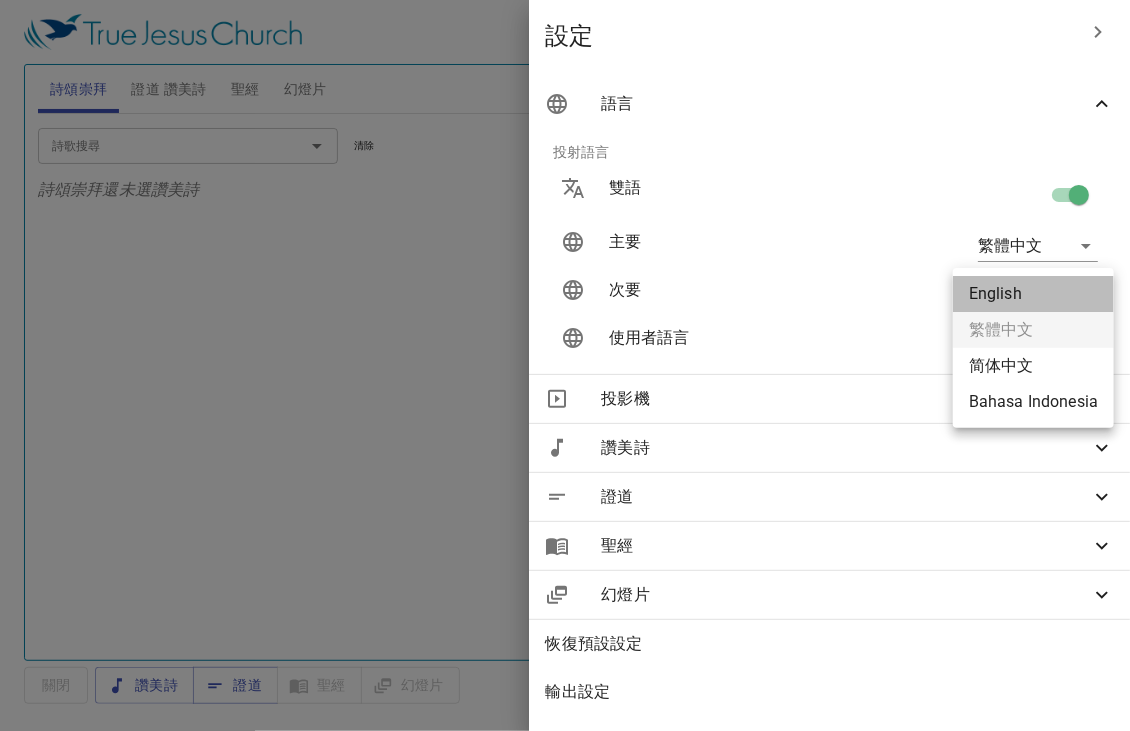 click on "English" at bounding box center [1033, 294] 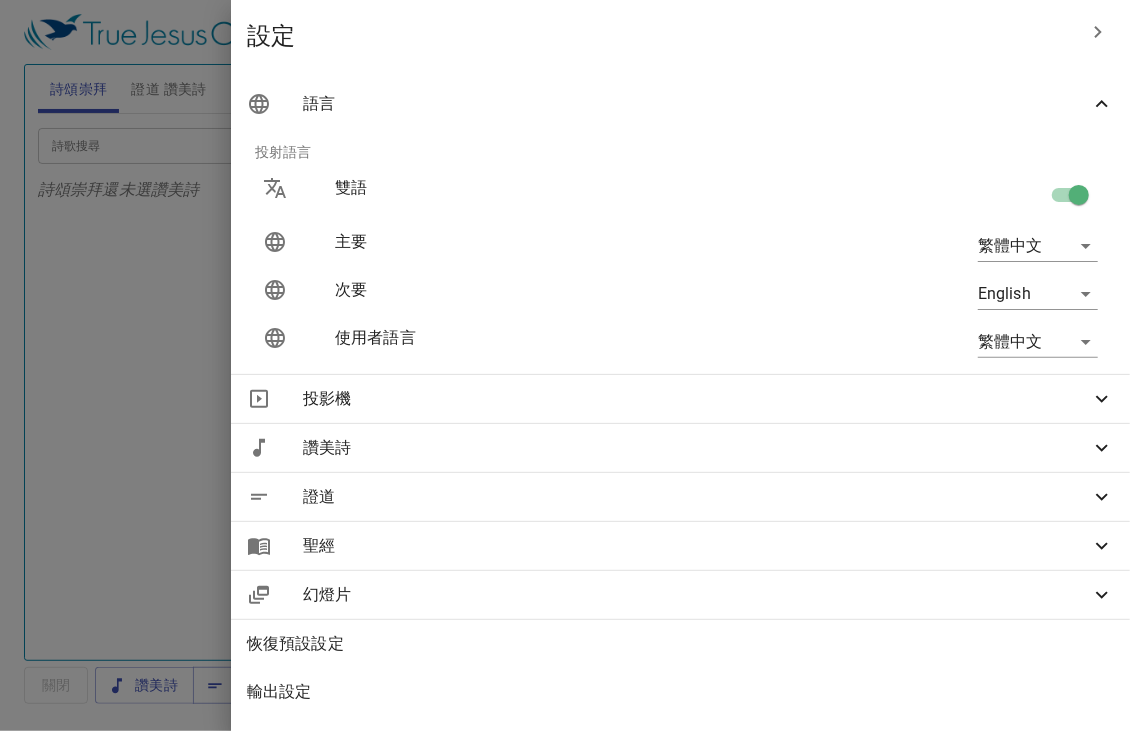 click at bounding box center (565, 365) 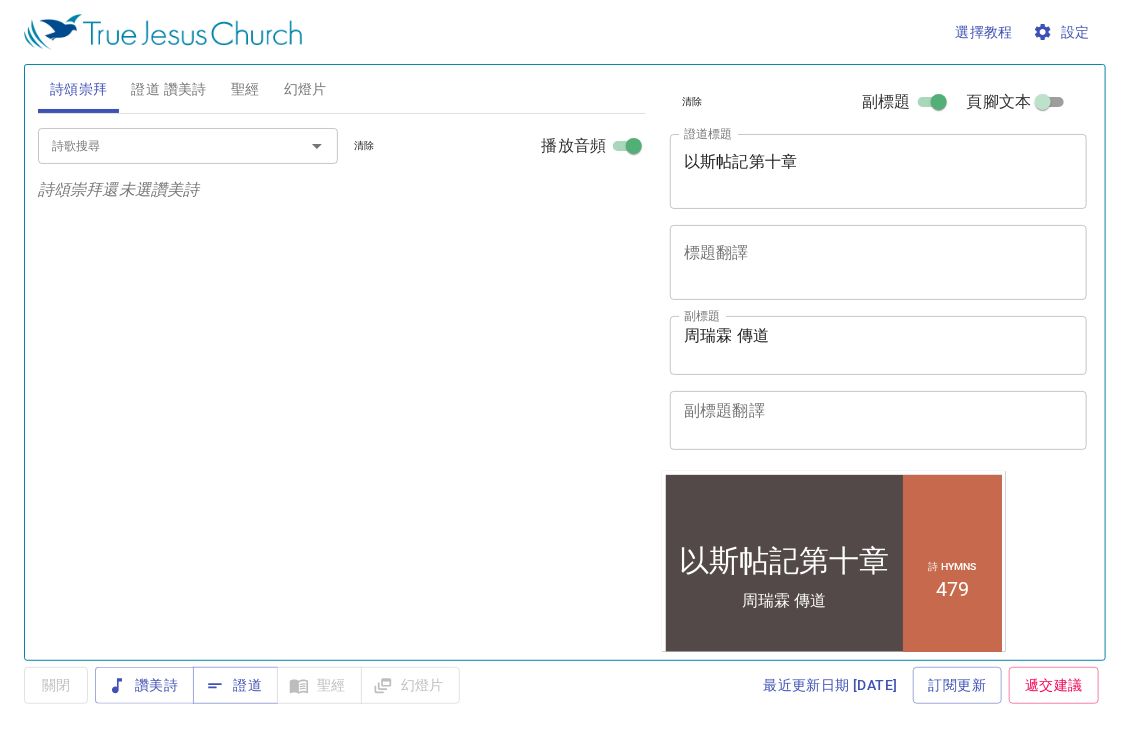 click on "詩歌搜尋 詩歌搜尋   清除 播放音頻 詩頌崇拜還未選讚美詩" at bounding box center (342, 378) 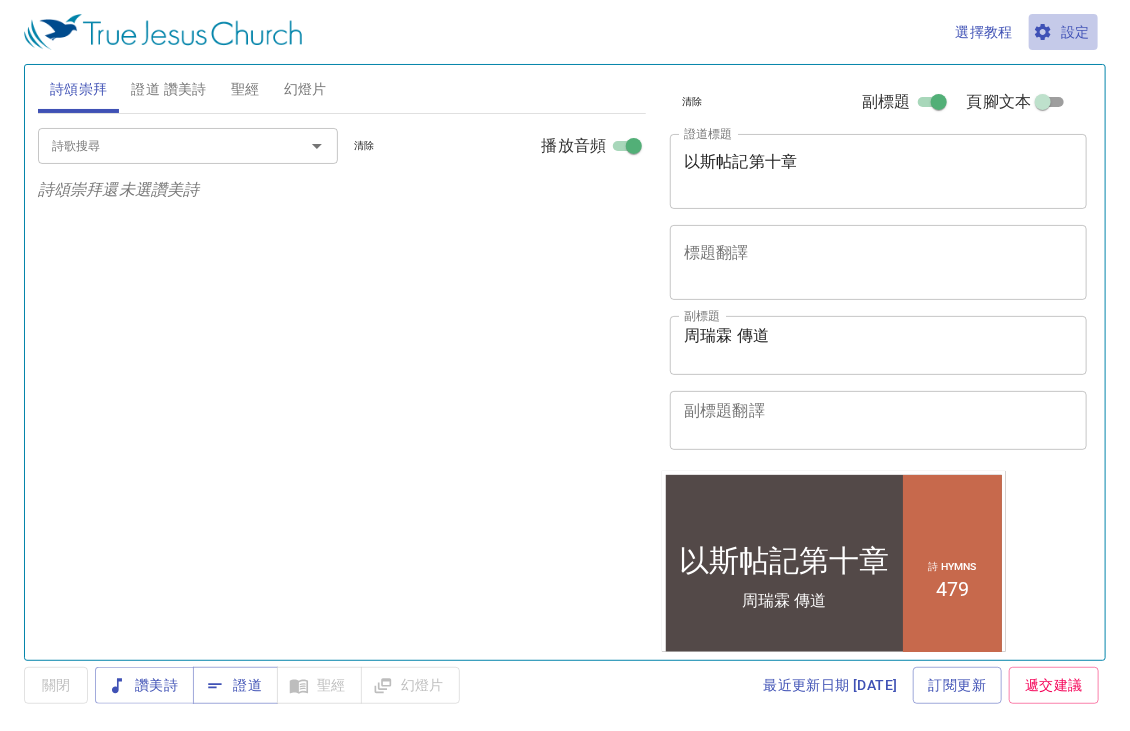 click on "設定" at bounding box center (1063, 32) 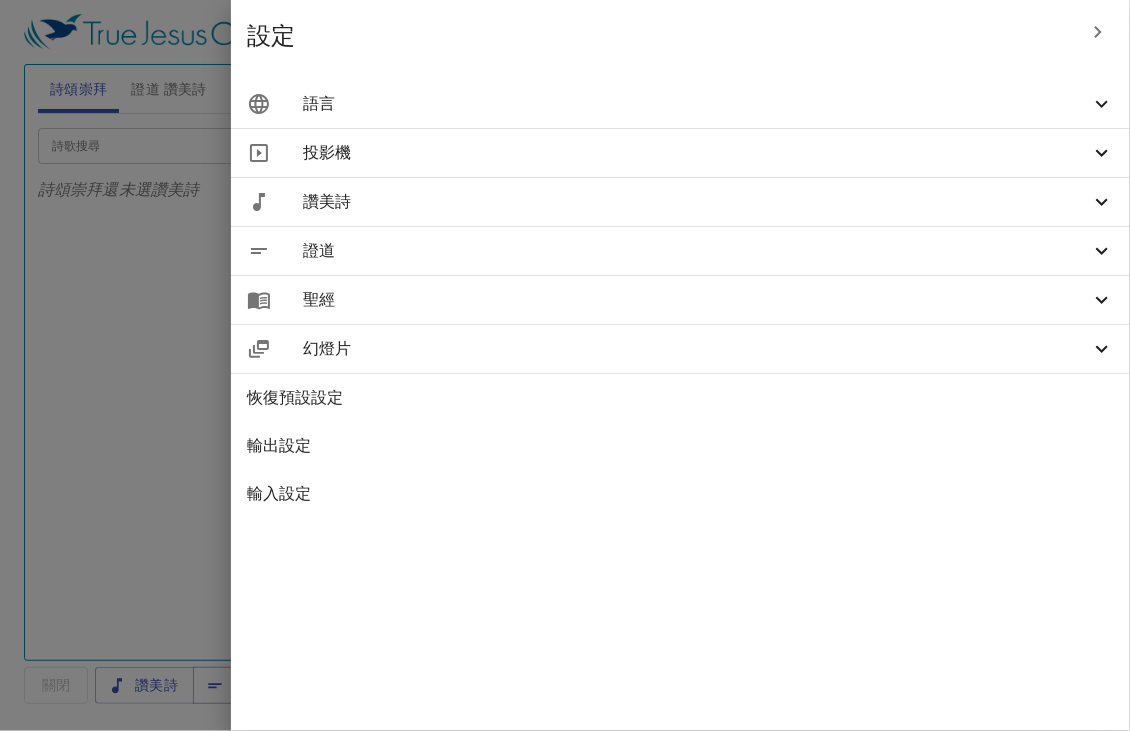 click on "語言" at bounding box center [696, 104] 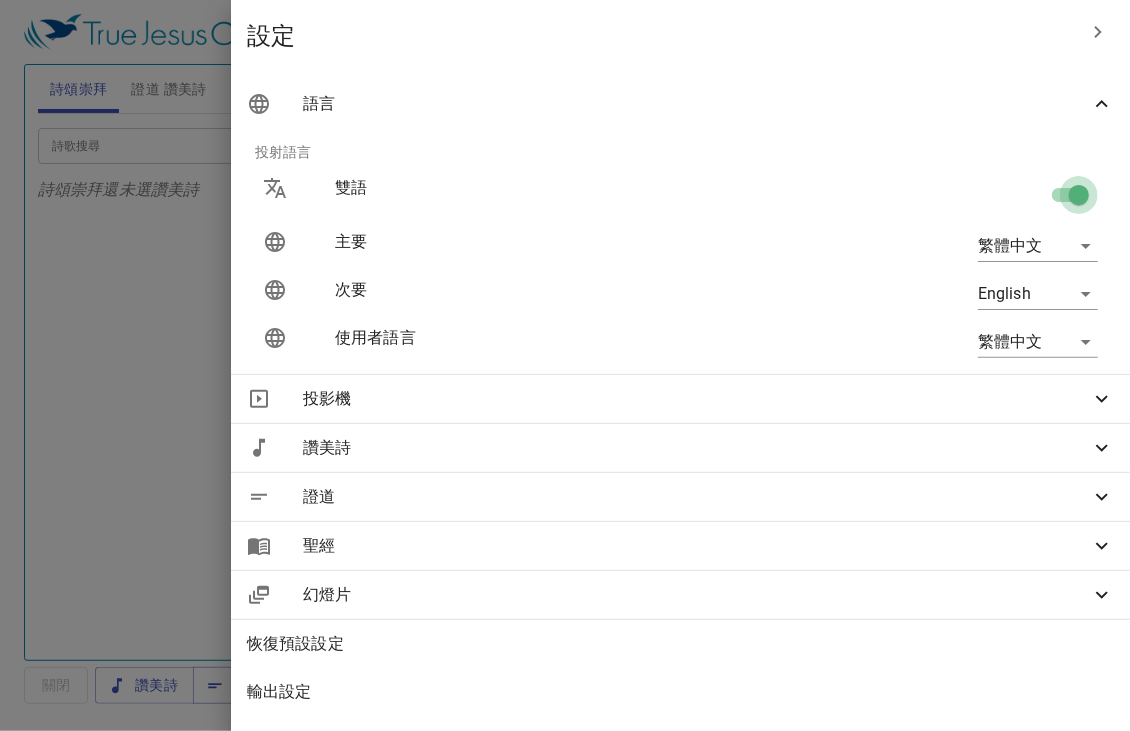 click at bounding box center (1079, 199) 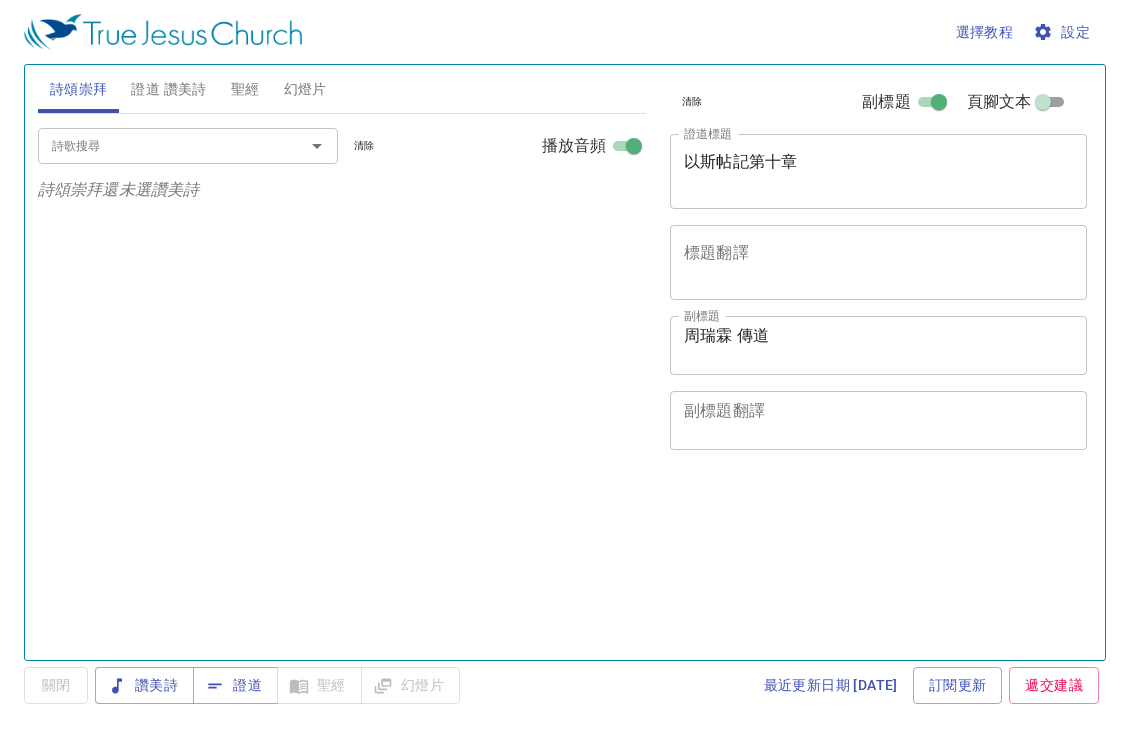 scroll, scrollTop: 0, scrollLeft: 0, axis: both 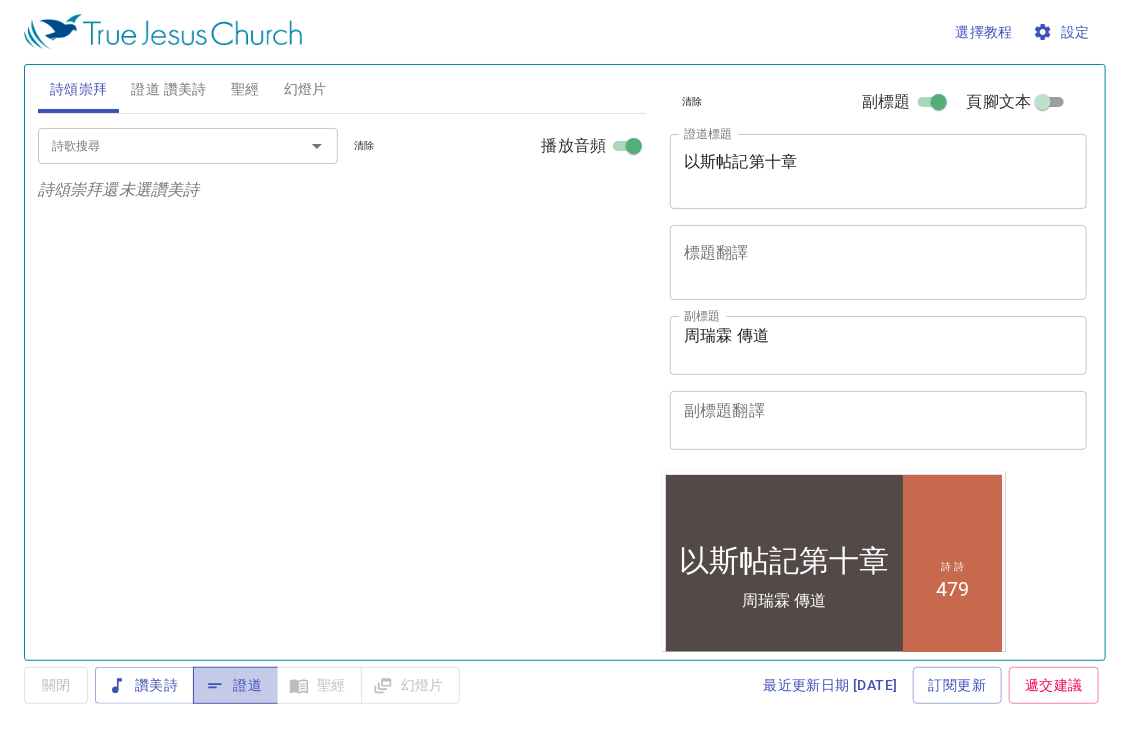 click 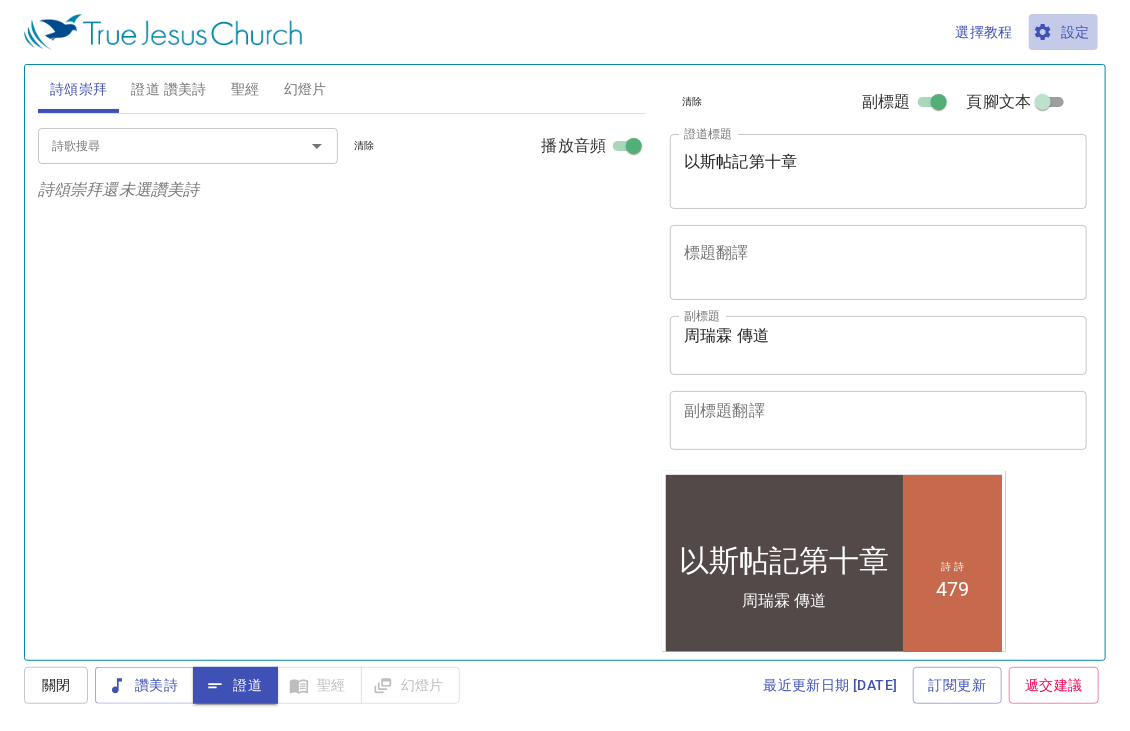 click on "設定" at bounding box center (1063, 32) 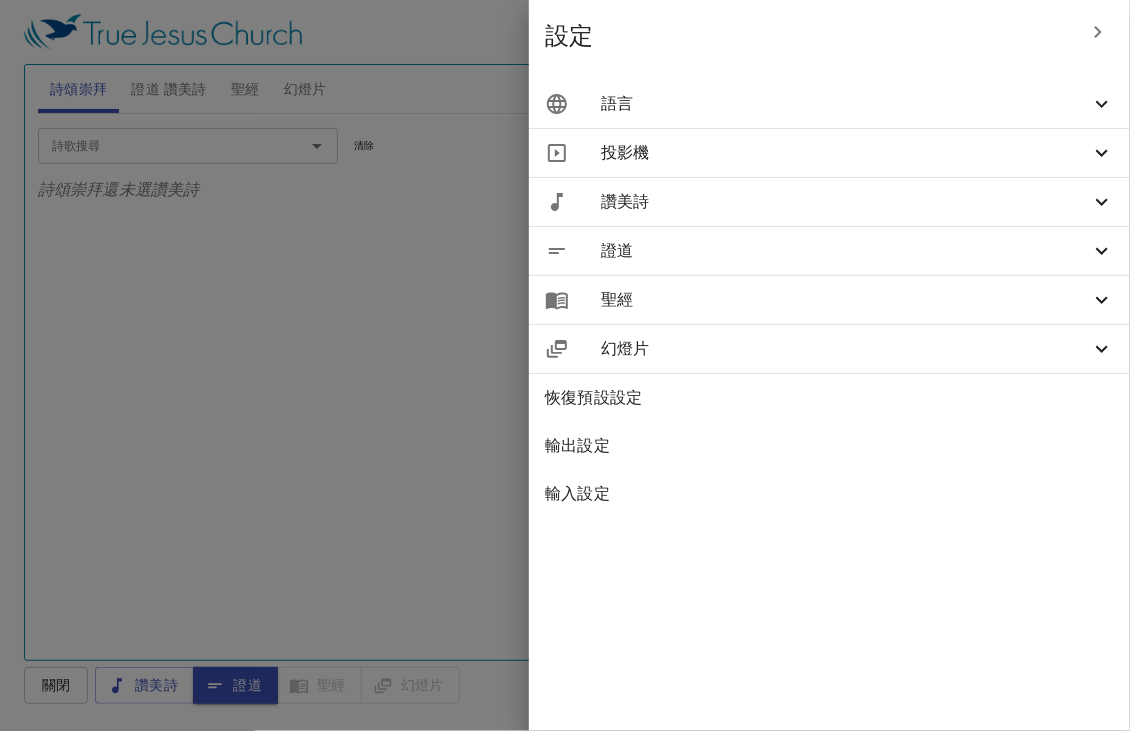 click on "語言" at bounding box center [845, 104] 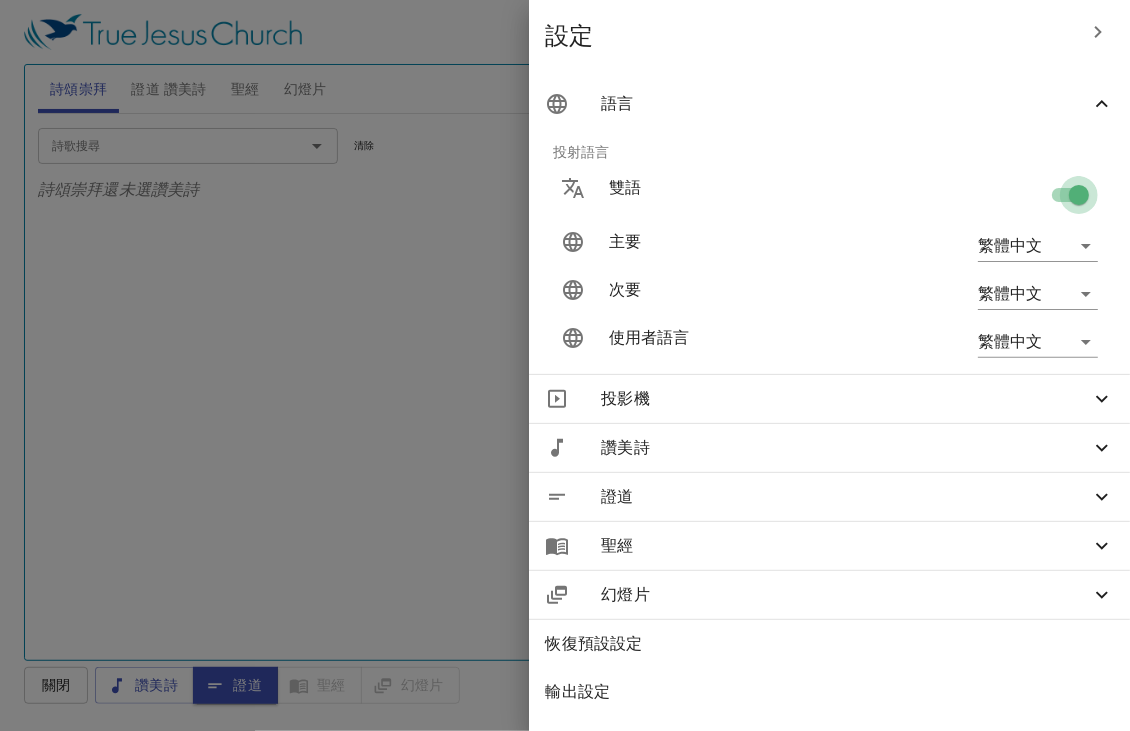 click at bounding box center [1079, 199] 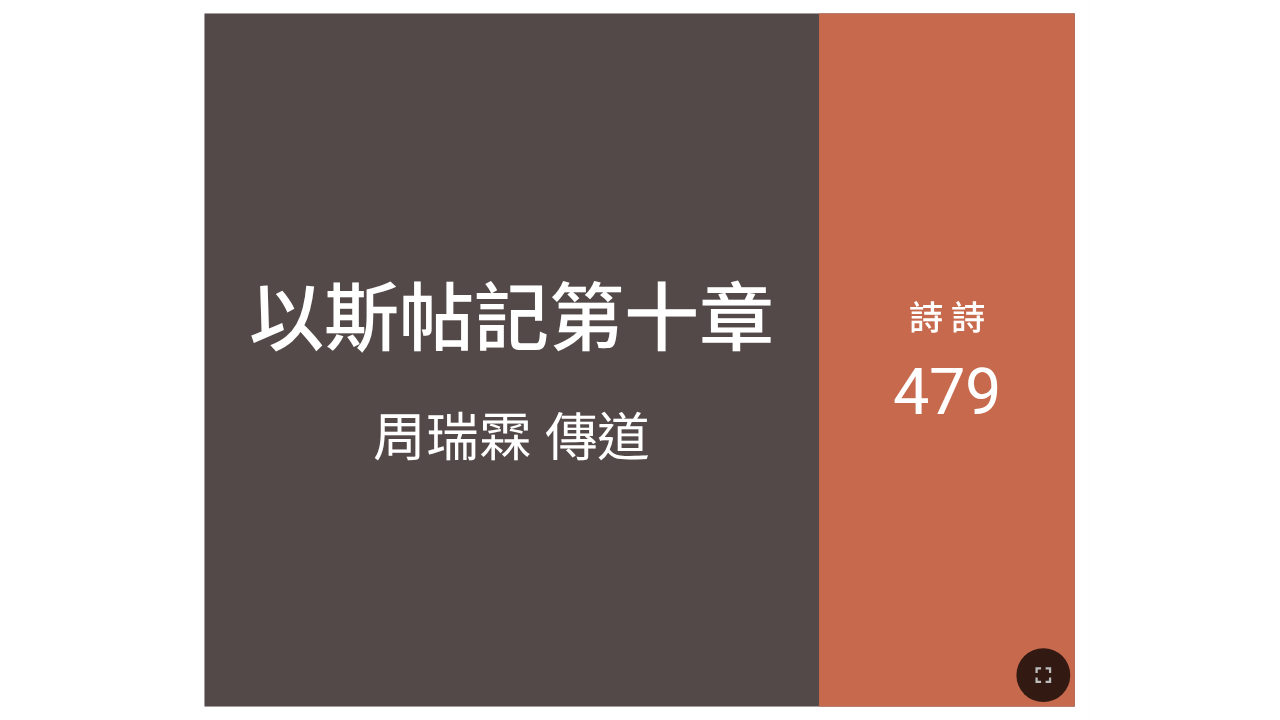 scroll, scrollTop: 0, scrollLeft: 0, axis: both 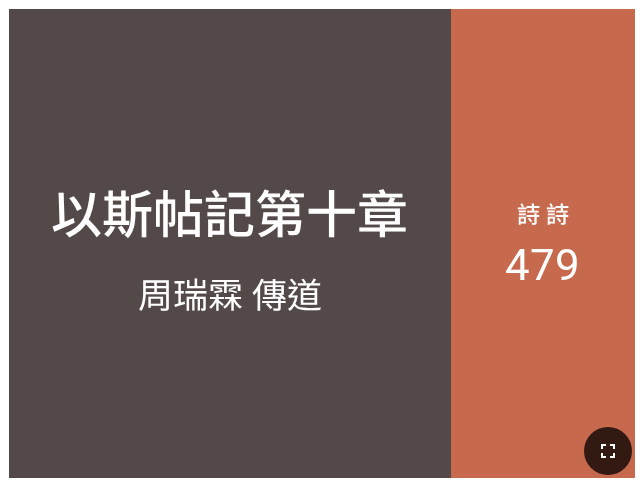 click 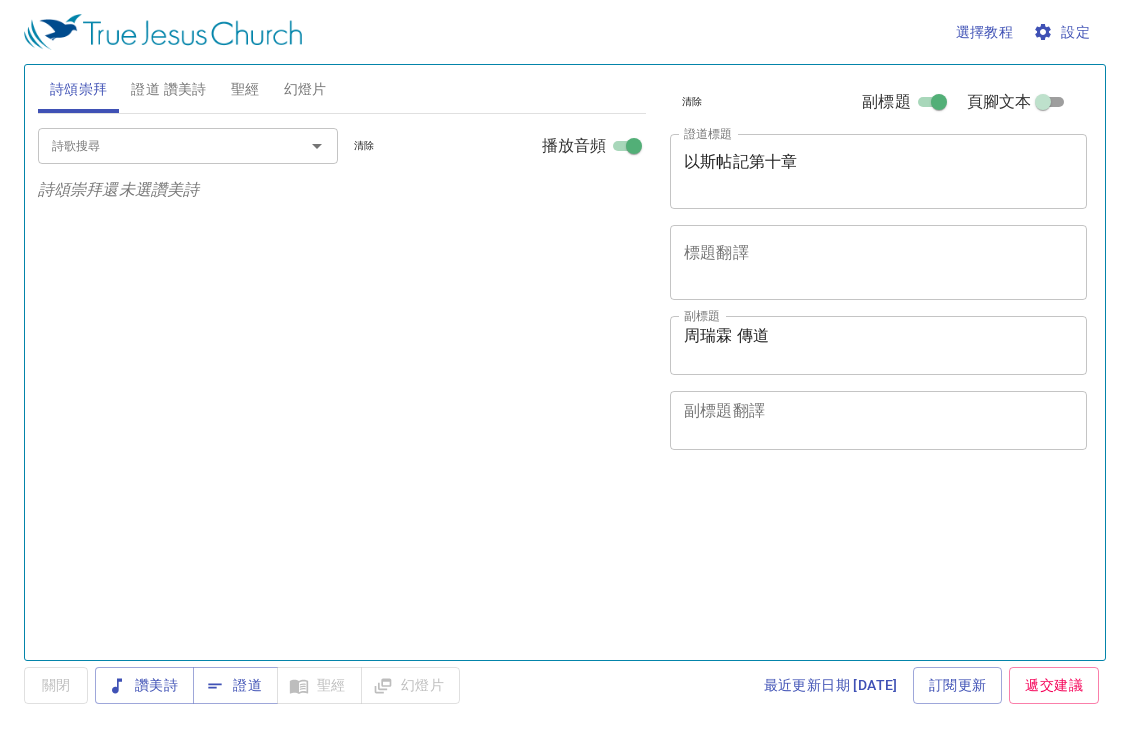 scroll, scrollTop: 0, scrollLeft: 0, axis: both 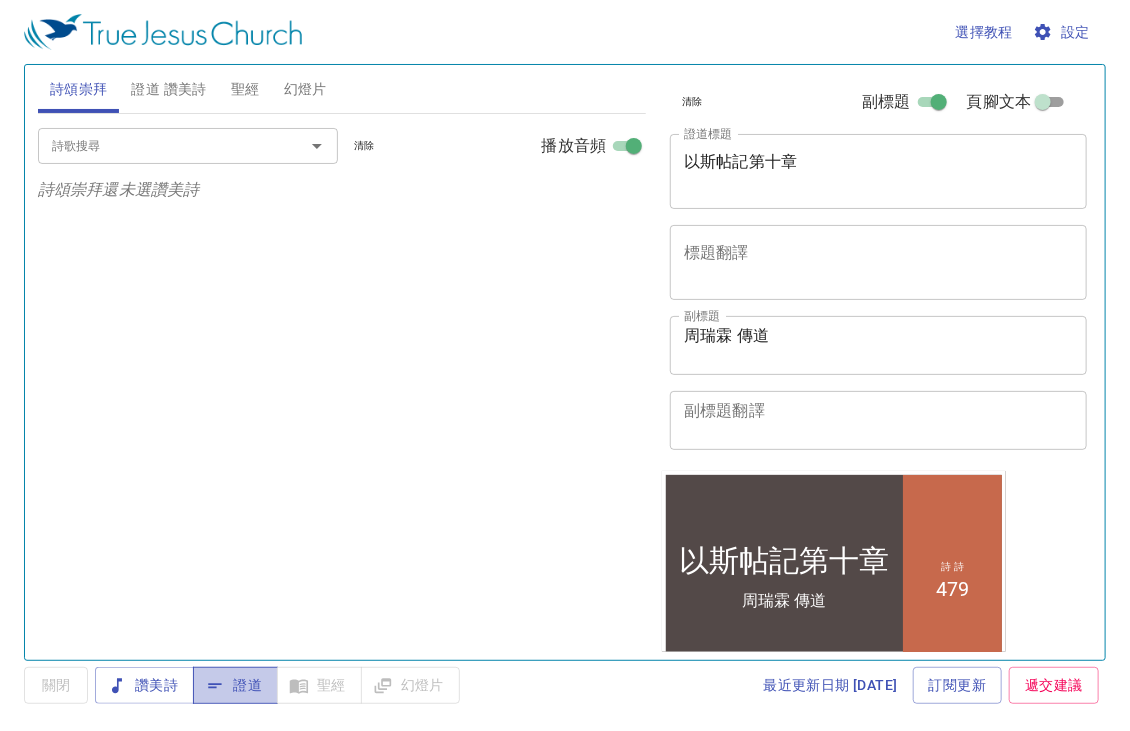 click on "證道" at bounding box center [235, 685] 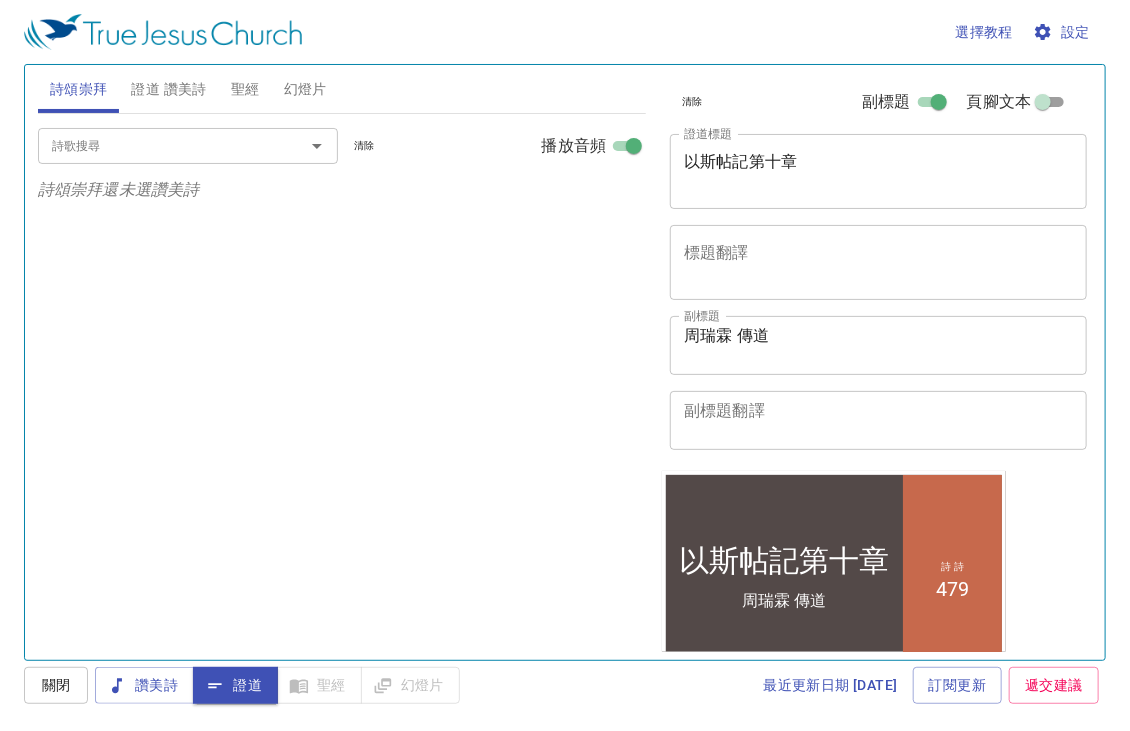 click on "設定" at bounding box center (1063, 32) 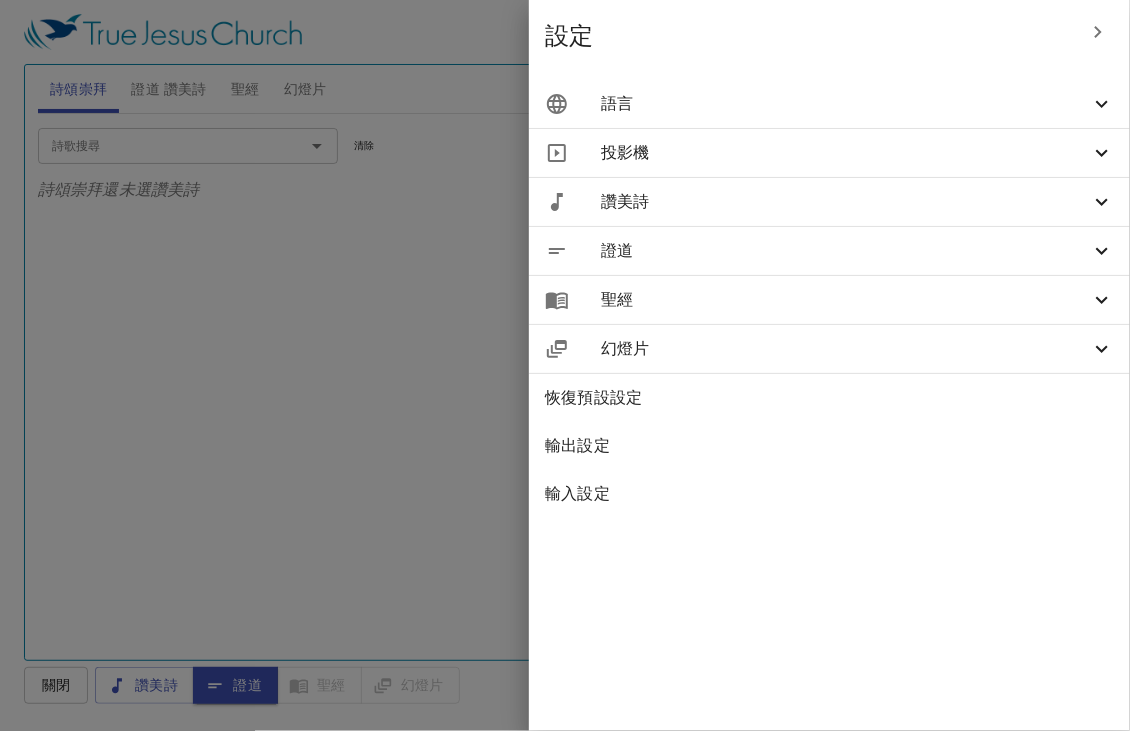 click on "語言" at bounding box center [845, 104] 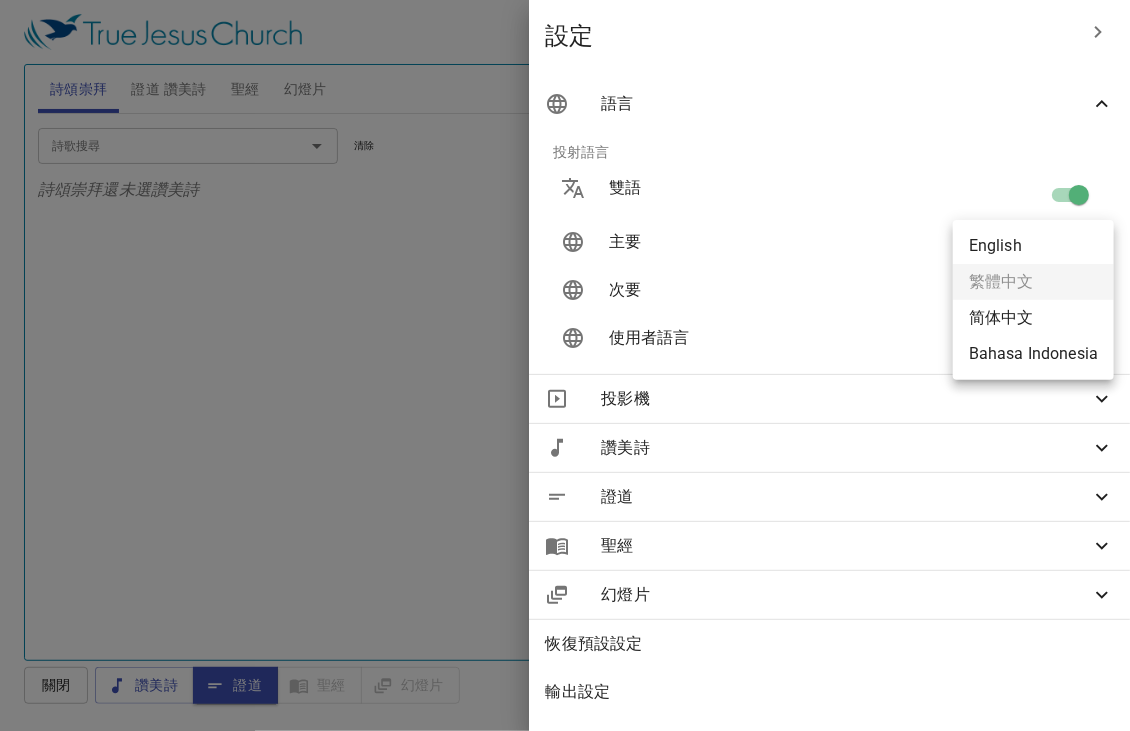 click on "選擇教程 設定 詩頌崇拜 證道 讚美詩 聖經 幻燈片 詩歌搜尋 詩歌搜尋   清除 播放音頻 詩頌崇拜還未選讚美詩 詩歌搜尋 詩歌搜尋   清除 播放音頻 刪除 479、祂何等愛你、愛我   Warning: This copyrighted hymn is not licensed for projection or broadcasting of lyrics. 1 2 Piano 0.6x 0.7x 0.8x 0.9x 1x 1.1x 1.2x 1.3x 1.4x 1.5x 1.7x 2x 創世記 1 挑選聖經章節 (Ctrl + /) 挑選聖經章節 (Ctrl + /)   經文歷史   上一節  (←, ↑)     下一節  (→, ↓) 顯示 1 節 顯示 2 節 顯示 3 節 顯示 4 節 顯示 5 節 1 ﻿起初 ，　神 創造 天 地 。   In the beginning God created the heavens and the earth. 2 地 是 空虛 混沌 ，淵 面 黑暗 ；　神 的靈 運行 在水 面 上 。   The earth was without form, and void; and darkness was on the face of the deep. And the Spirit of God was hovering over the face of the waters. 3 神 說 ：要有 光 ，就有了光 。   4 神 看 光 是好的 ，就把光 暗 5" at bounding box center (565, 365) 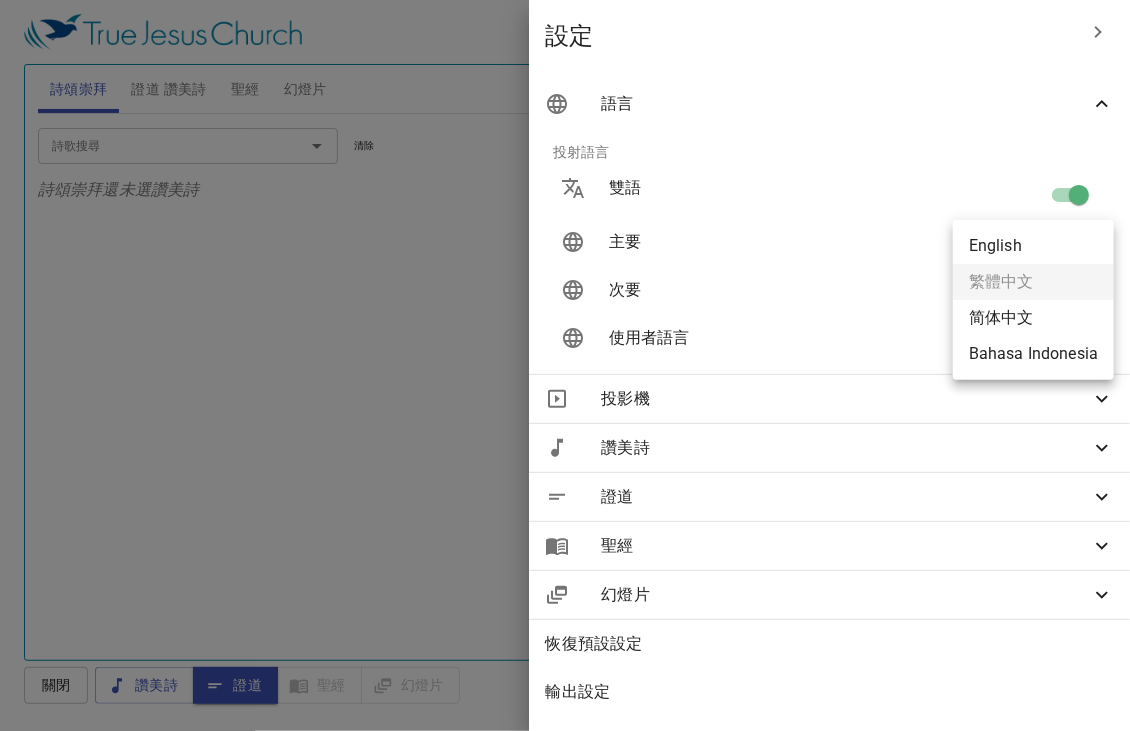 click at bounding box center (565, 365) 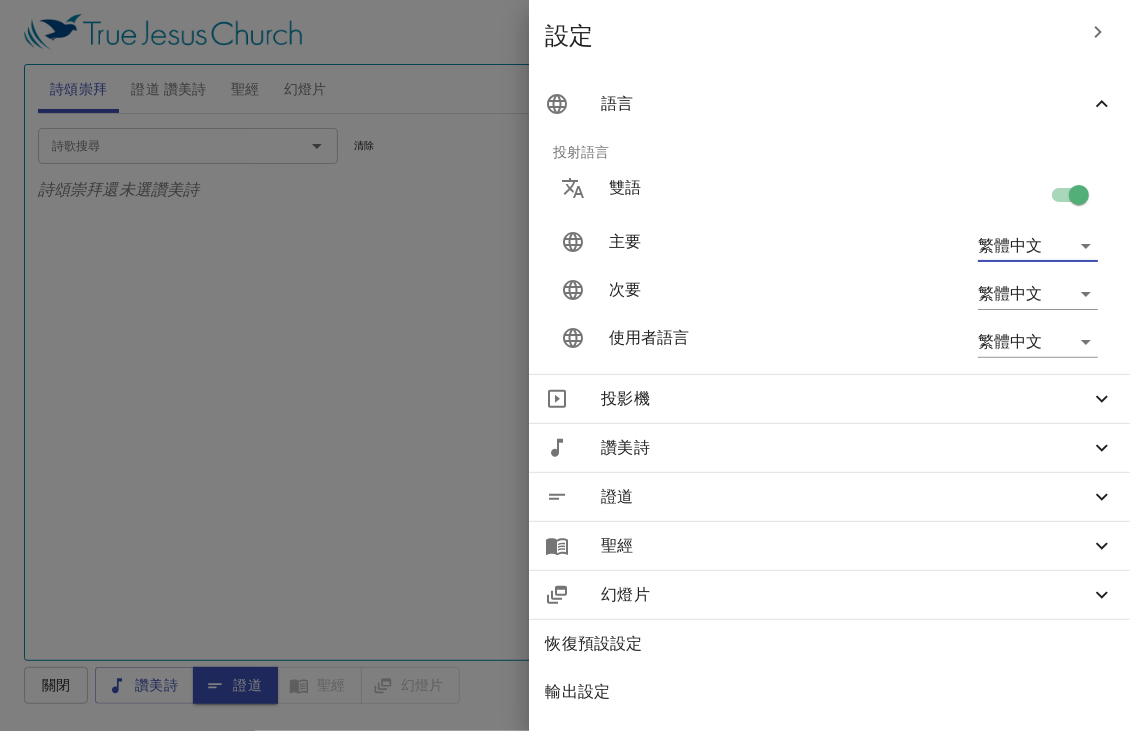 click on "選擇教程 設定 詩頌崇拜 證道 讚美詩 聖經 幻燈片 詩歌搜尋 詩歌搜尋   清除 播放音頻 詩頌崇拜還未選讚美詩 詩歌搜尋 詩歌搜尋   清除 播放音頻 刪除 479、祂何等愛你、愛我   Warning: This copyrighted hymn is not licensed for projection or broadcasting of lyrics. 1 2 Piano 0.6x 0.7x 0.8x 0.9x 1x 1.1x 1.2x 1.3x 1.4x 1.5x 1.7x 2x 創世記 1 挑選聖經章節 (Ctrl + /) 挑選聖經章節 (Ctrl + /)   經文歷史   上一節  (←, ↑)     下一節  (→, ↓) 顯示 1 節 顯示 2 節 顯示 3 節 顯示 4 節 顯示 5 節 1 ﻿起初 ，　神 創造 天 地 。   In the beginning God created the heavens and the earth. 2 地 是 空虛 混沌 ，淵 面 黑暗 ；　神 的靈 運行 在水 面 上 。   The earth was without form, and void; and darkness was on the face of the deep. And the Spirit of God was hovering over the face of the waters. 3 神 說 ：要有 光 ，就有了光 。   4 神 看 光 是好的 ，就把光 暗 5" at bounding box center [565, 365] 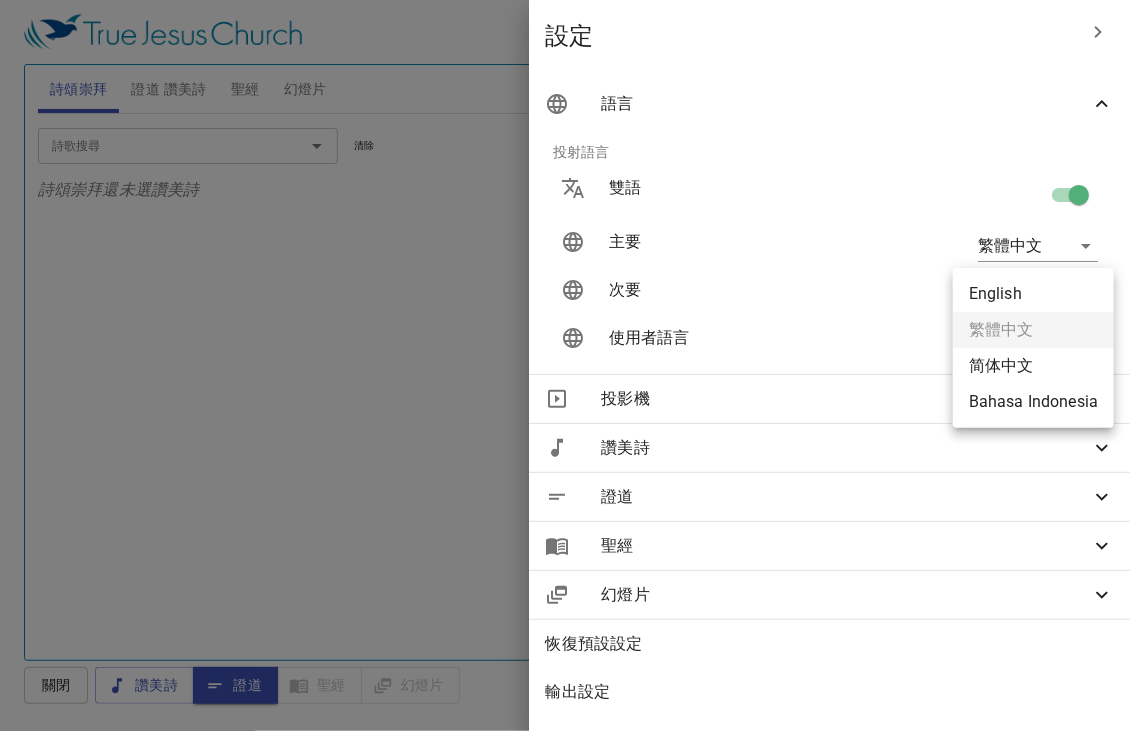 click on "English" at bounding box center [1033, 294] 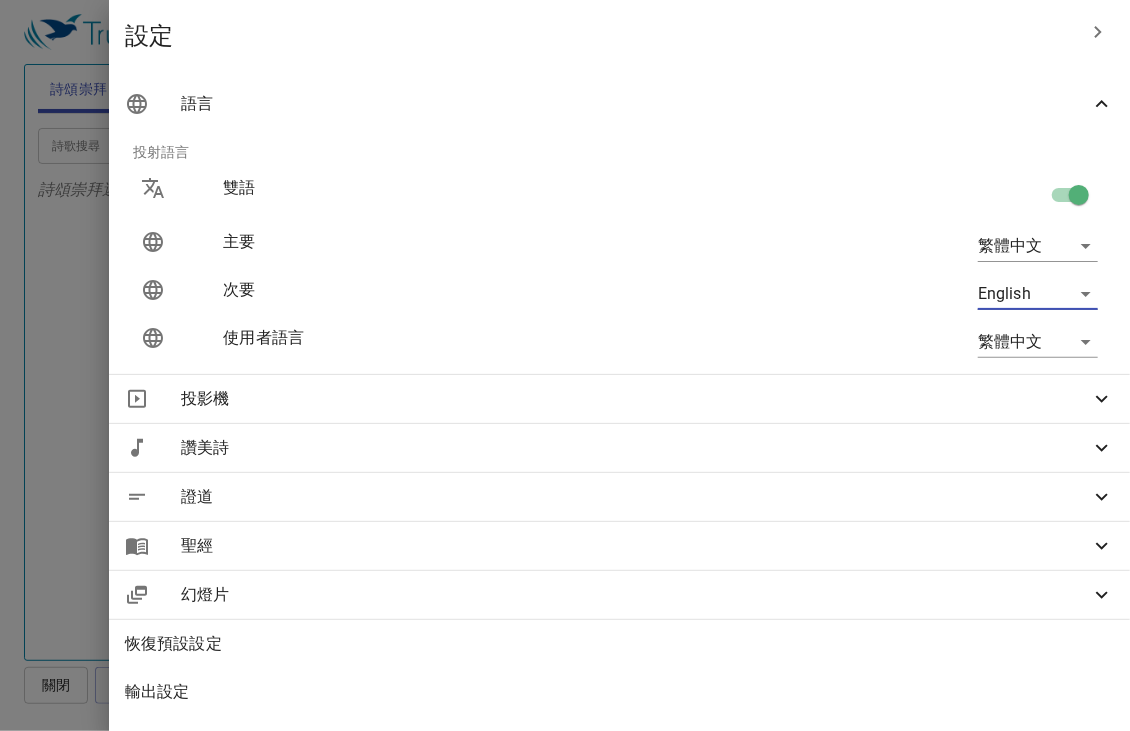 drag, startPoint x: 440, startPoint y: 295, endPoint x: 425, endPoint y: 299, distance: 15.524175 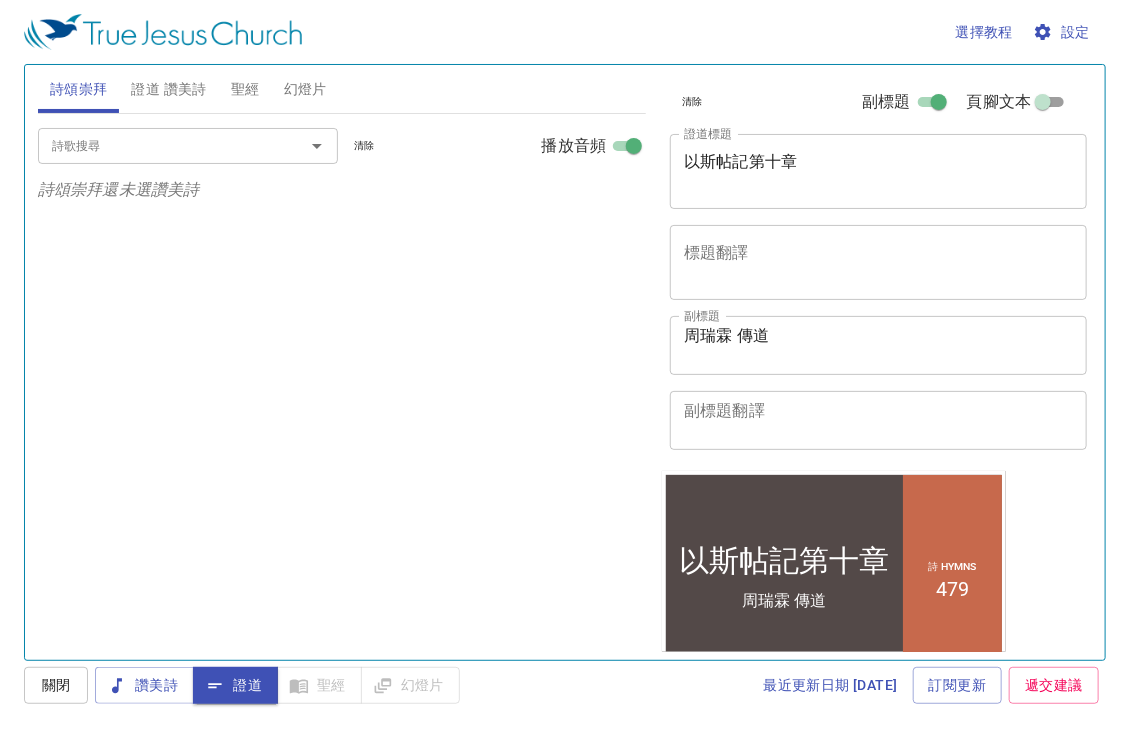 click on "證道 讚美詩" at bounding box center (168, 89) 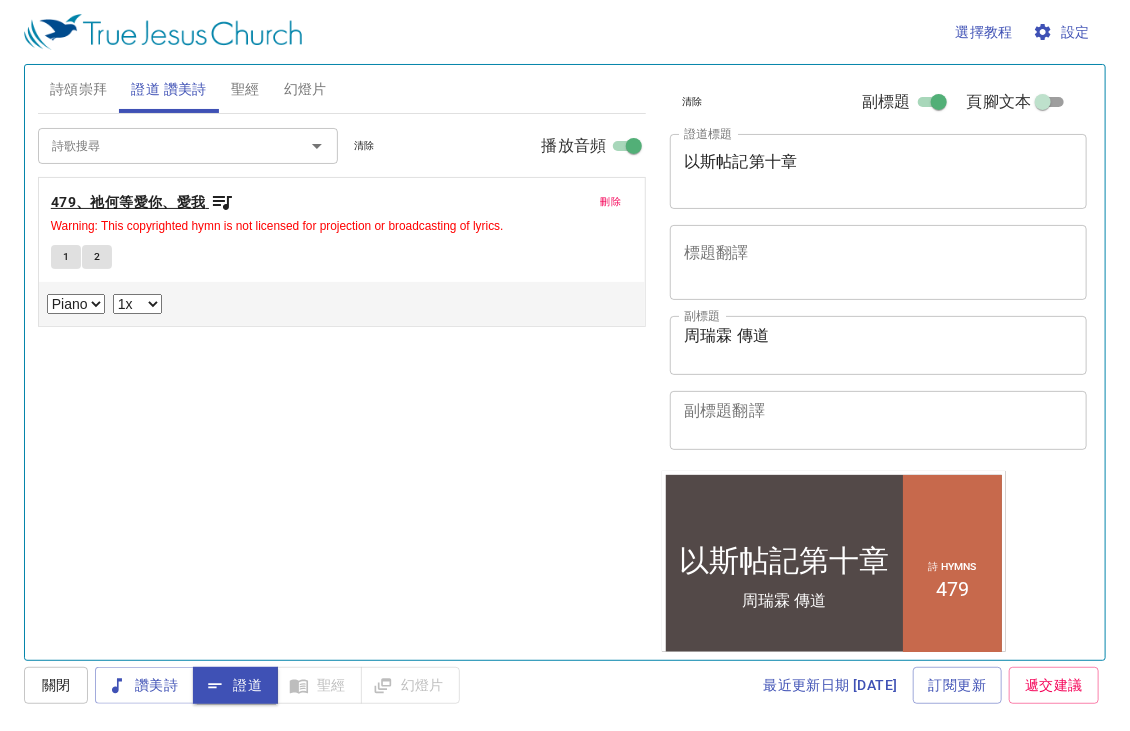 click 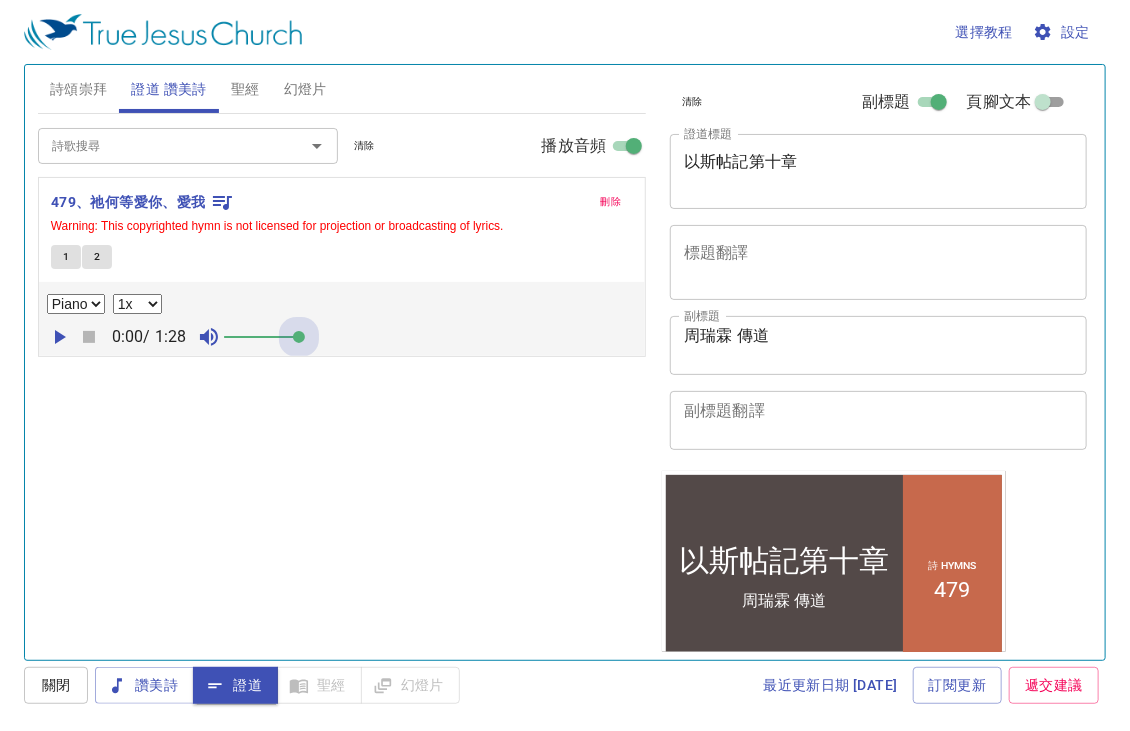 drag, startPoint x: 246, startPoint y: 331, endPoint x: 389, endPoint y: 334, distance: 143.03146 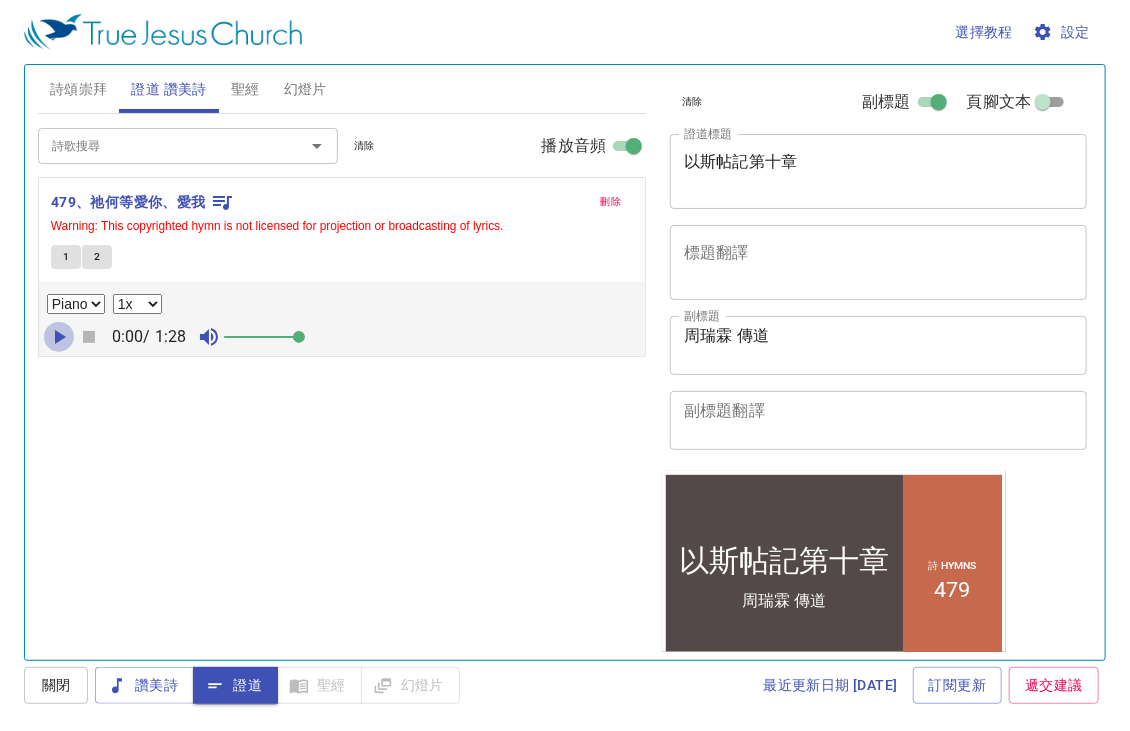 click 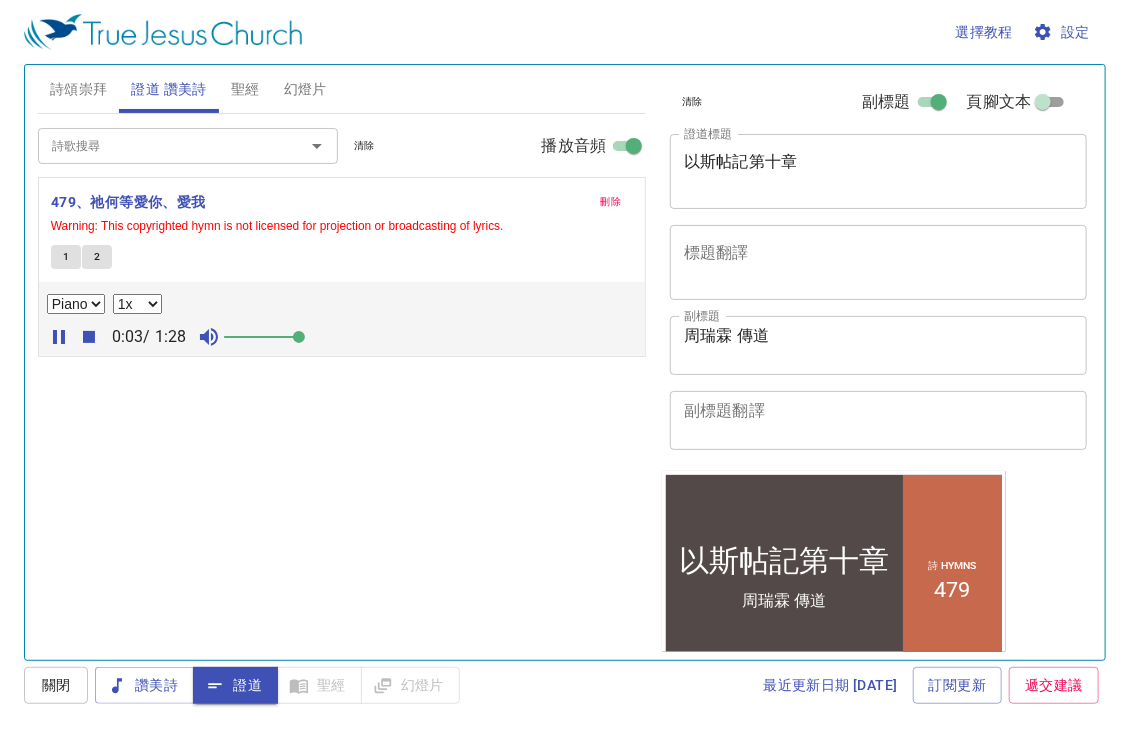 type 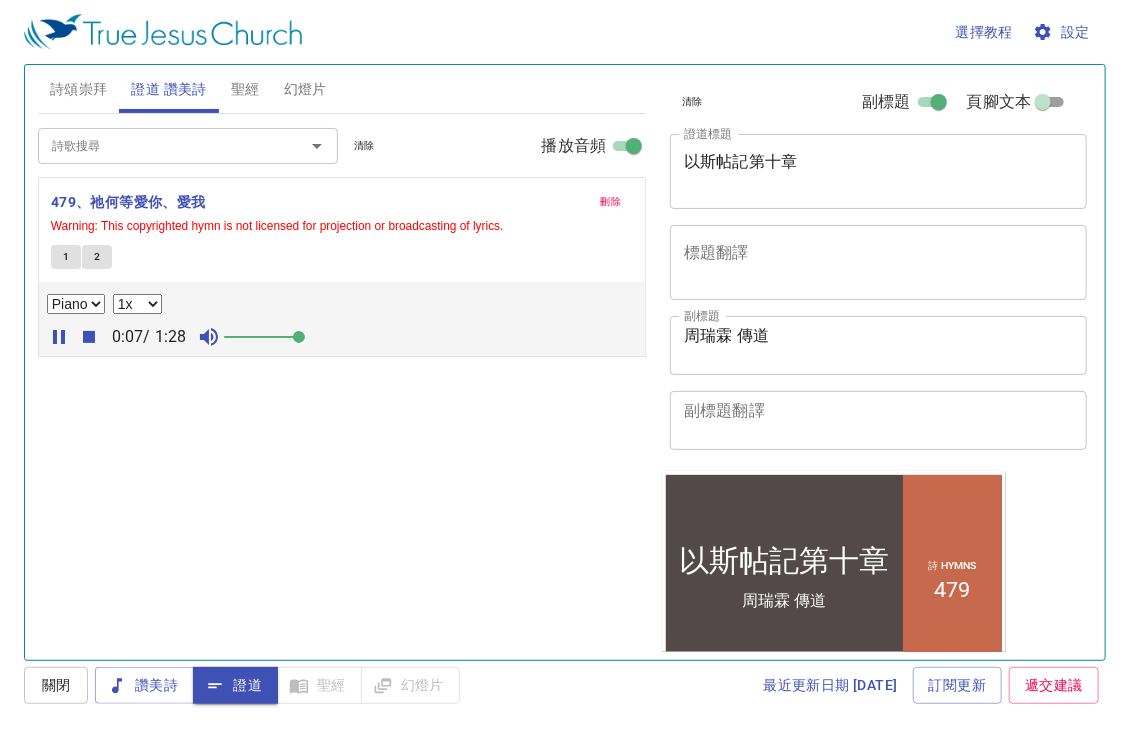 click on "1" at bounding box center (66, 257) 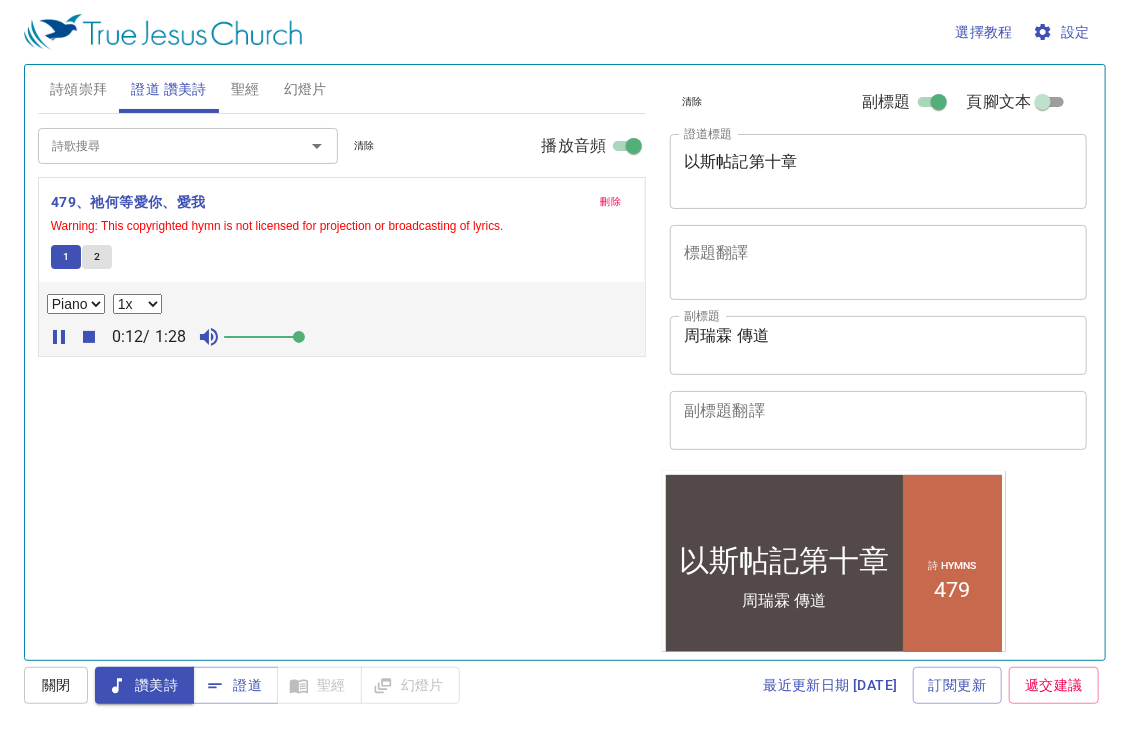 type 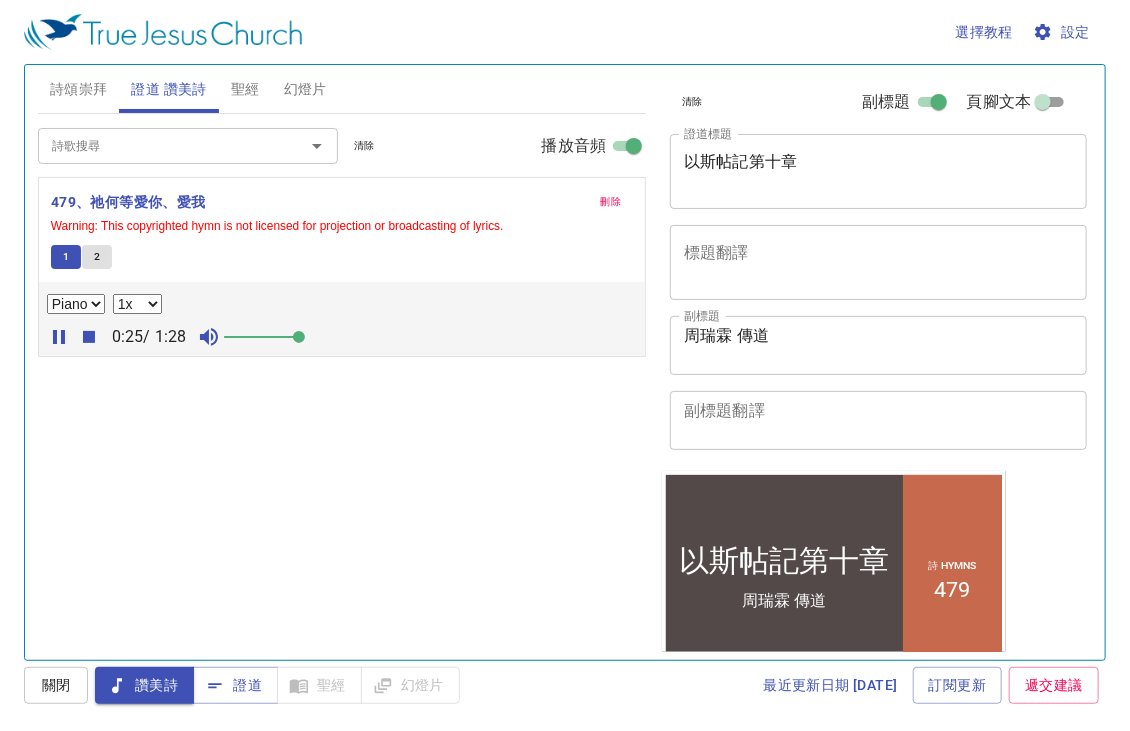 drag, startPoint x: 304, startPoint y: 341, endPoint x: 450, endPoint y: 341, distance: 146 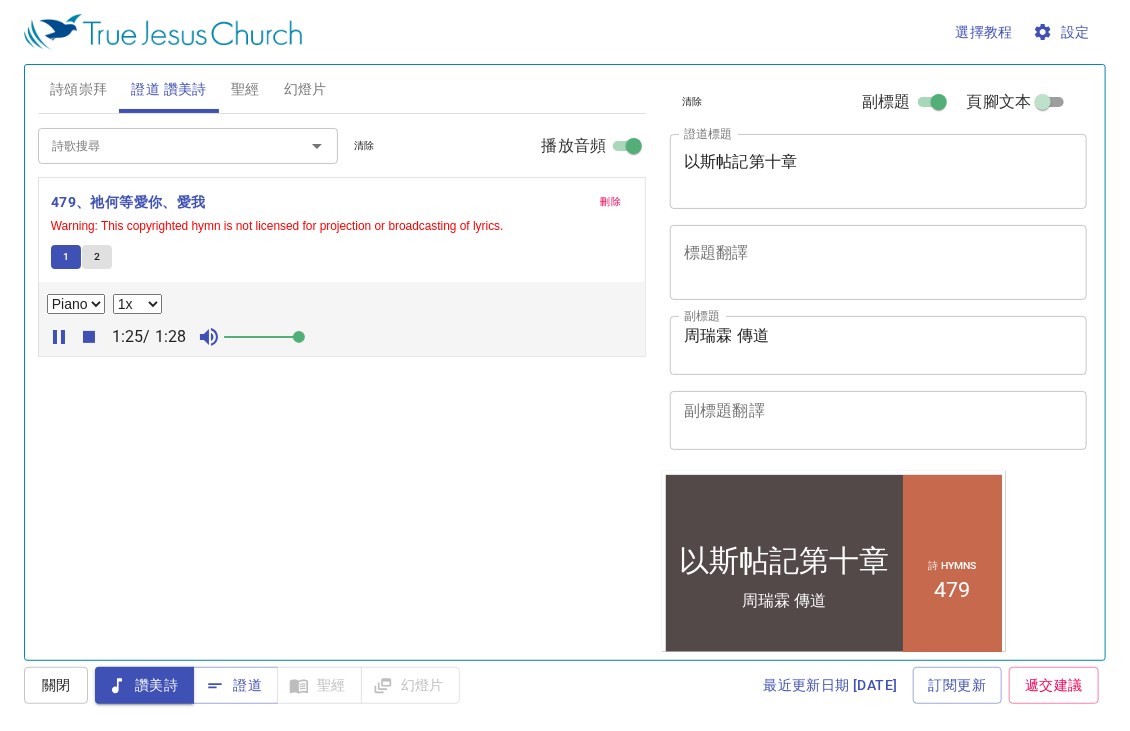 click 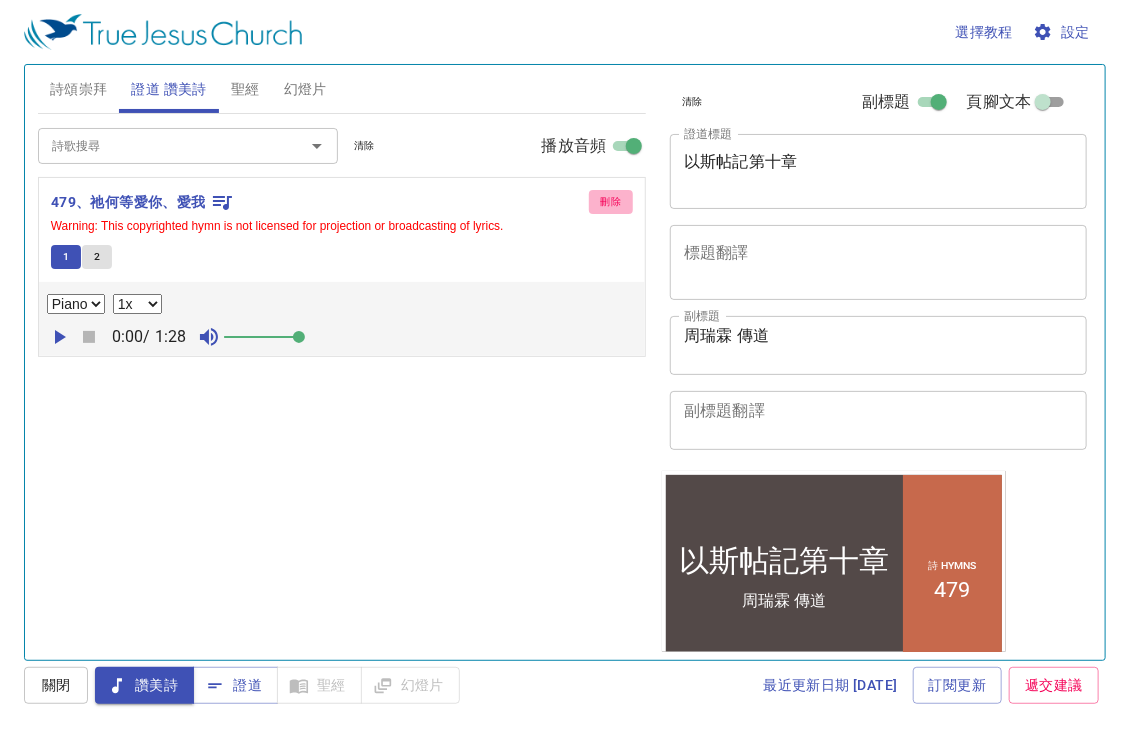 click on "刪除" at bounding box center (611, 202) 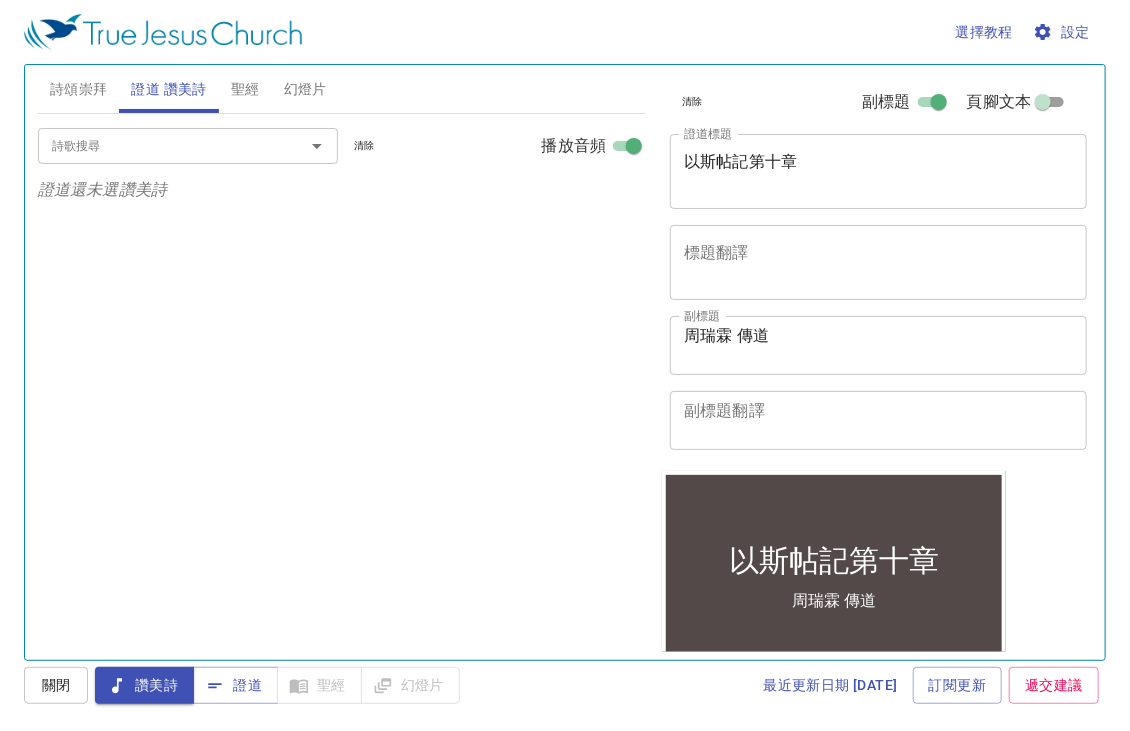 click on "選擇教程 設定" at bounding box center [561, 32] 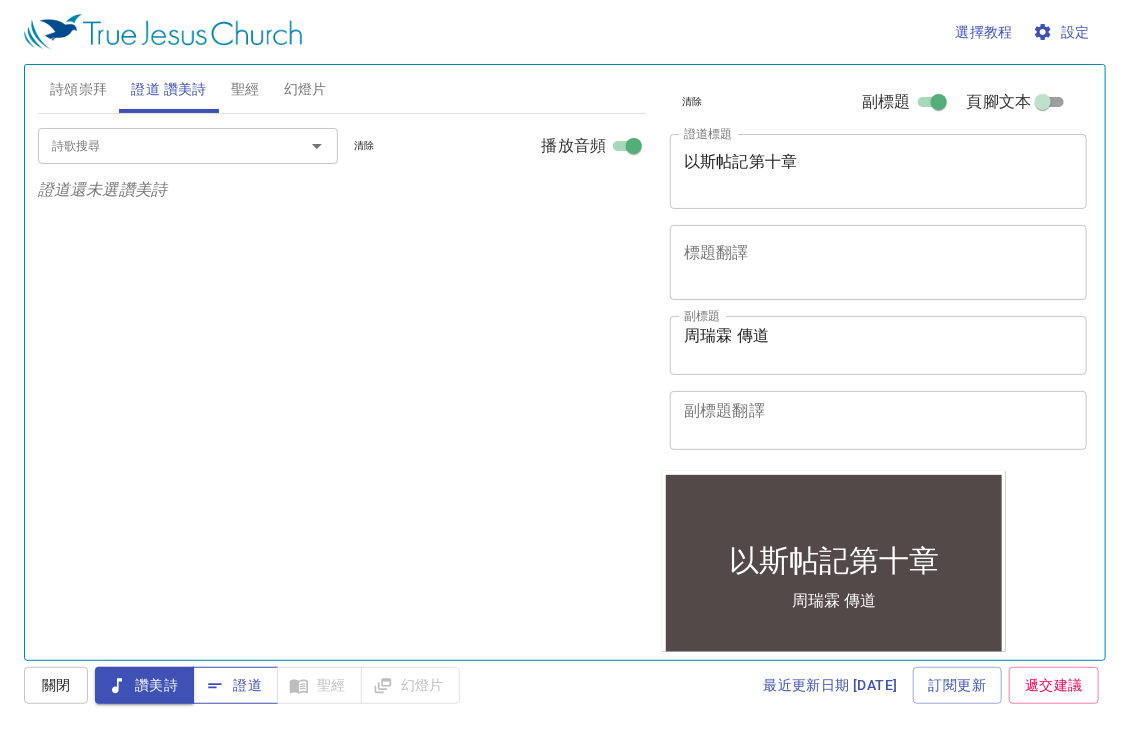 click on "證道" at bounding box center [235, 685] 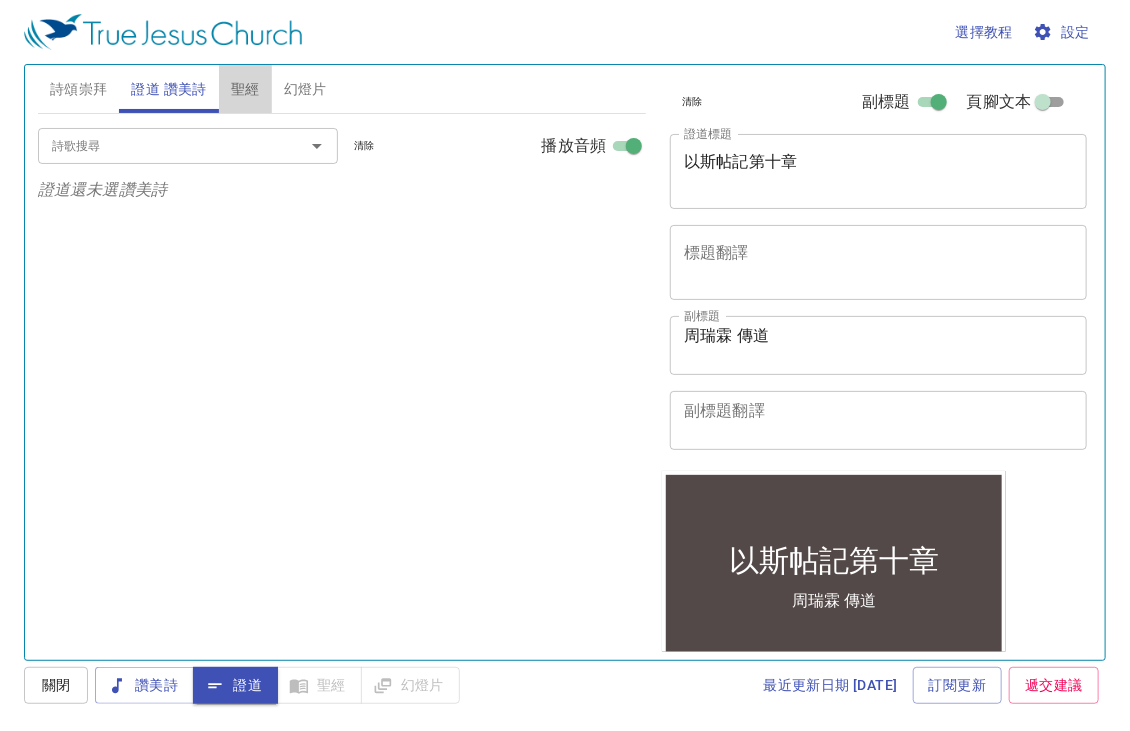 click on "聖經" at bounding box center (245, 89) 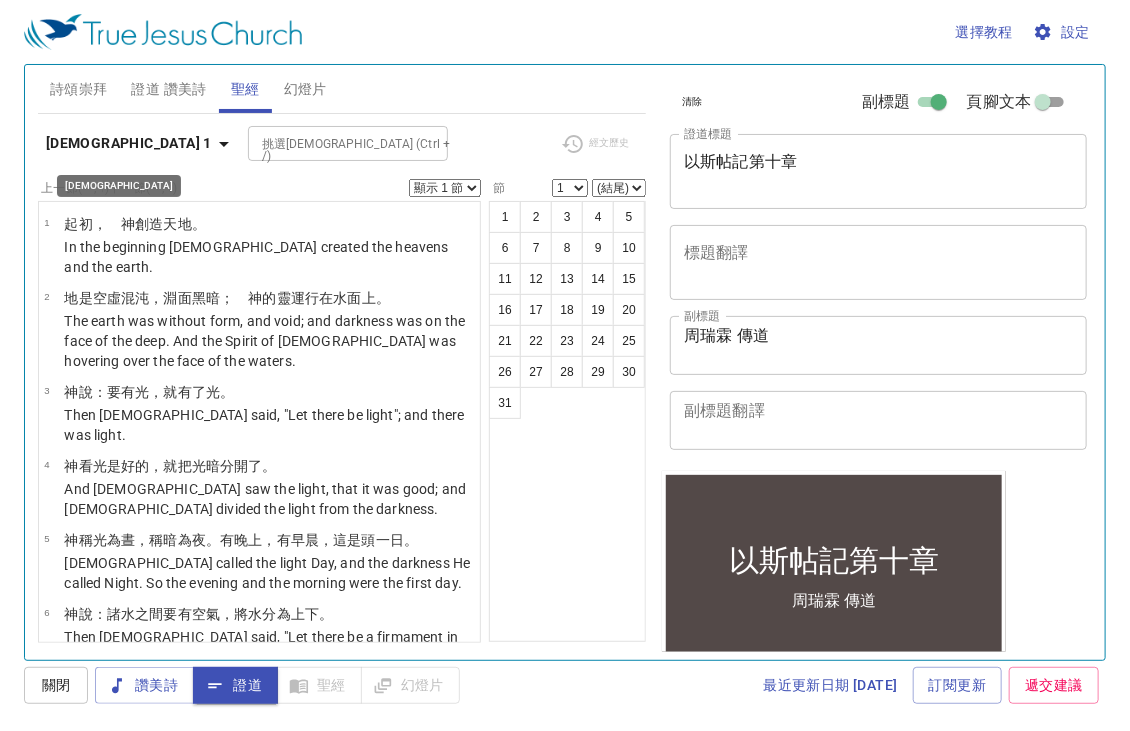 click on "[DEMOGRAPHIC_DATA] 1" at bounding box center [129, 143] 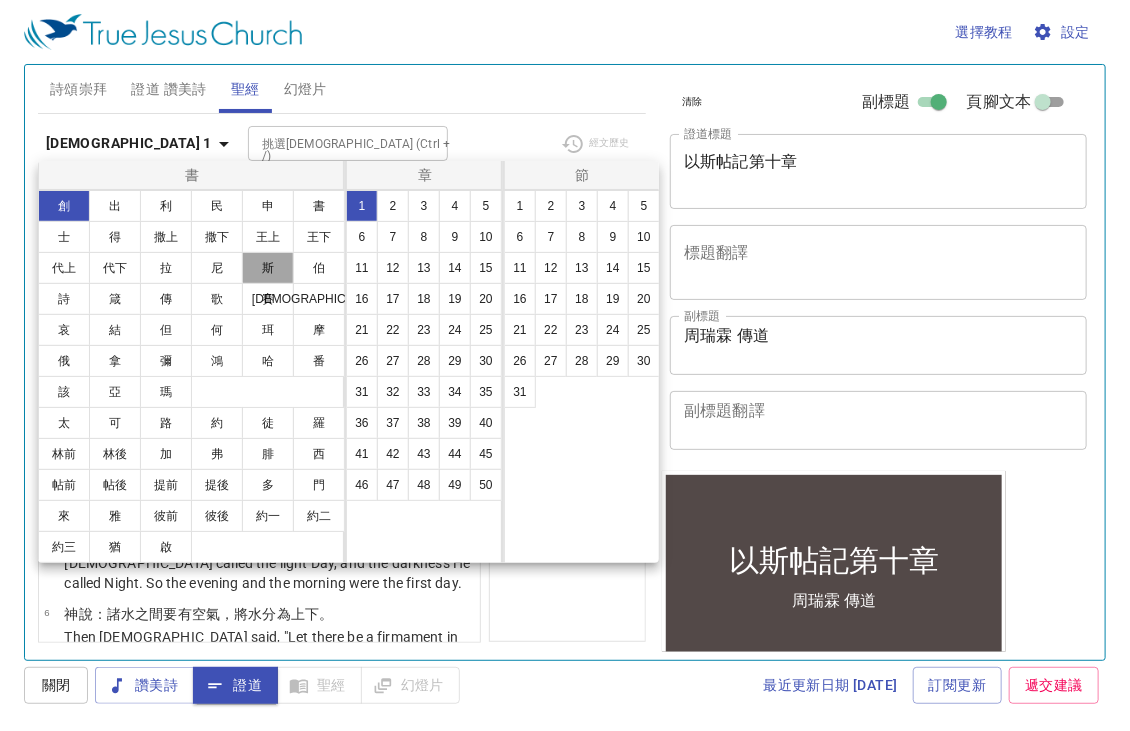 click on "斯" at bounding box center [268, 268] 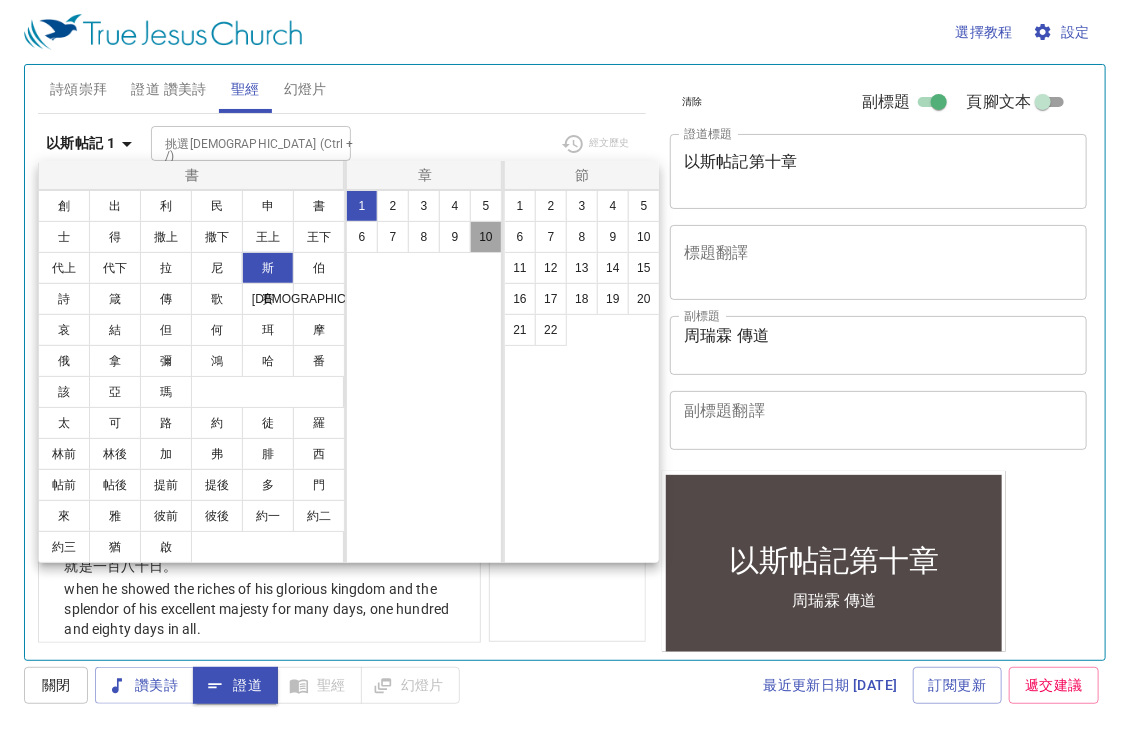 click on "10" at bounding box center [486, 237] 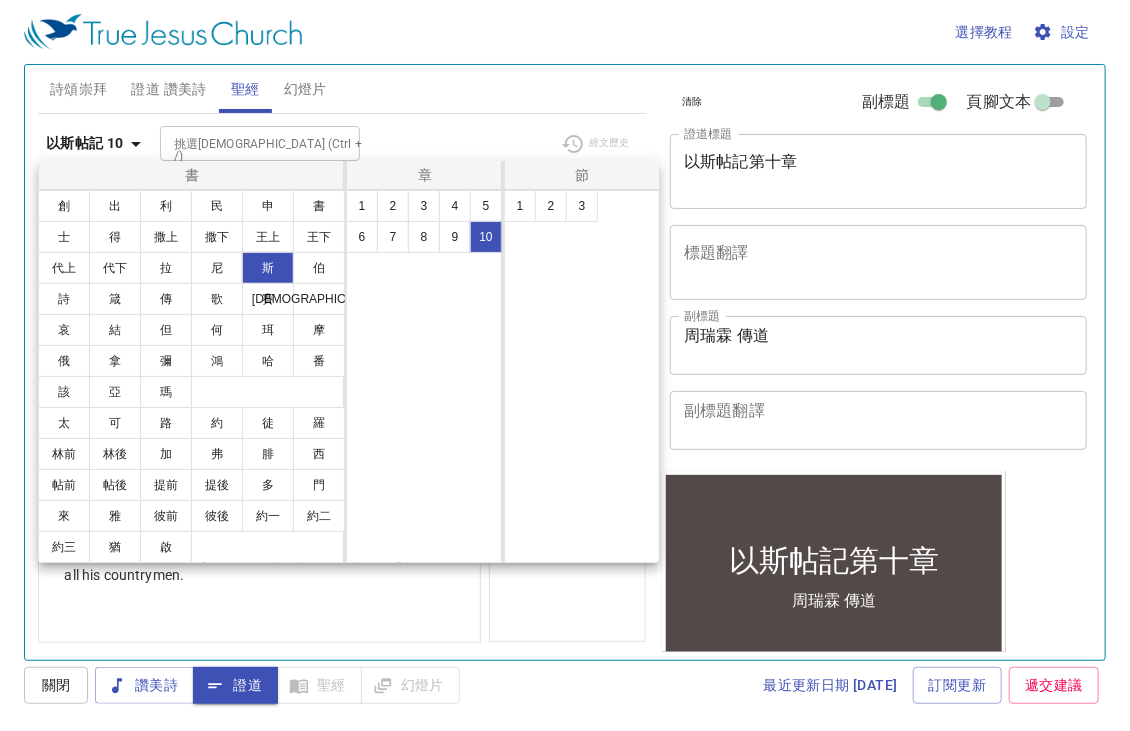 click at bounding box center (565, 365) 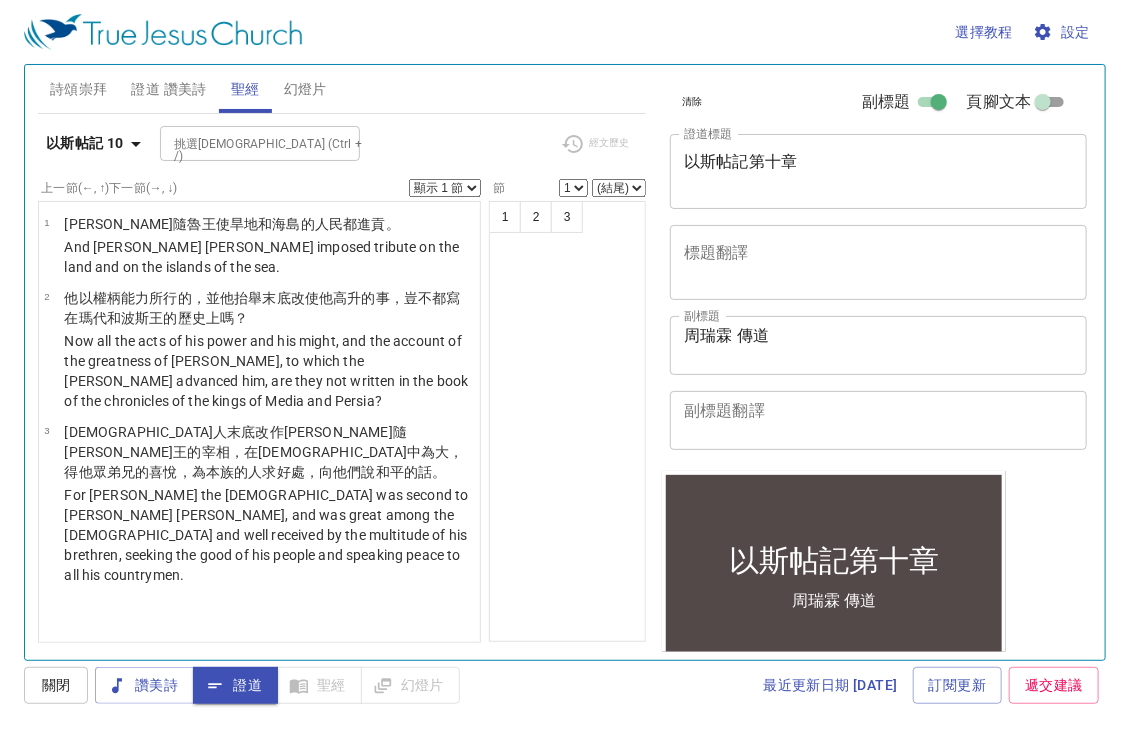 click on "證道 讚美詩" at bounding box center (168, 89) 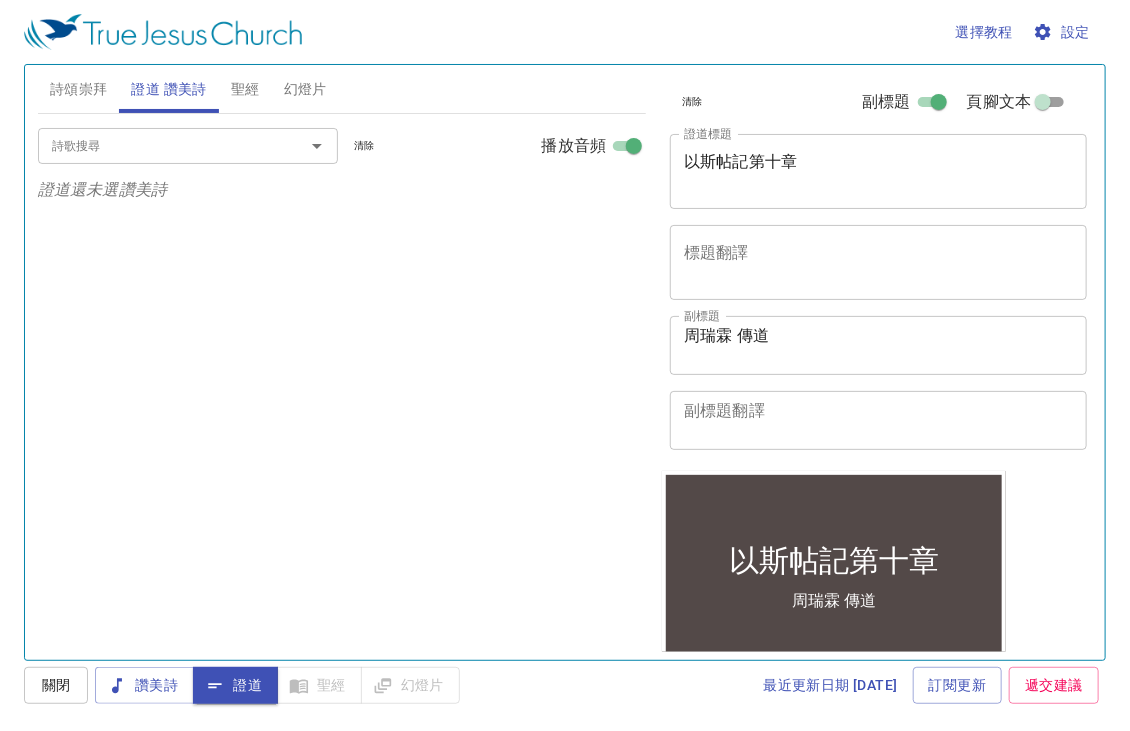 click on "詩歌搜尋" at bounding box center [158, 145] 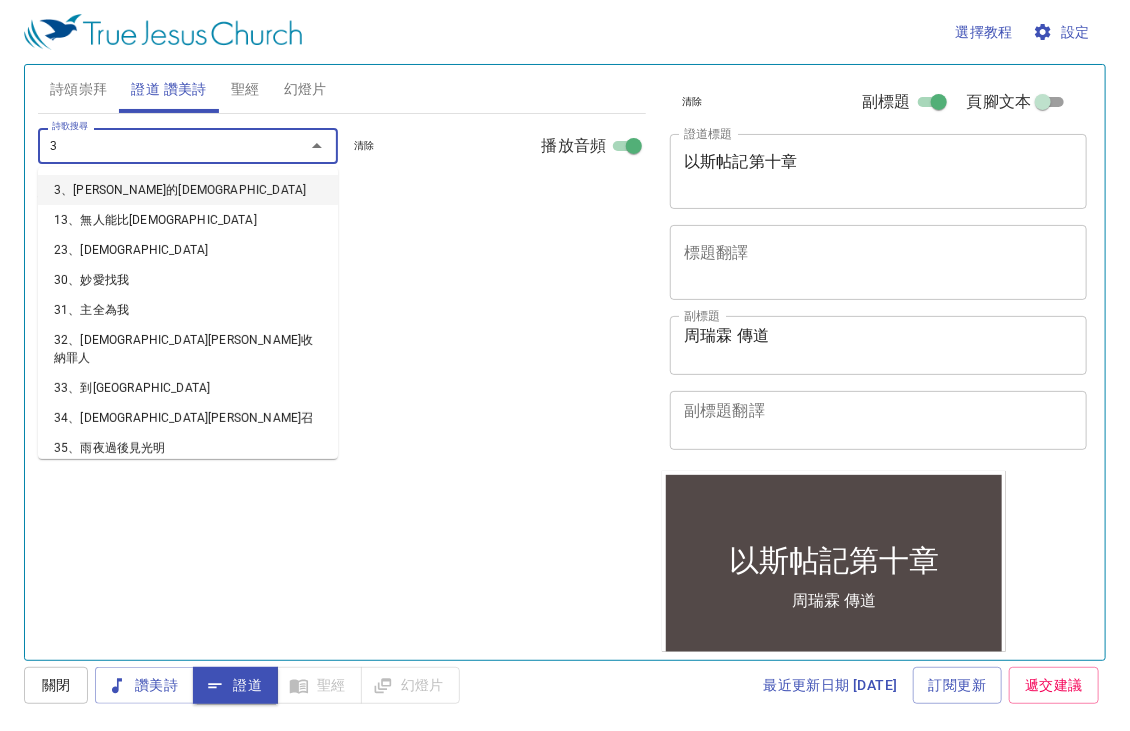 type on "35" 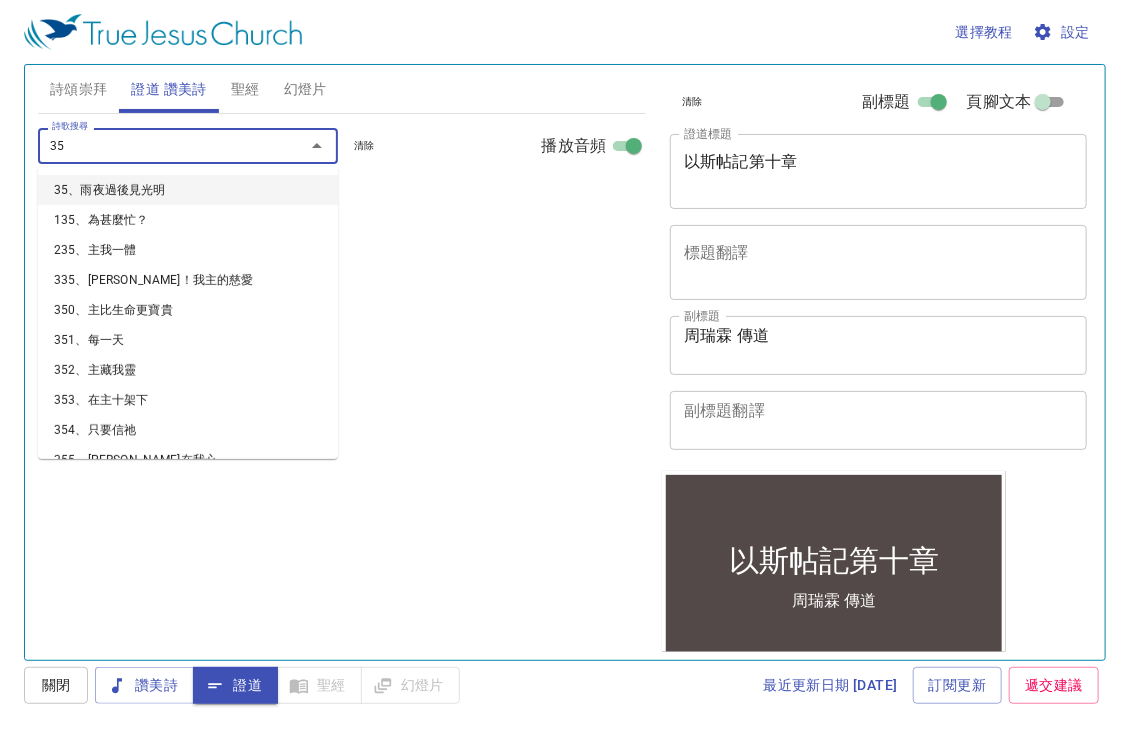 click on "35、雨夜過後見光明" at bounding box center [188, 190] 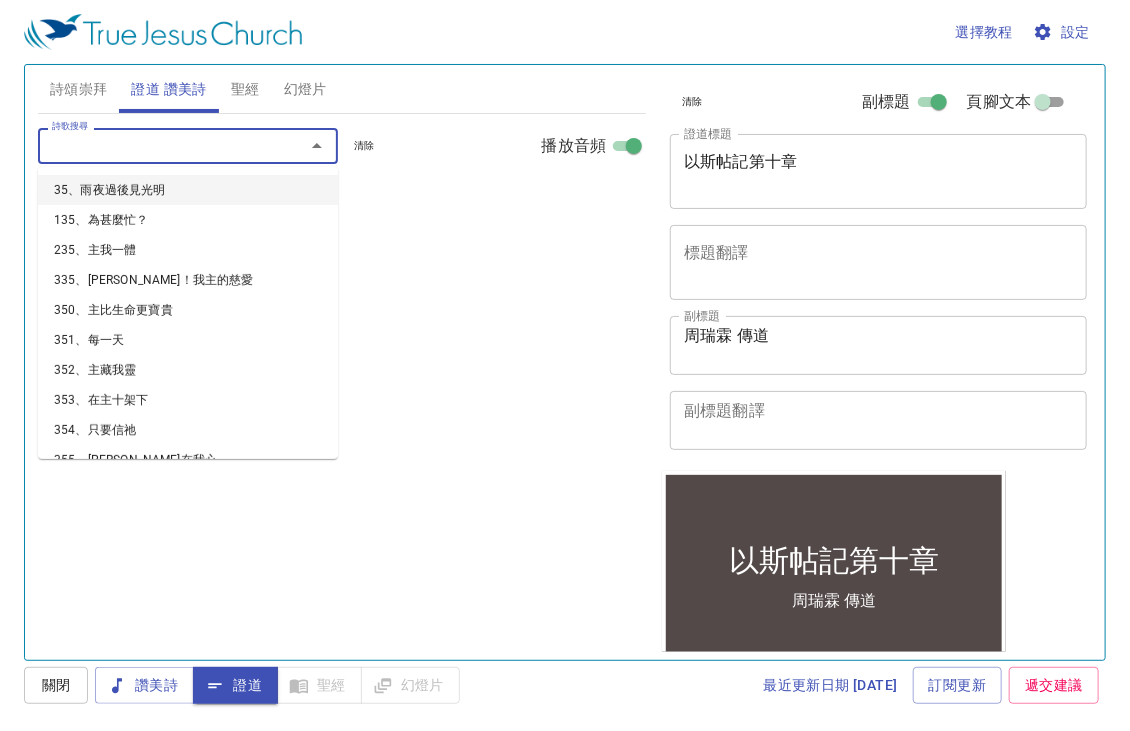 select on "1" 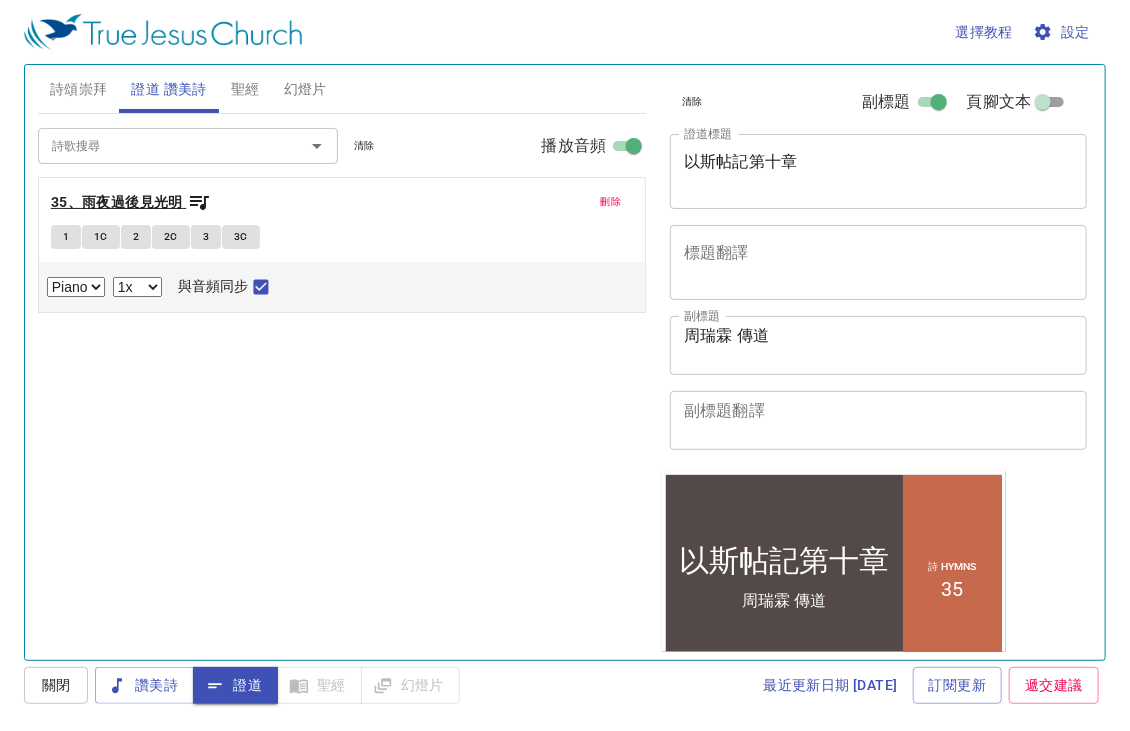 click 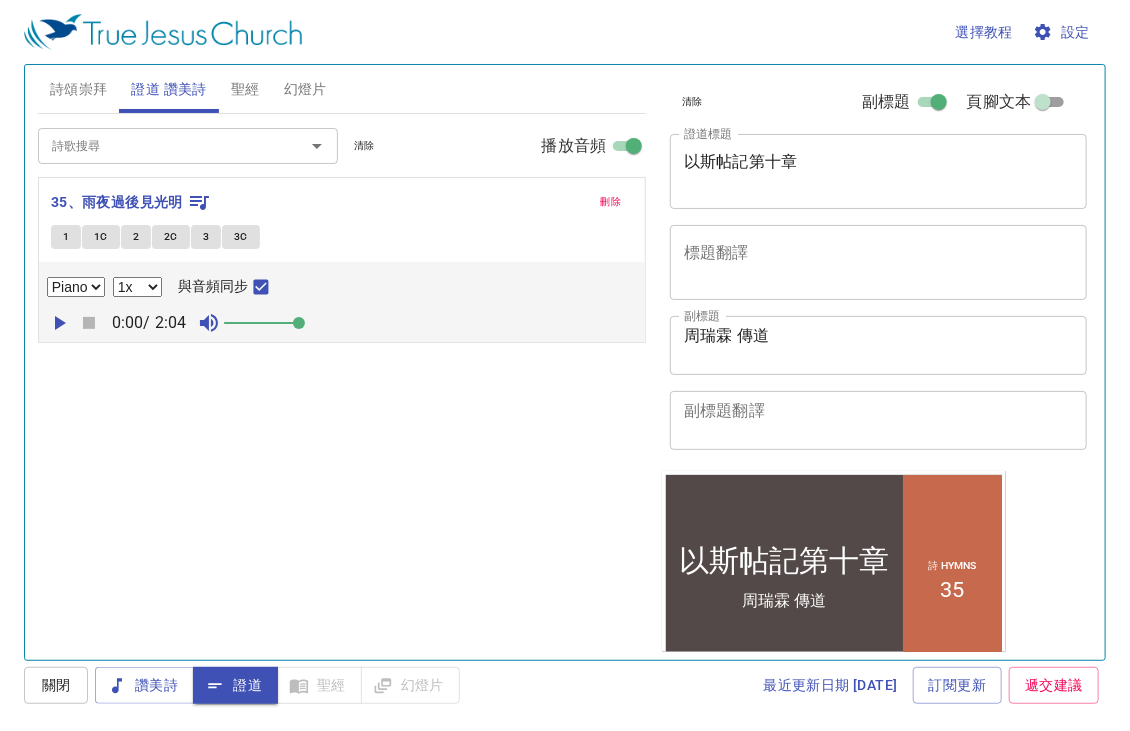 click on "詩頌崇拜 證道 讚美詩 聖經 幻燈片" at bounding box center [342, 89] 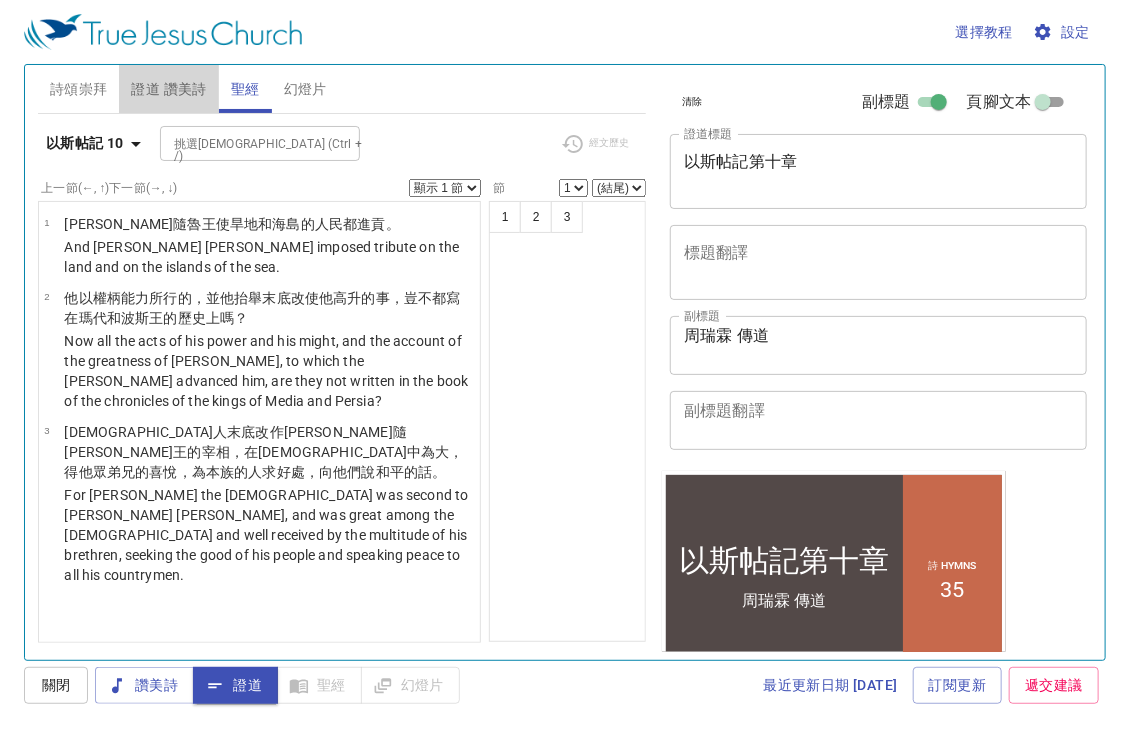 click on "證道 讚美詩" at bounding box center [168, 89] 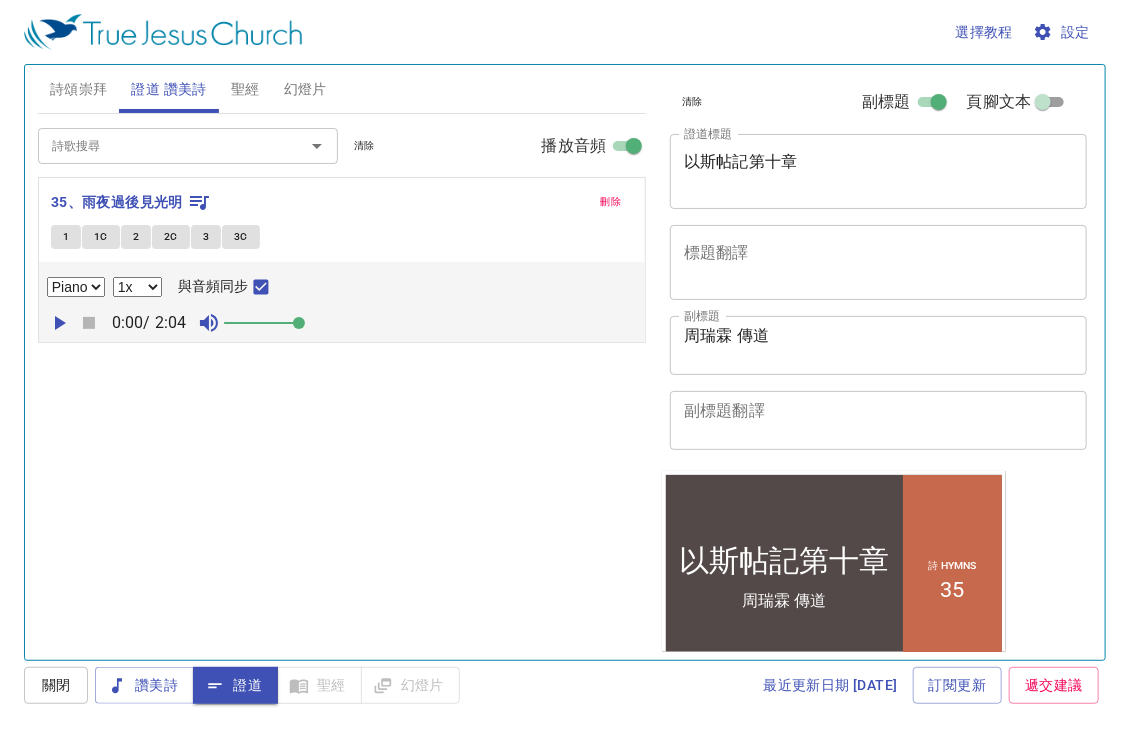 click on "Piano 0.6x 0.7x 0.8x 0.9x 1x 1.1x 1.2x 1.3x 1.4x 1.5x 1.7x 2x 與音頻同步" at bounding box center (342, 287) 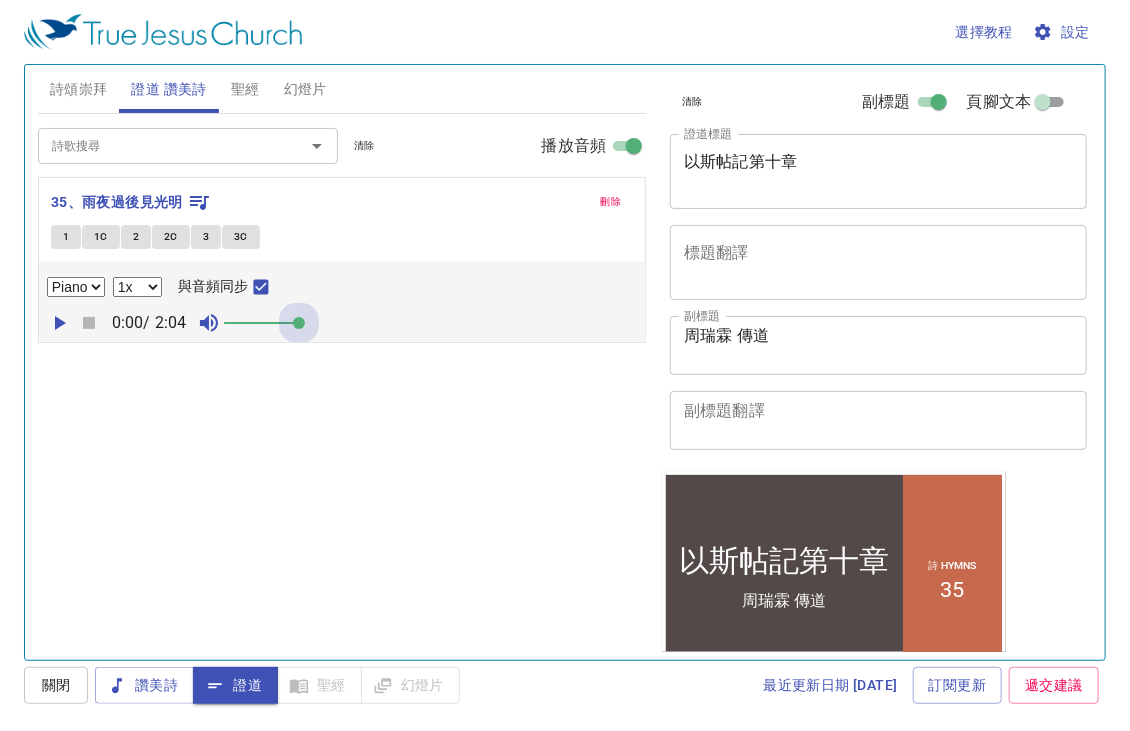 drag, startPoint x: 311, startPoint y: 331, endPoint x: 364, endPoint y: 331, distance: 53 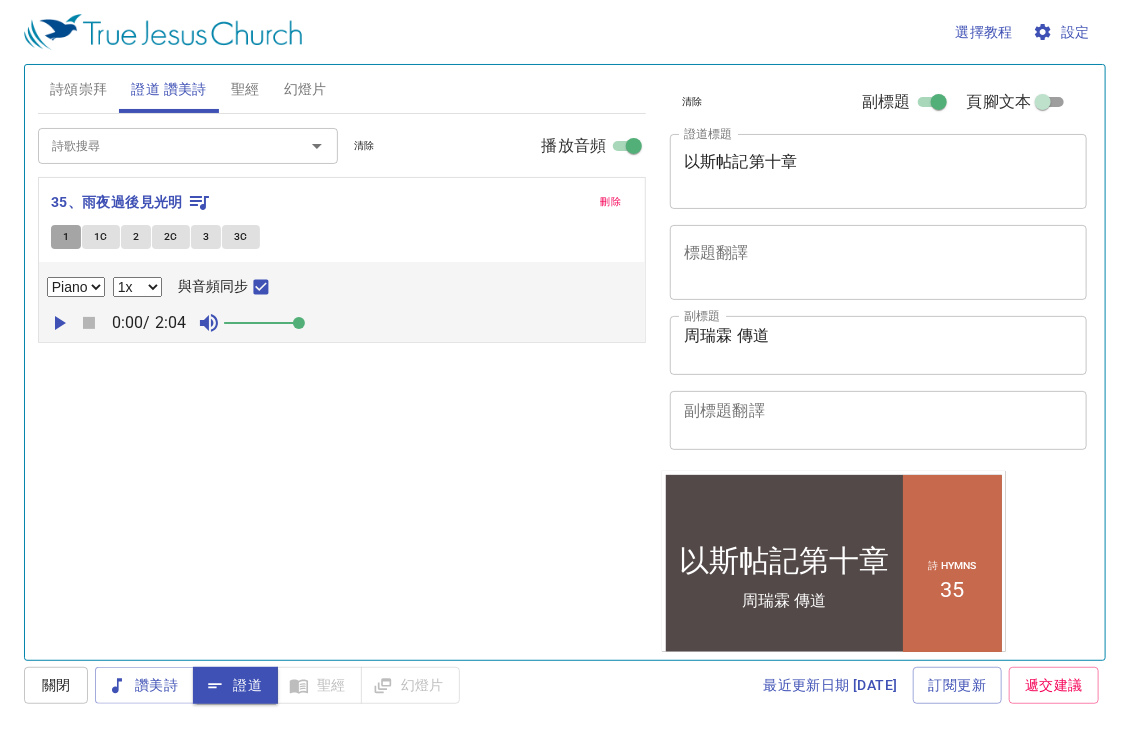 click on "1" at bounding box center (66, 237) 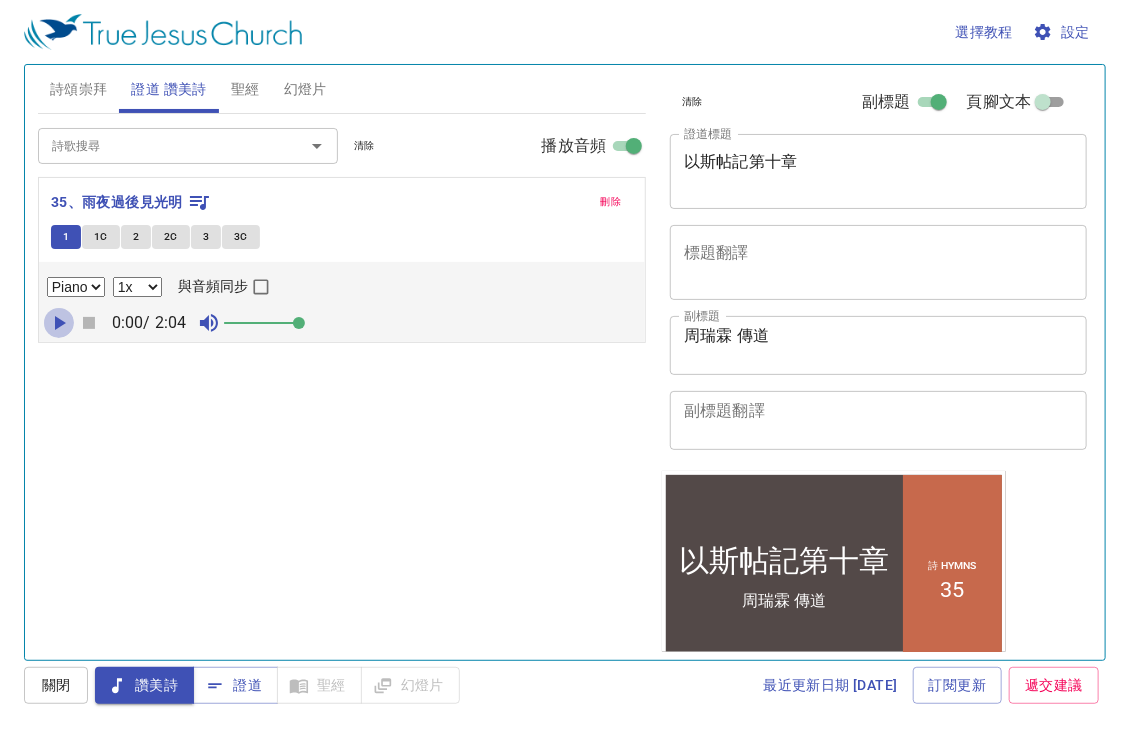 click 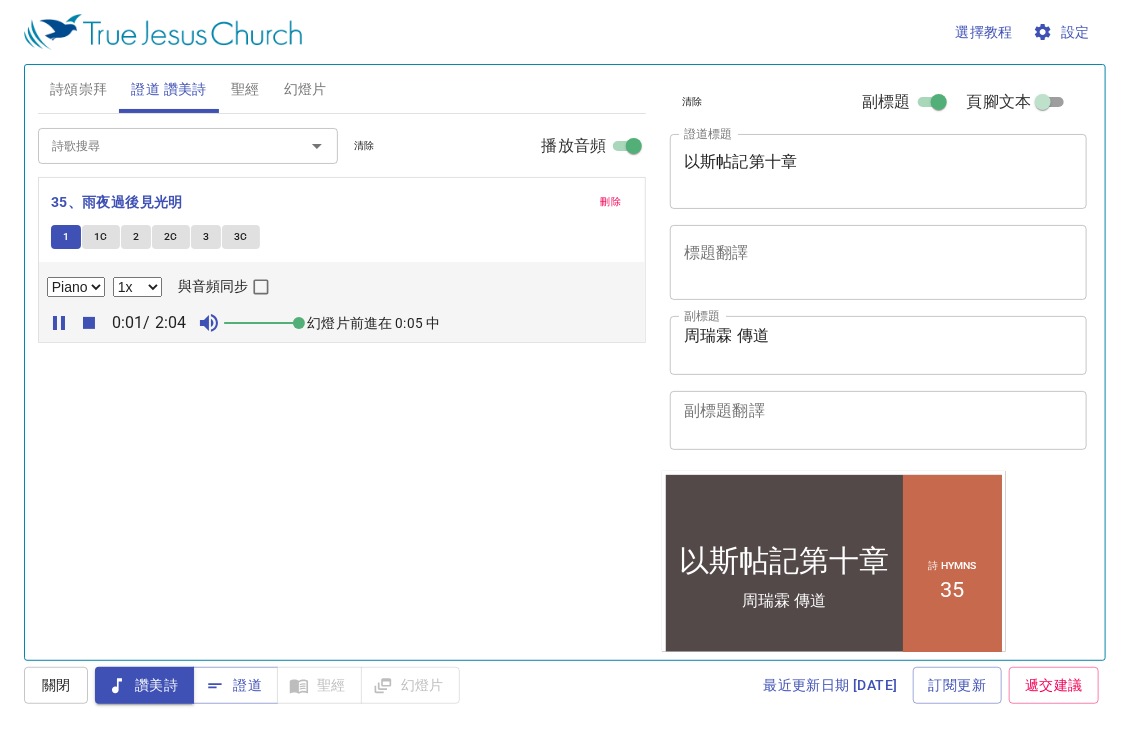 click on "1" at bounding box center (66, 237) 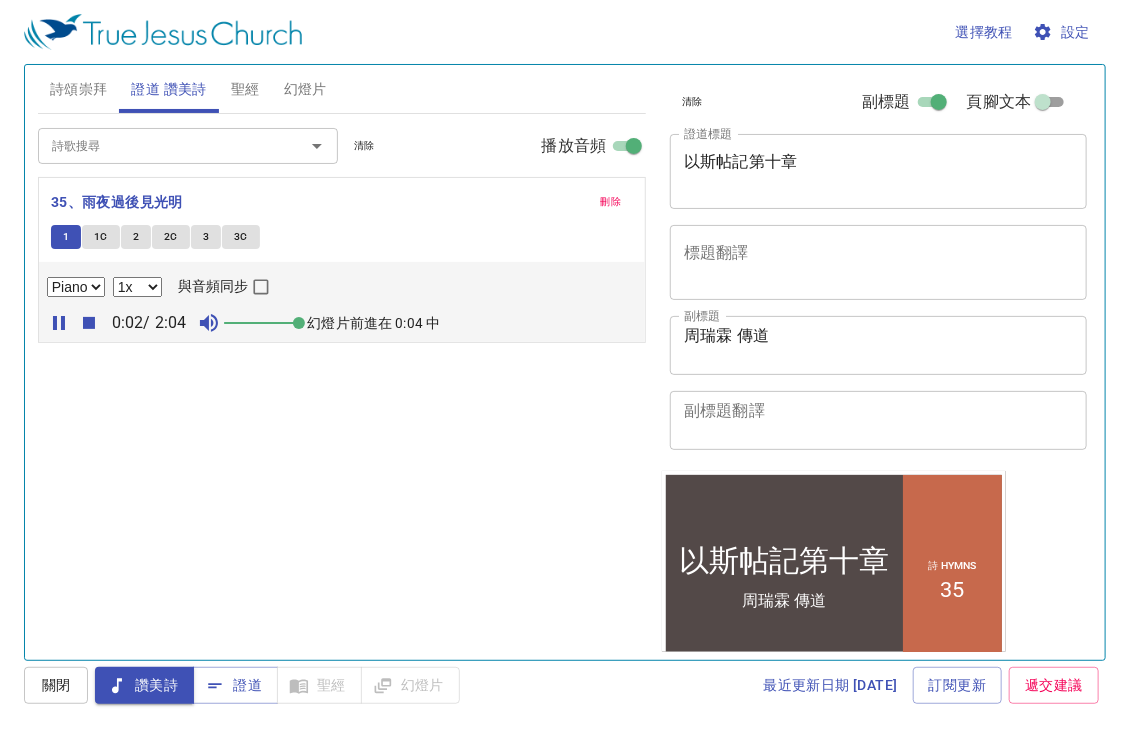 click on "0.6x 0.7x 0.8x 0.9x 1x 1.1x 1.2x 1.3x 1.4x 1.5x 1.7x 2x" at bounding box center [137, 287] 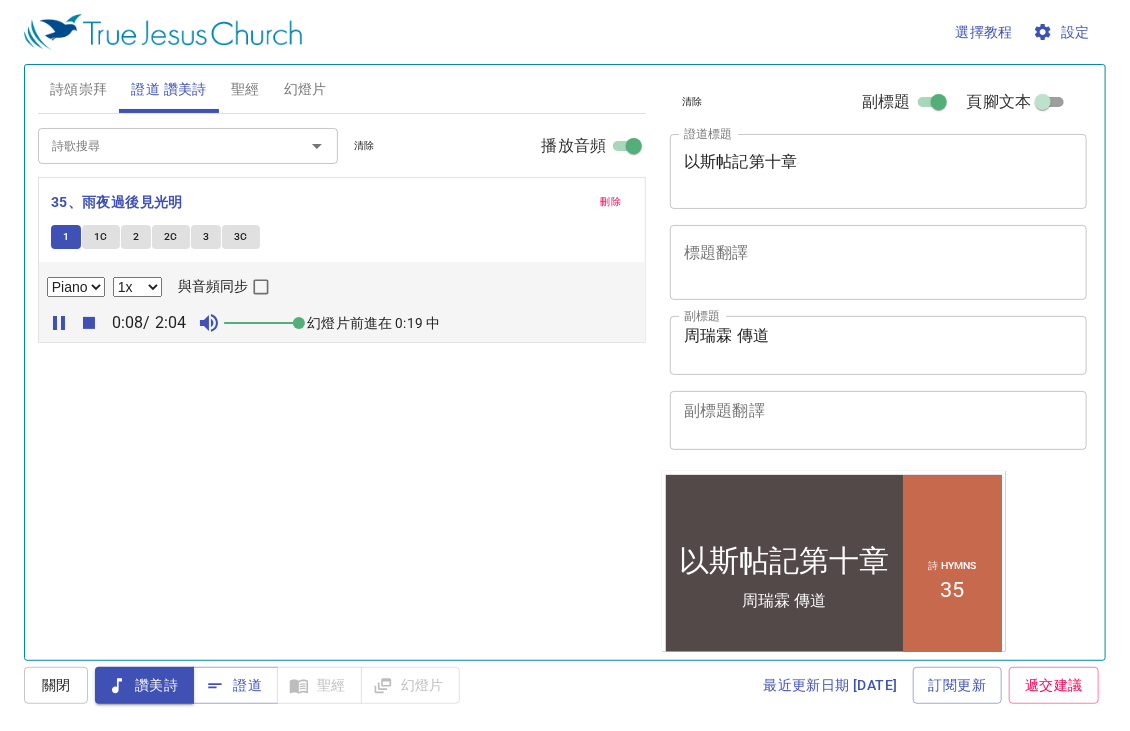 click on "35、雨夜過後見光明" at bounding box center [342, 202] 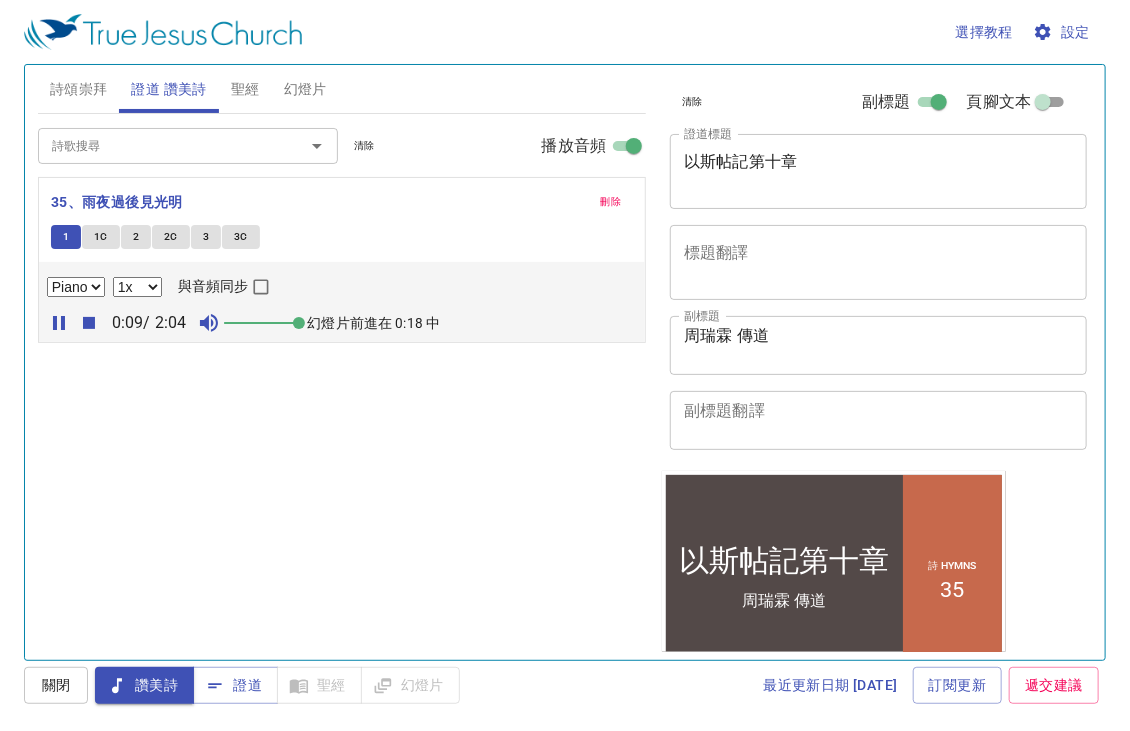 click on "1" at bounding box center [66, 237] 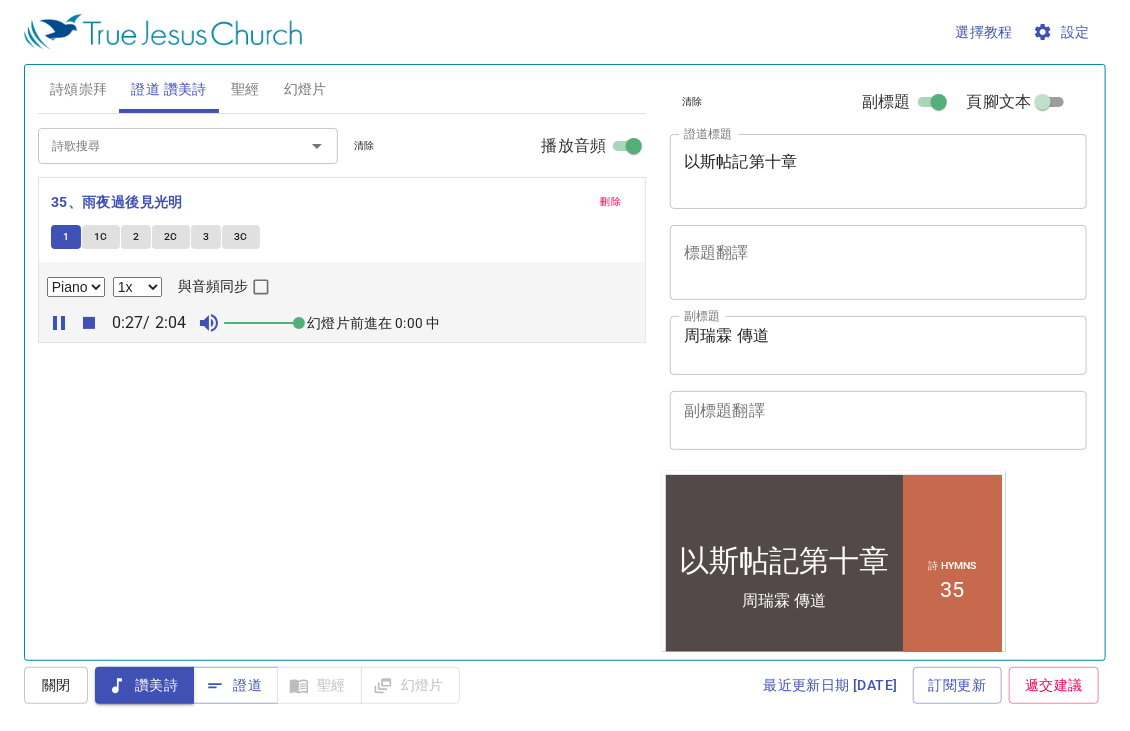 type 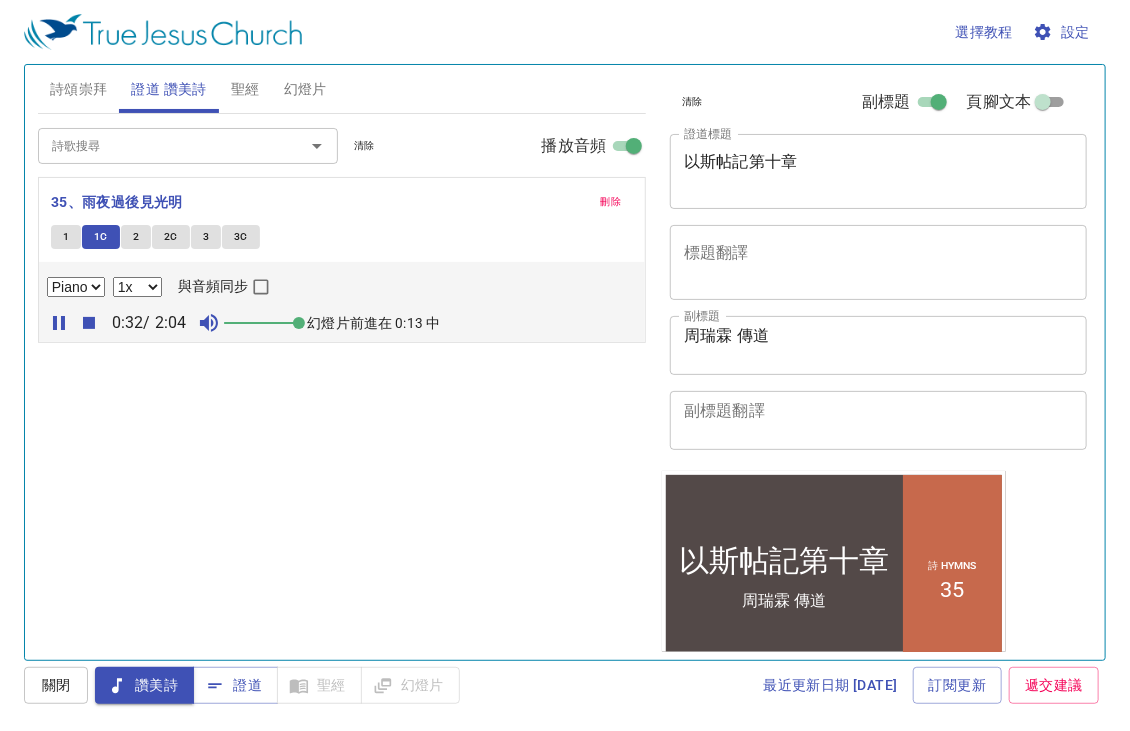 click on "0.6x 0.7x 0.8x 0.9x 1x 1.1x 1.2x 1.3x 1.4x 1.5x 1.7x 2x" at bounding box center (137, 287) 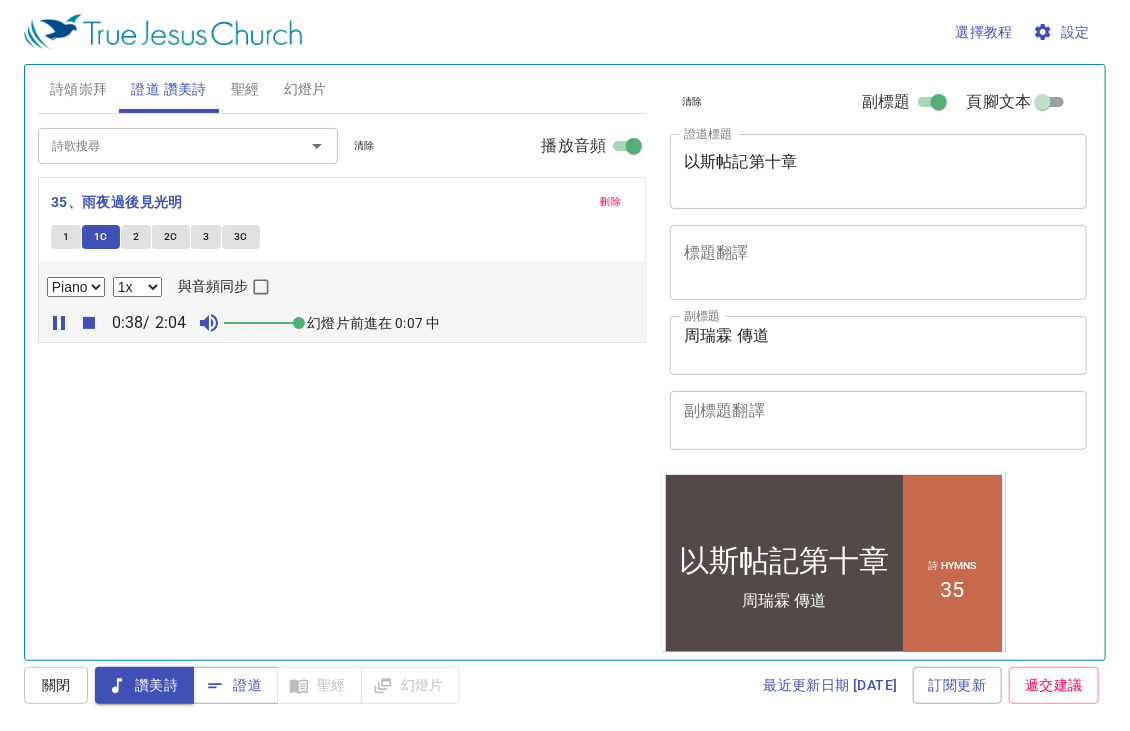 click on "35、雨夜過後見光明" at bounding box center [342, 202] 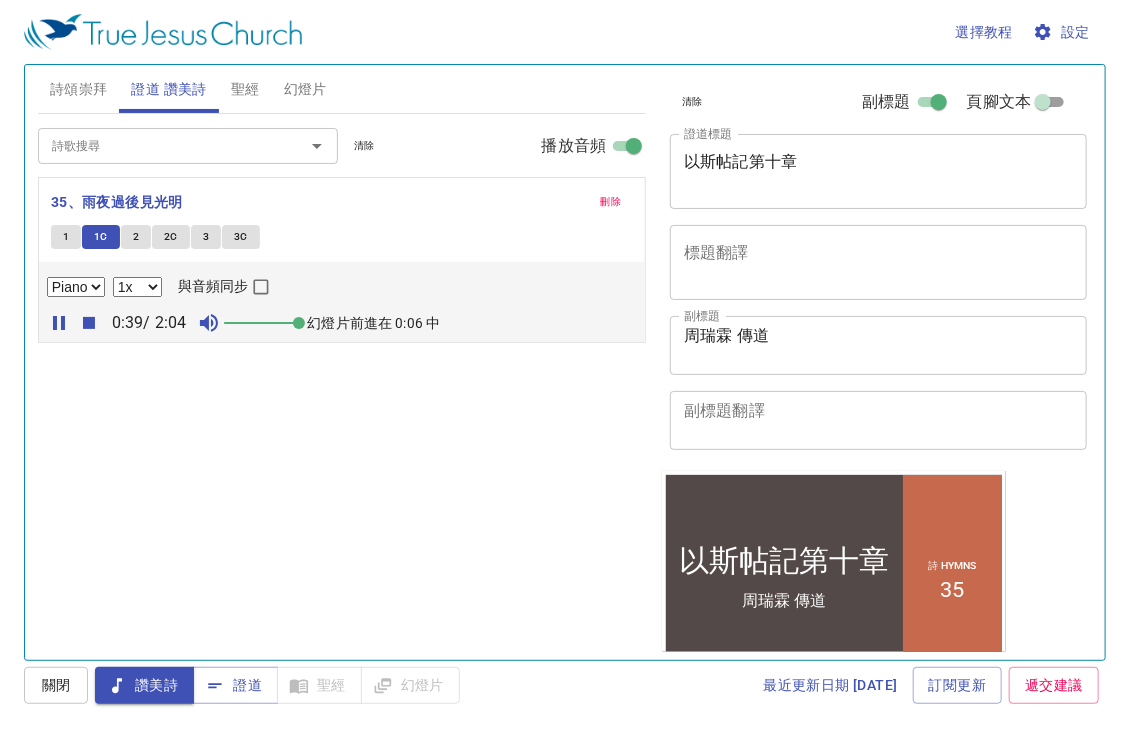 click on "1C" at bounding box center [101, 237] 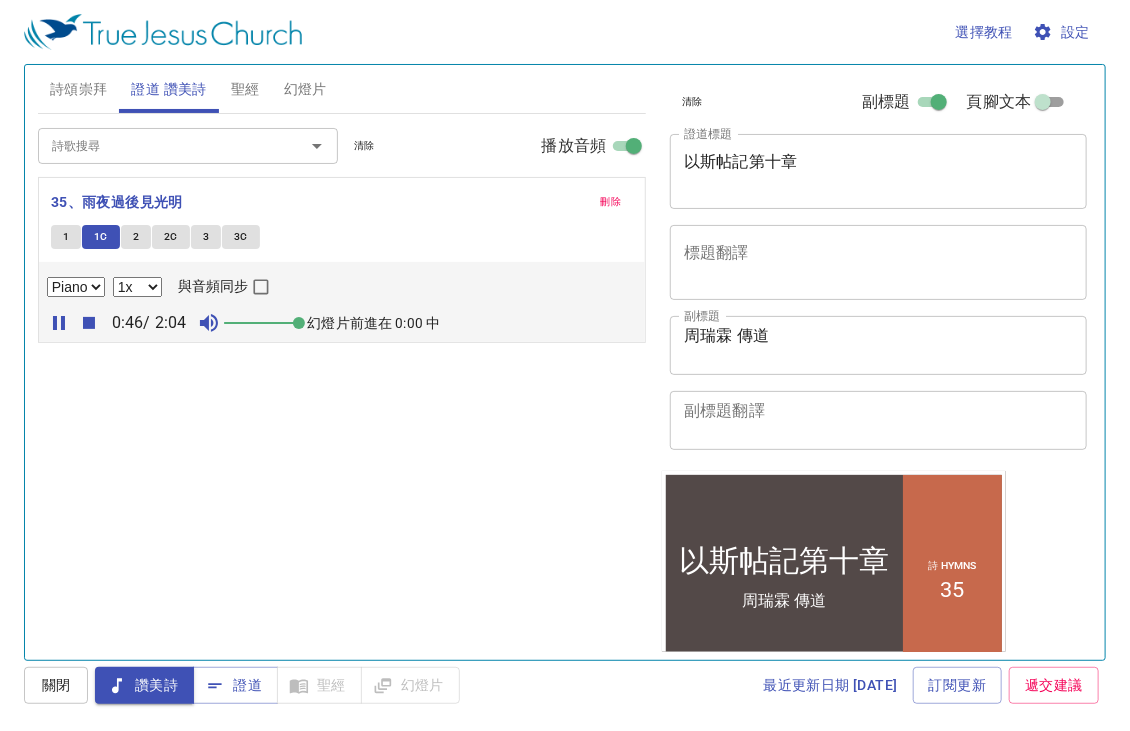 type 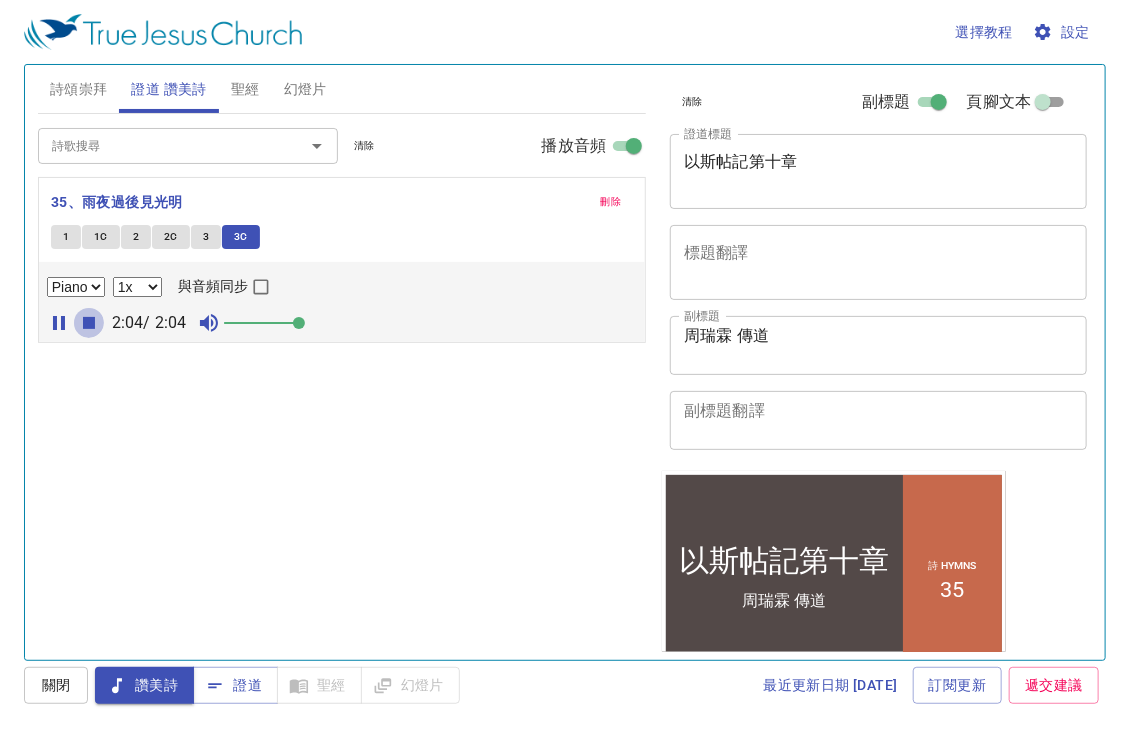 click 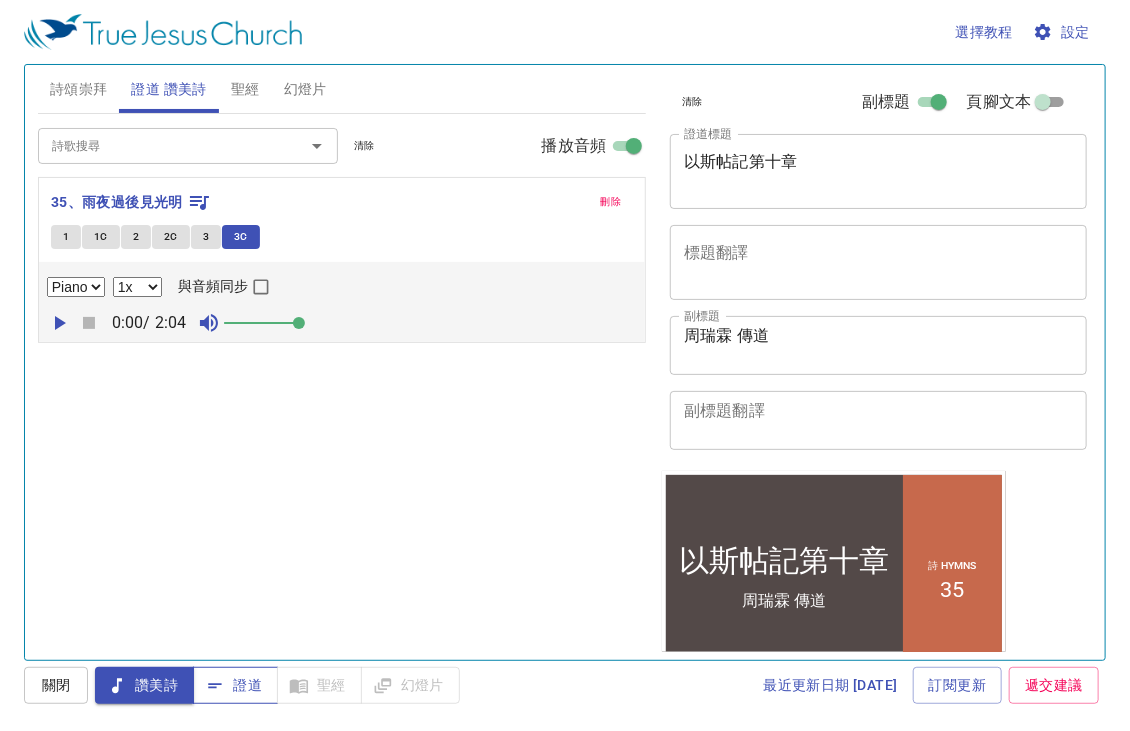 click on "證道" at bounding box center (235, 685) 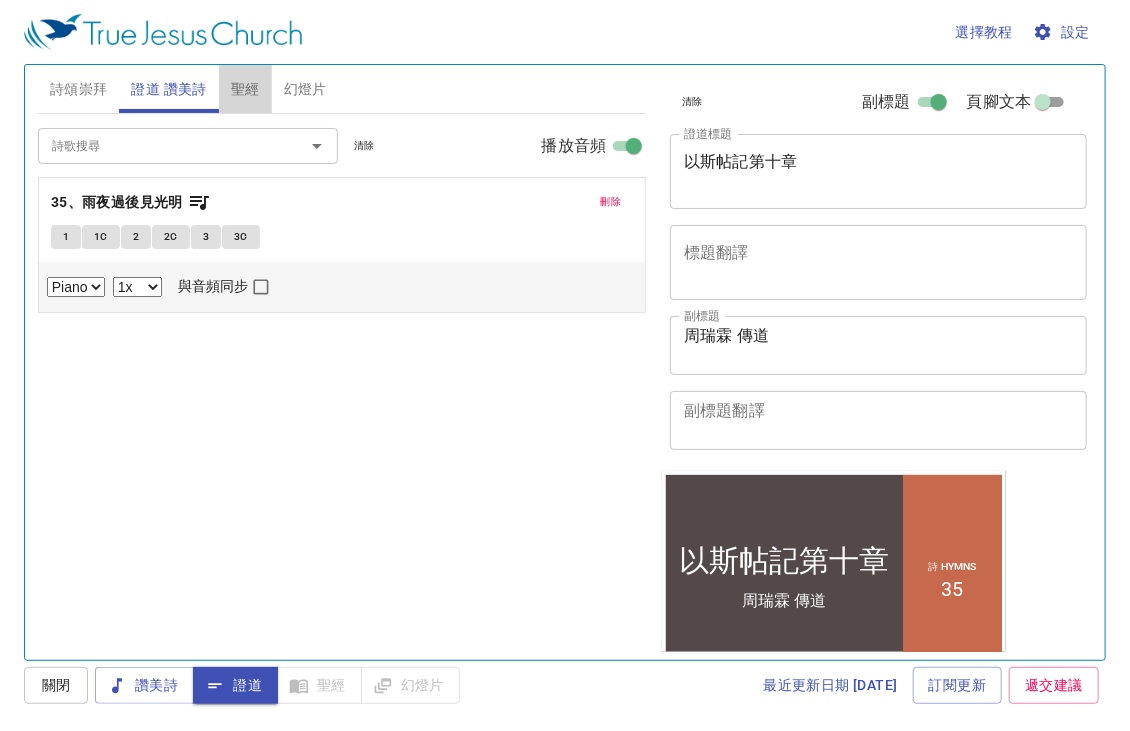 click on "聖經" at bounding box center (245, 89) 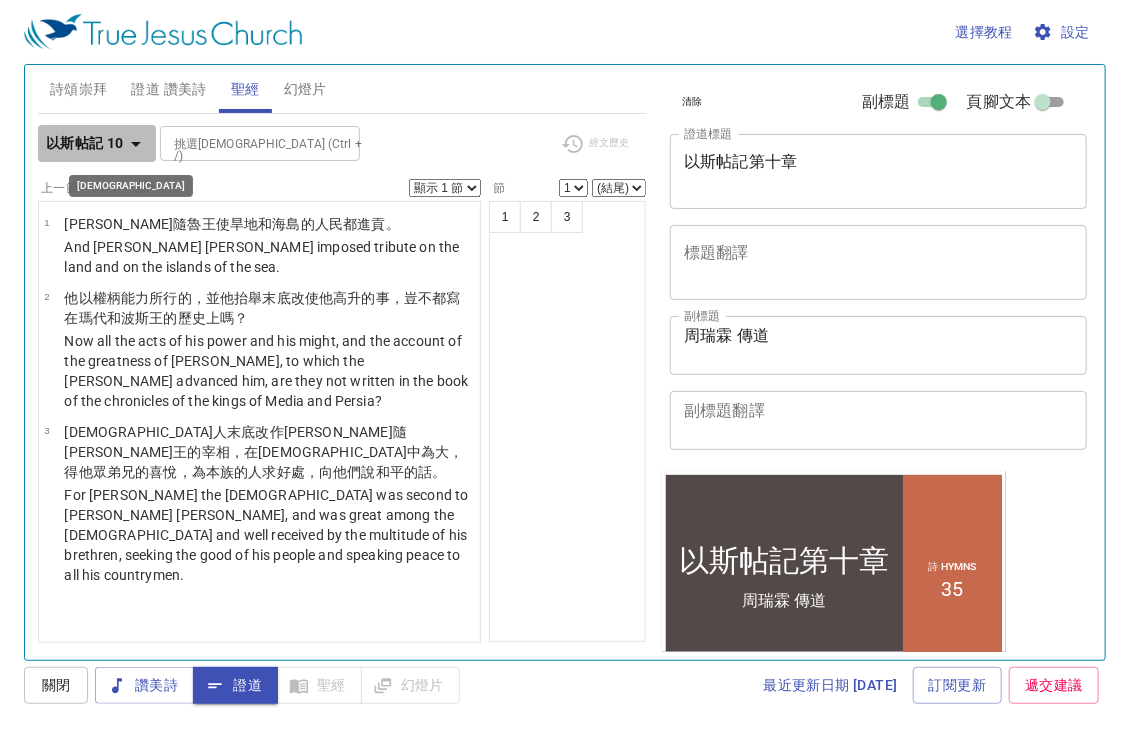 click on "以斯帖記 10" at bounding box center (85, 143) 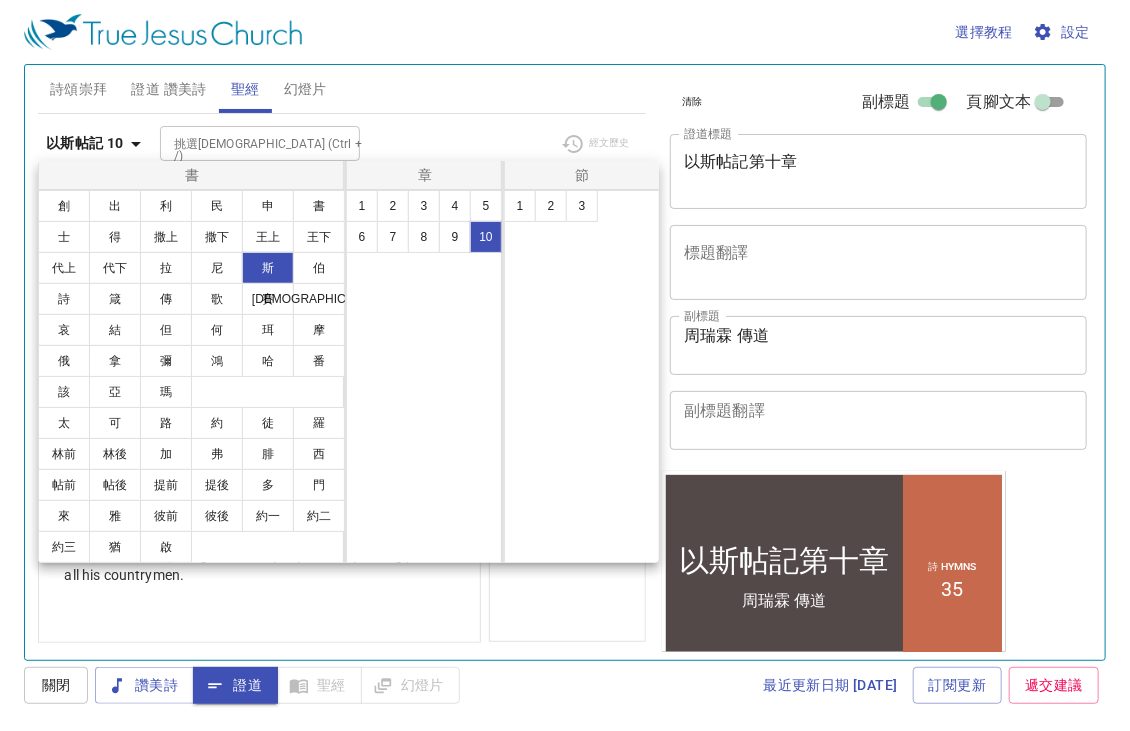 click at bounding box center (565, 365) 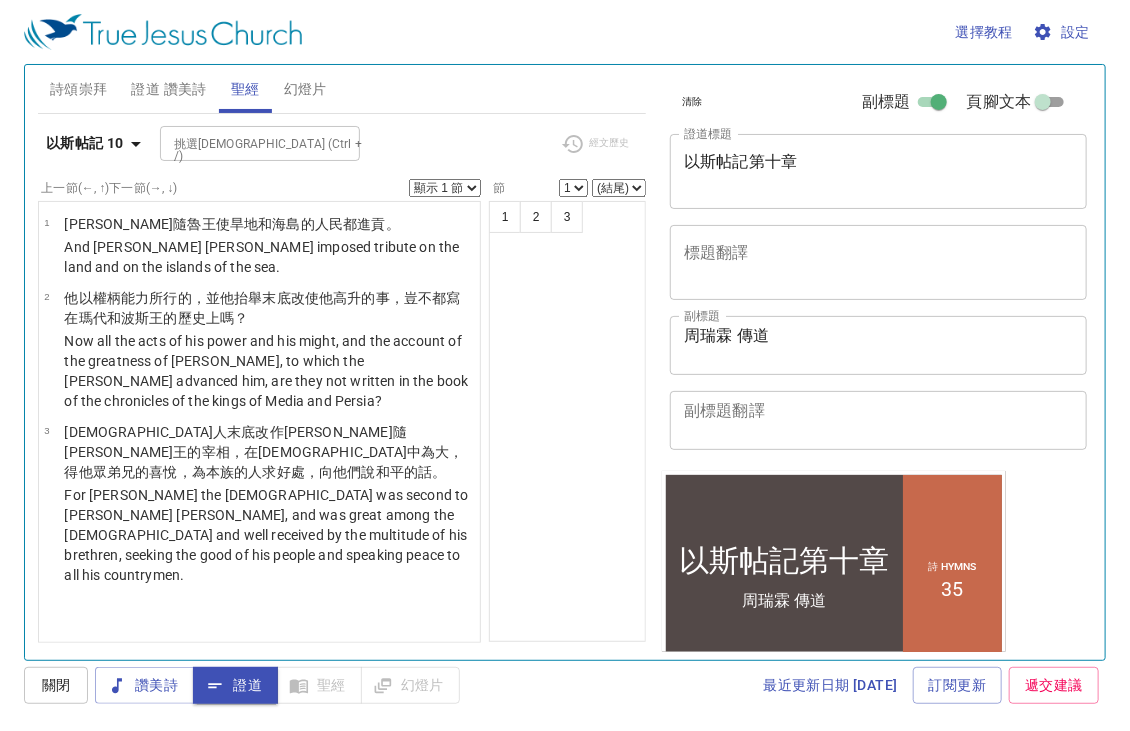 click on "挑選聖經章節 (Ctrl + /) 挑選聖經章節 (Ctrl + /)" at bounding box center (353, 143) 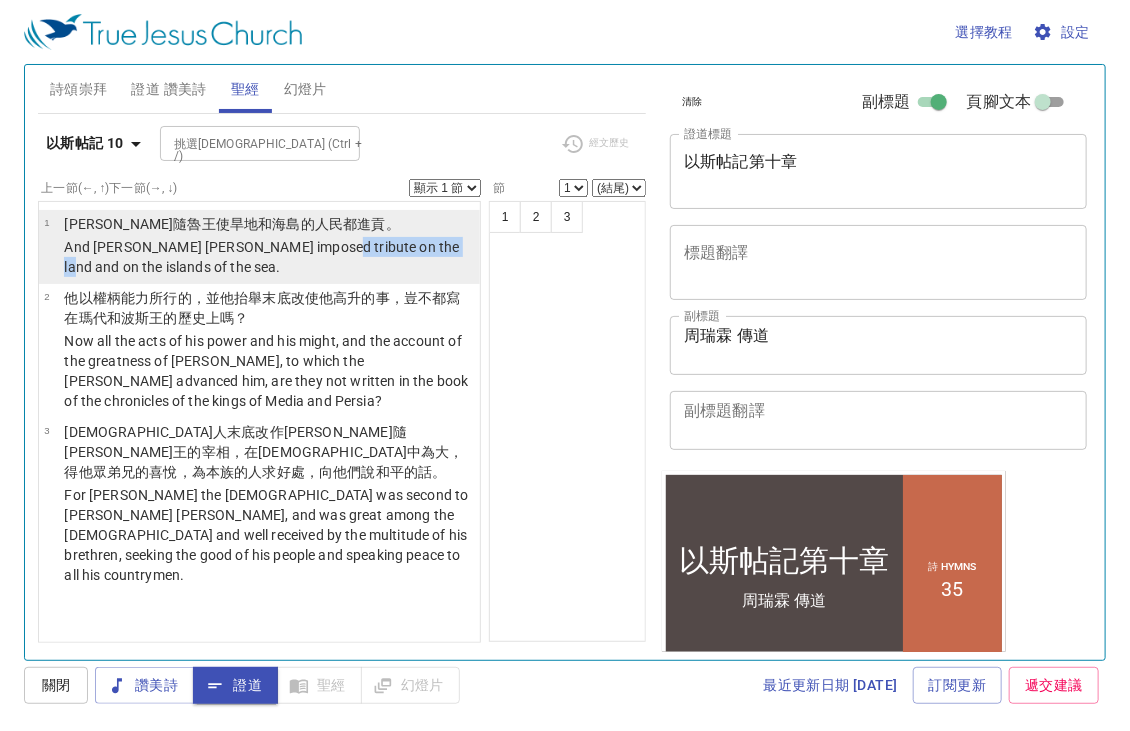 drag, startPoint x: 318, startPoint y: 242, endPoint x: 465, endPoint y: 237, distance: 147.085 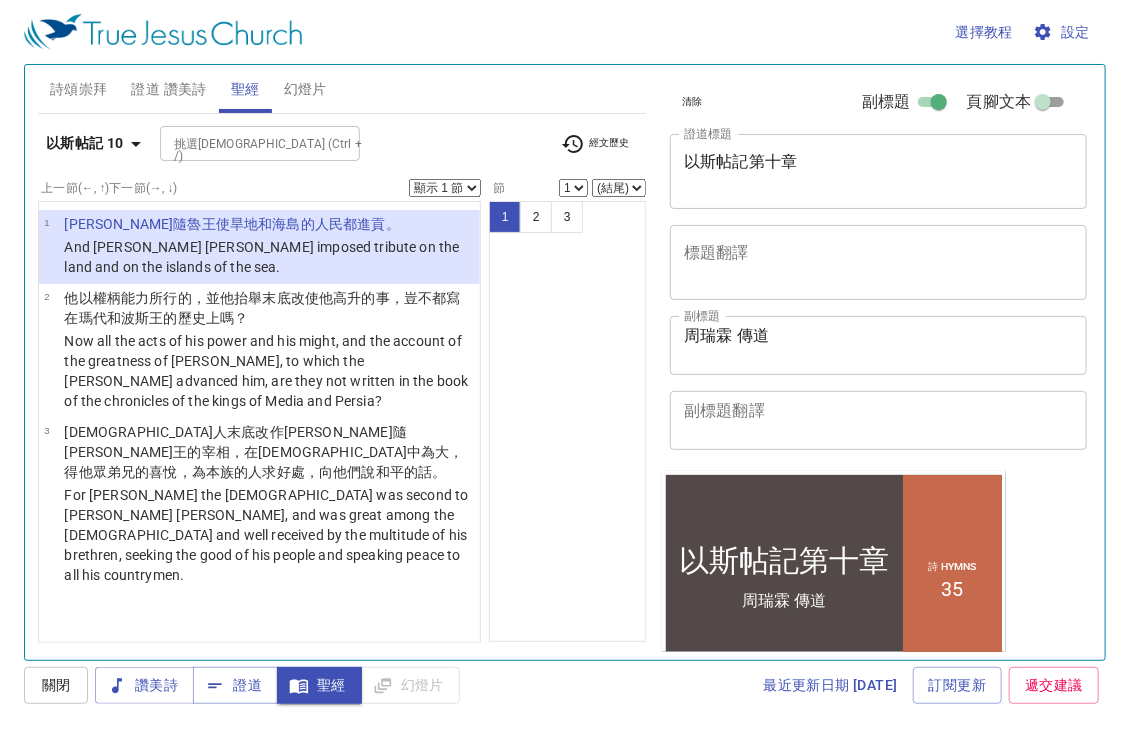 drag, startPoint x: 465, startPoint y: 237, endPoint x: 560, endPoint y: 284, distance: 105.99056 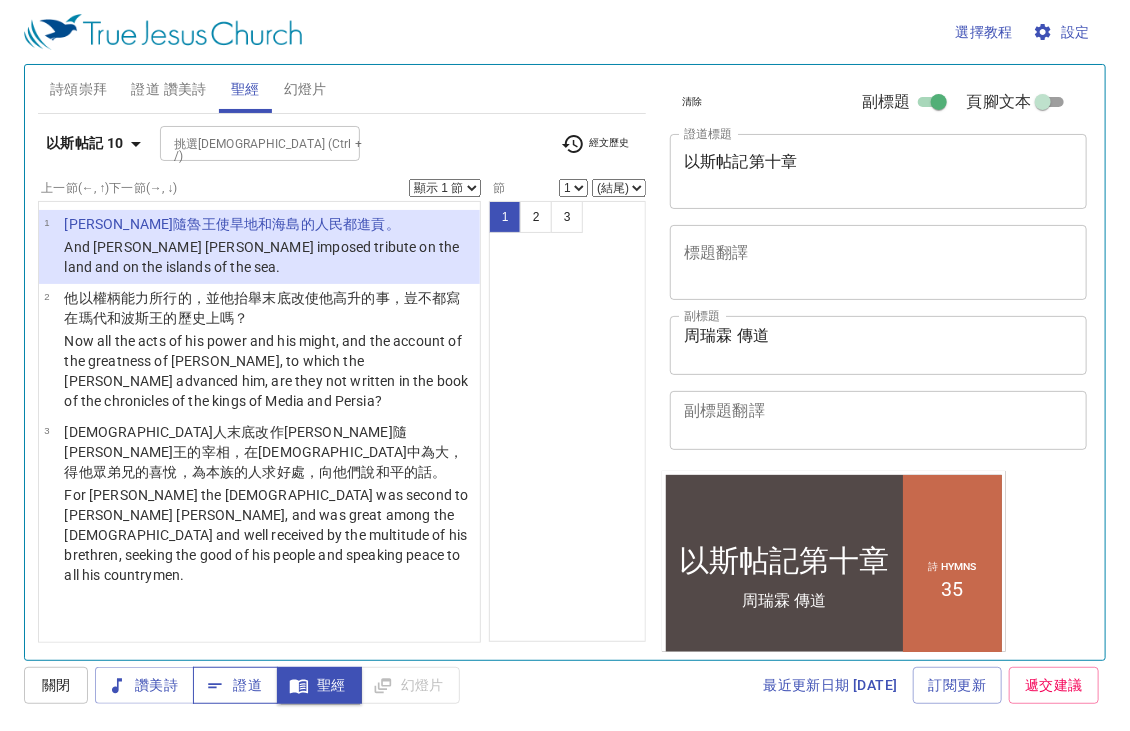 click on "證道" at bounding box center (235, 685) 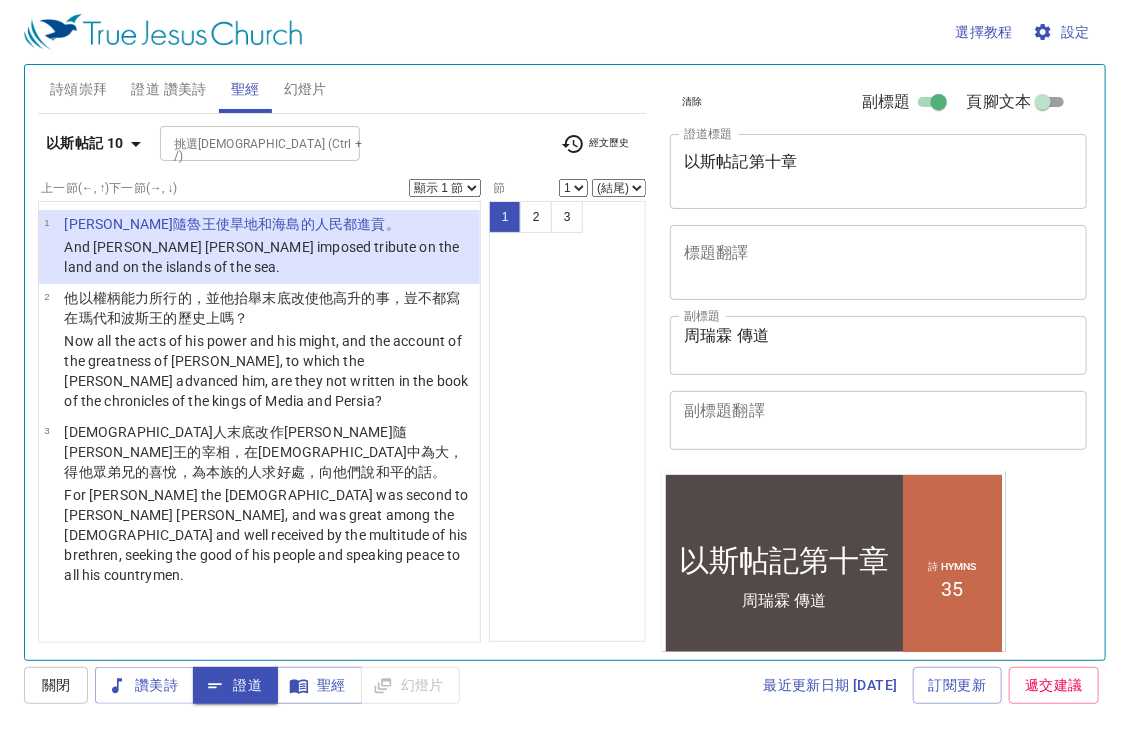 click on "And King Ahasuerus imposed tribute on the land and on the islands of the sea." at bounding box center [269, 257] 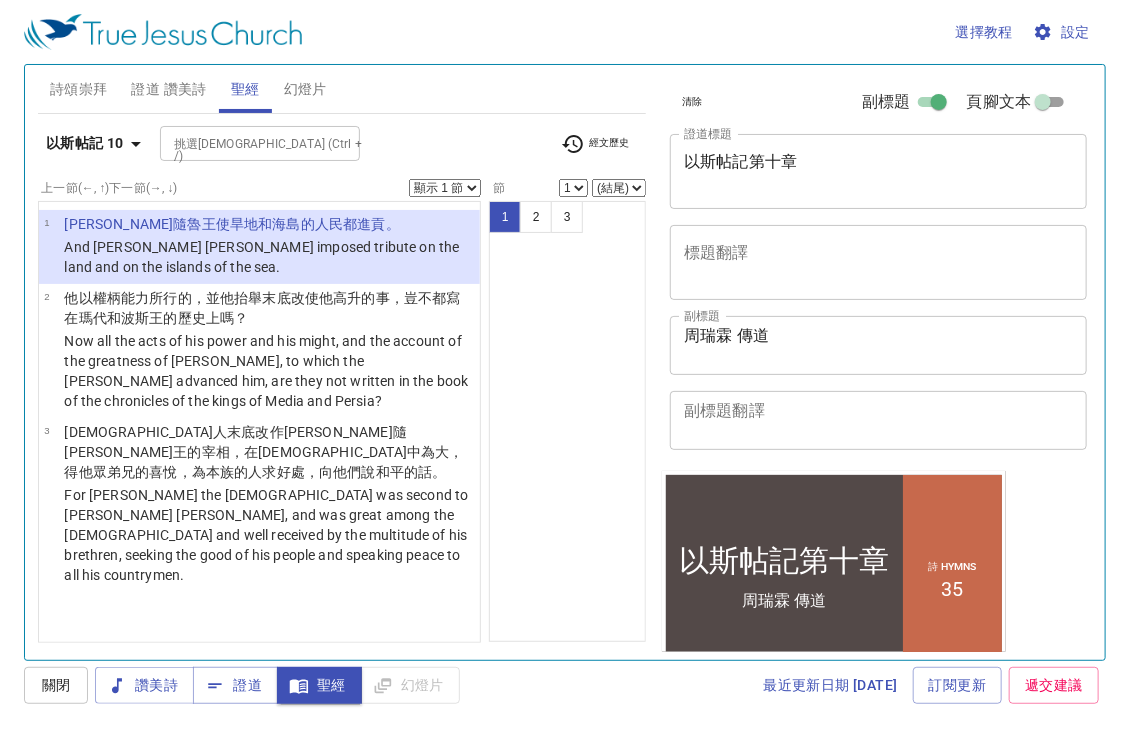 click on "亞哈隨魯 王 使 旱地 和海 島 的人民都進貢 。" at bounding box center [269, 224] 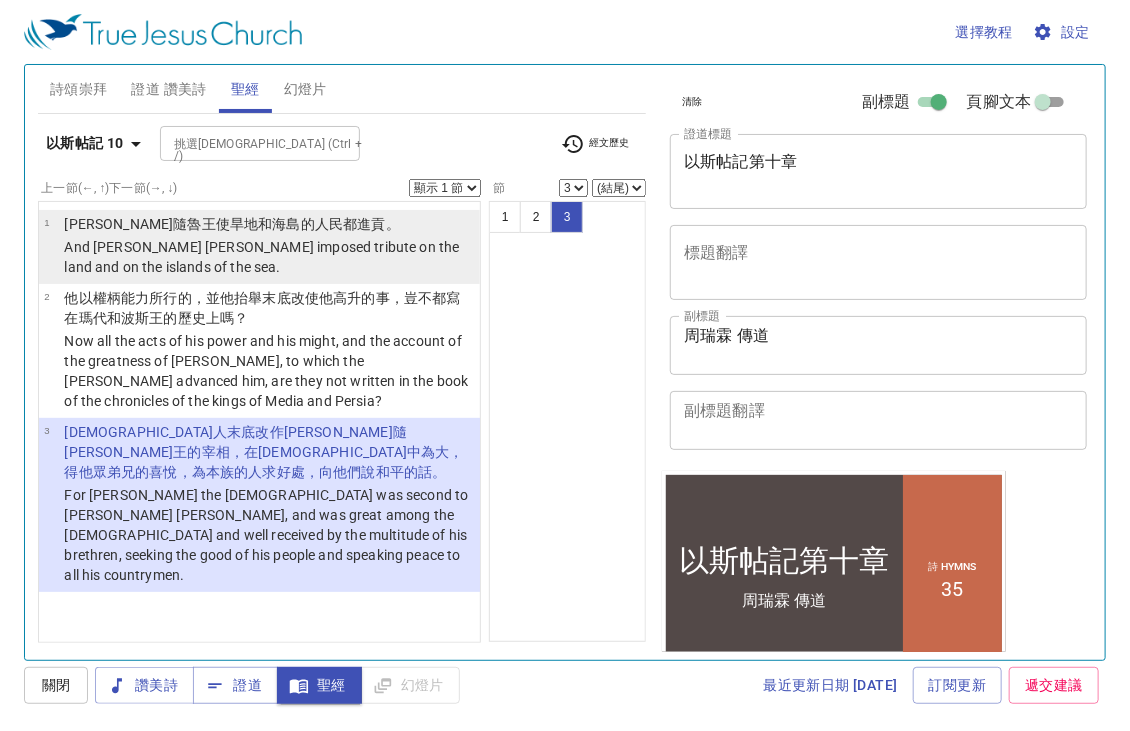 click on "And King Ahasuerus imposed tribute on the land and on the islands of the sea." at bounding box center (269, 257) 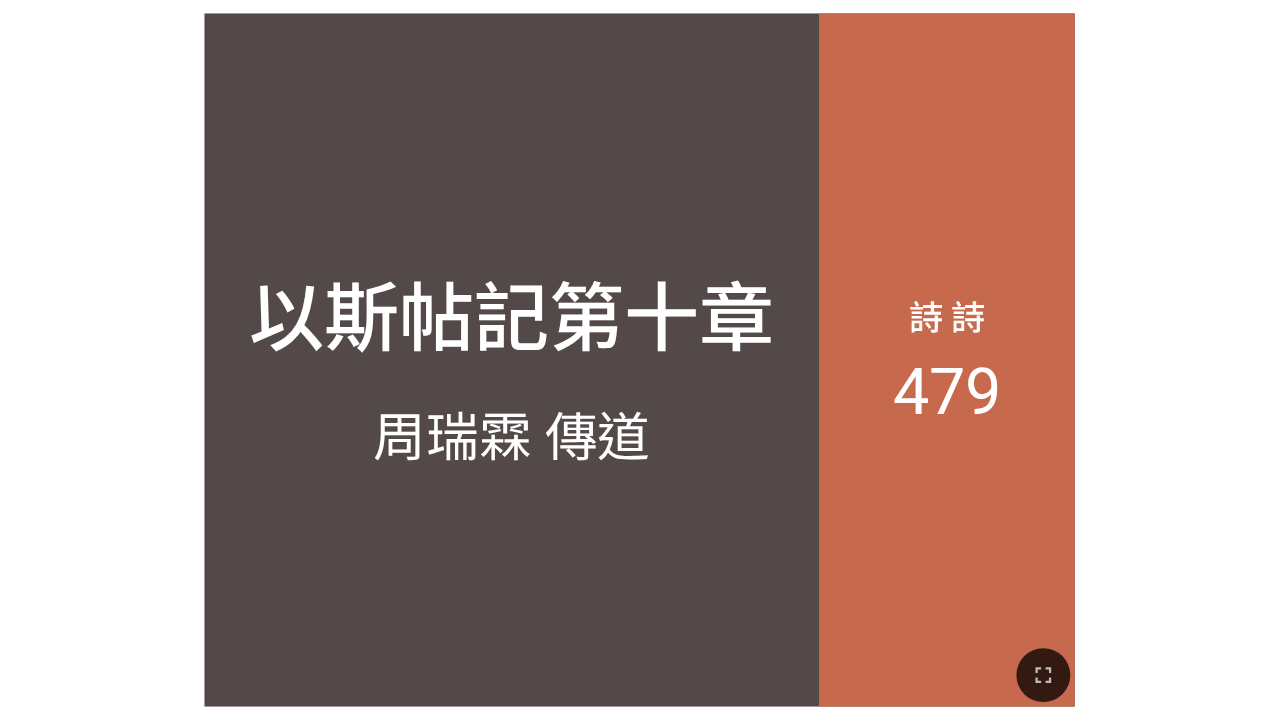 scroll, scrollTop: 0, scrollLeft: 0, axis: both 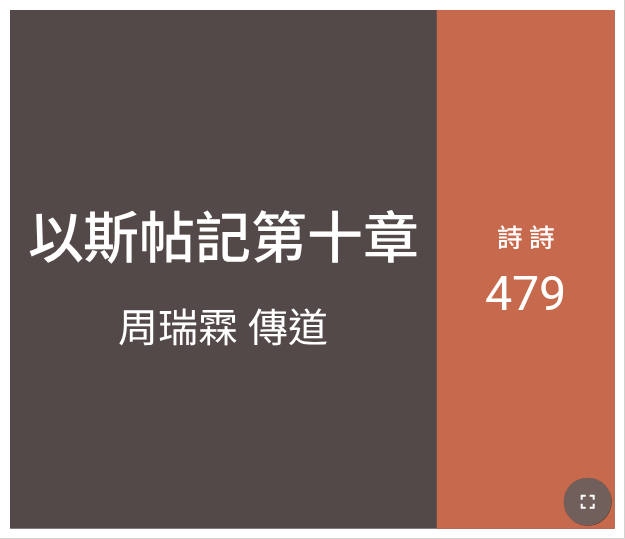 click 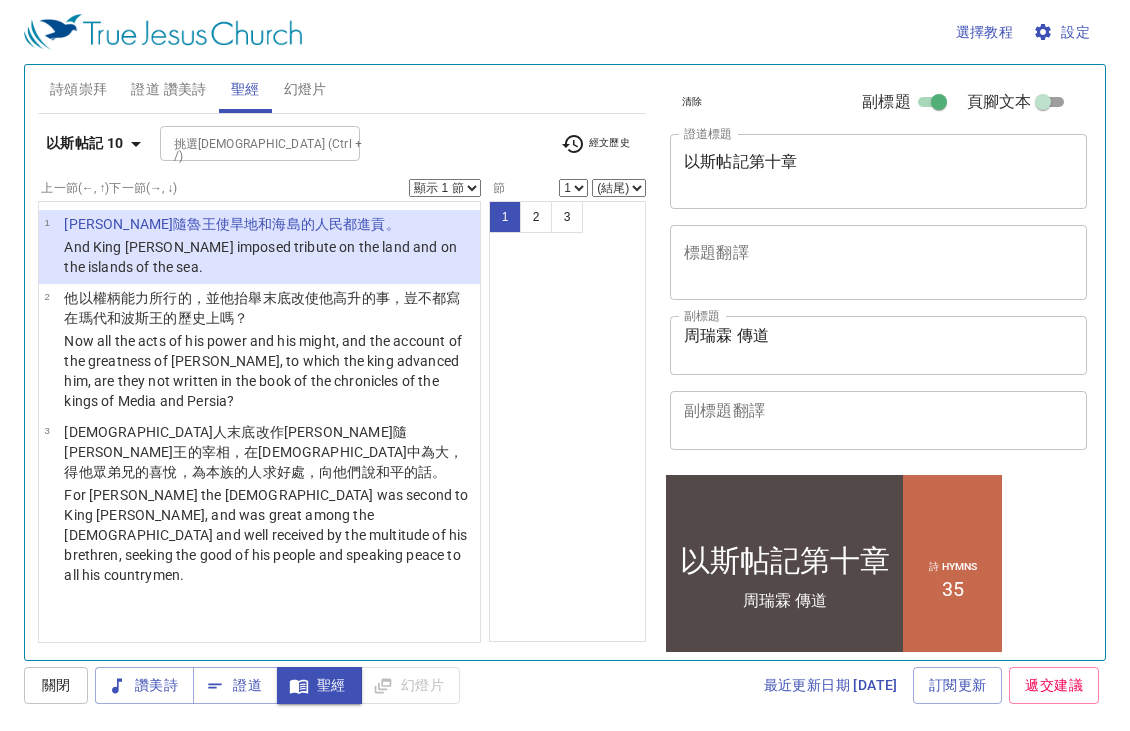 scroll, scrollTop: 0, scrollLeft: 0, axis: both 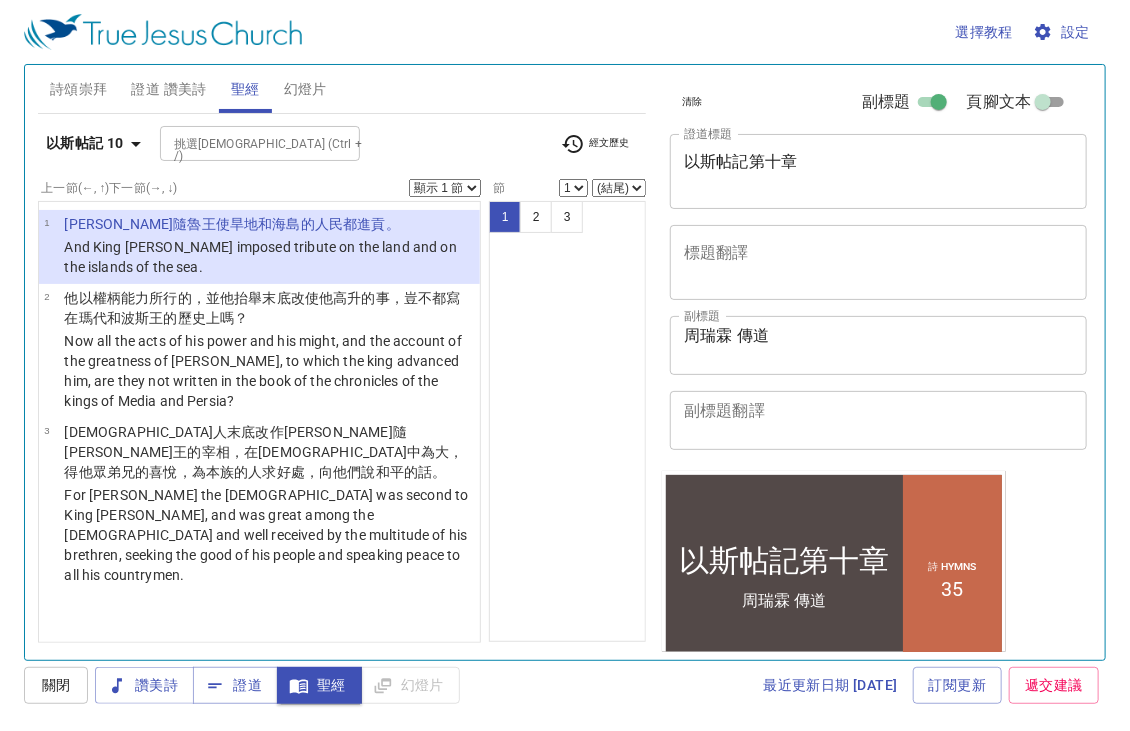 click on "And King [PERSON_NAME] imposed tribute on the land and on the islands of the sea." at bounding box center [269, 257] 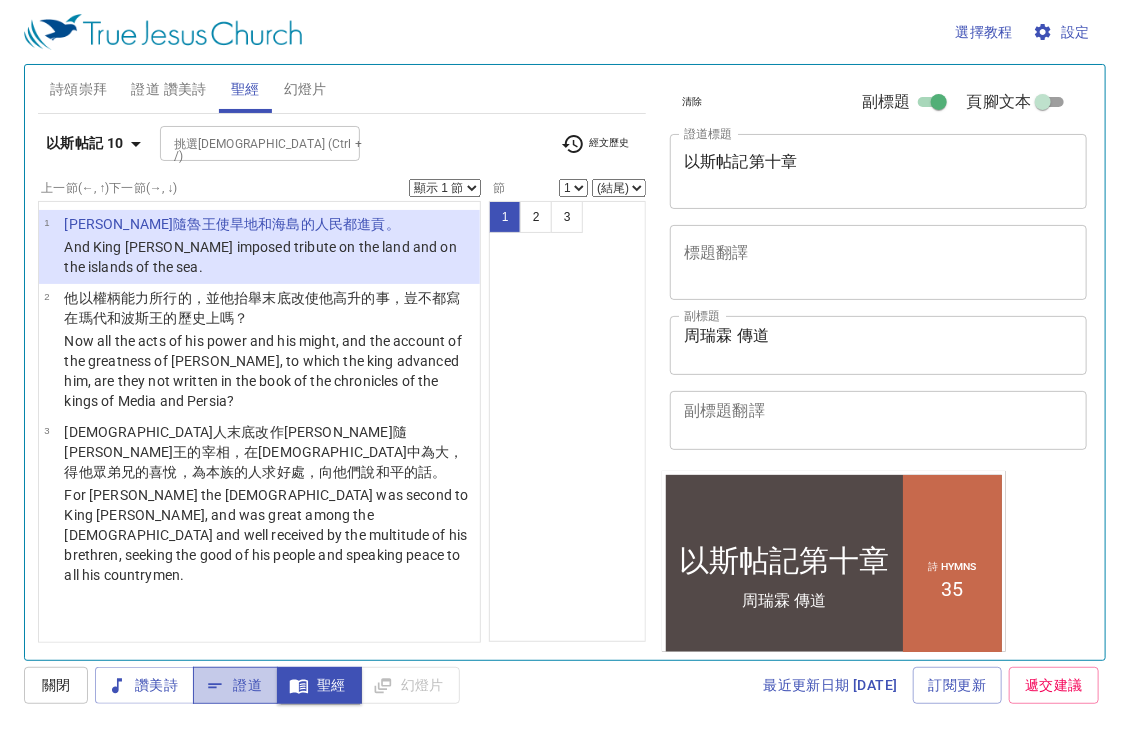 click on "證道" at bounding box center [235, 685] 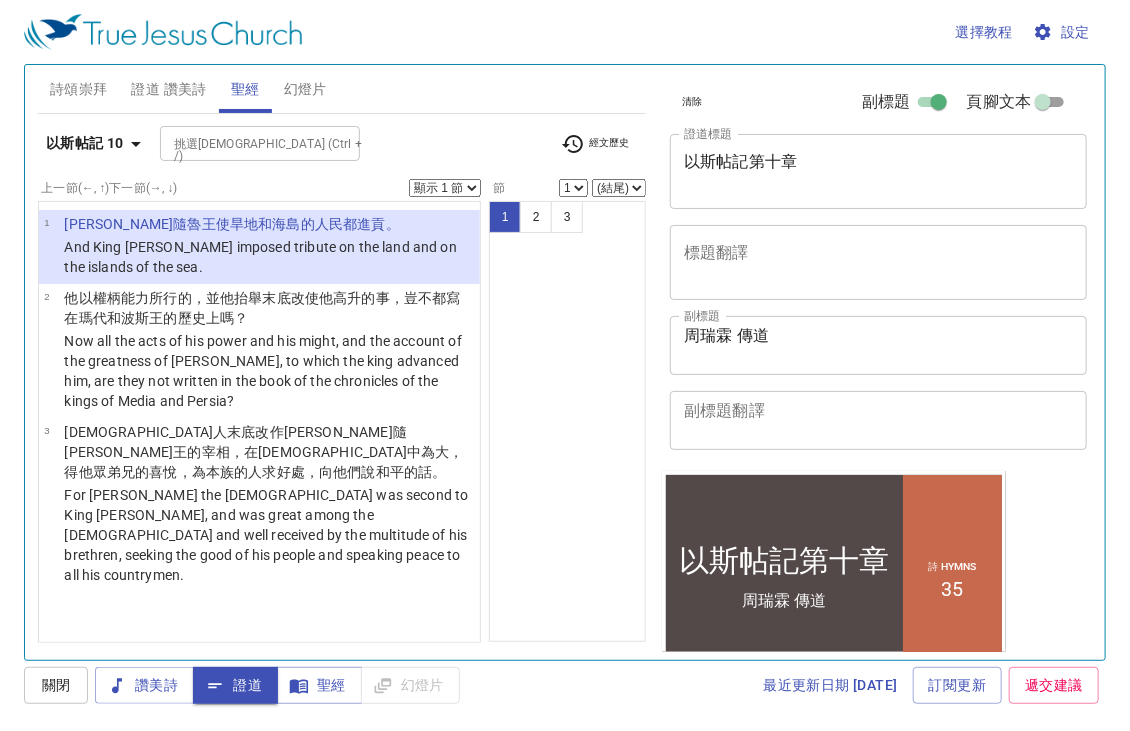 click on "的人民都進貢 。" at bounding box center [350, 224] 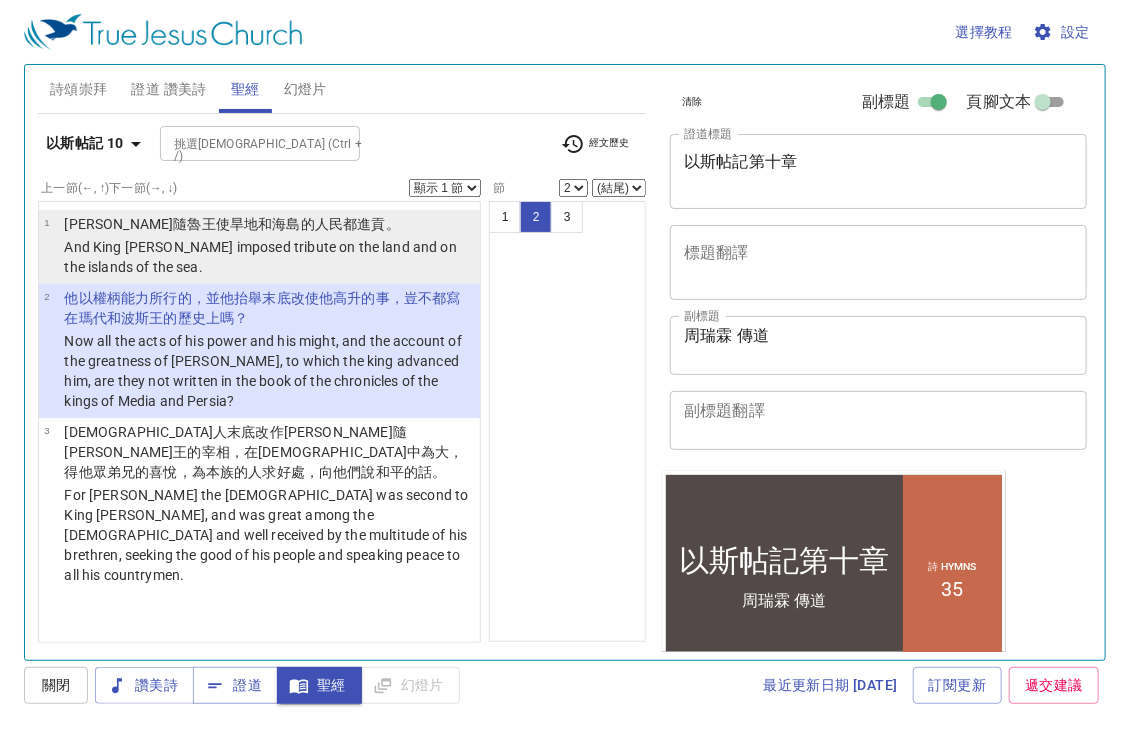 click on "的人民都進貢 。" at bounding box center [350, 224] 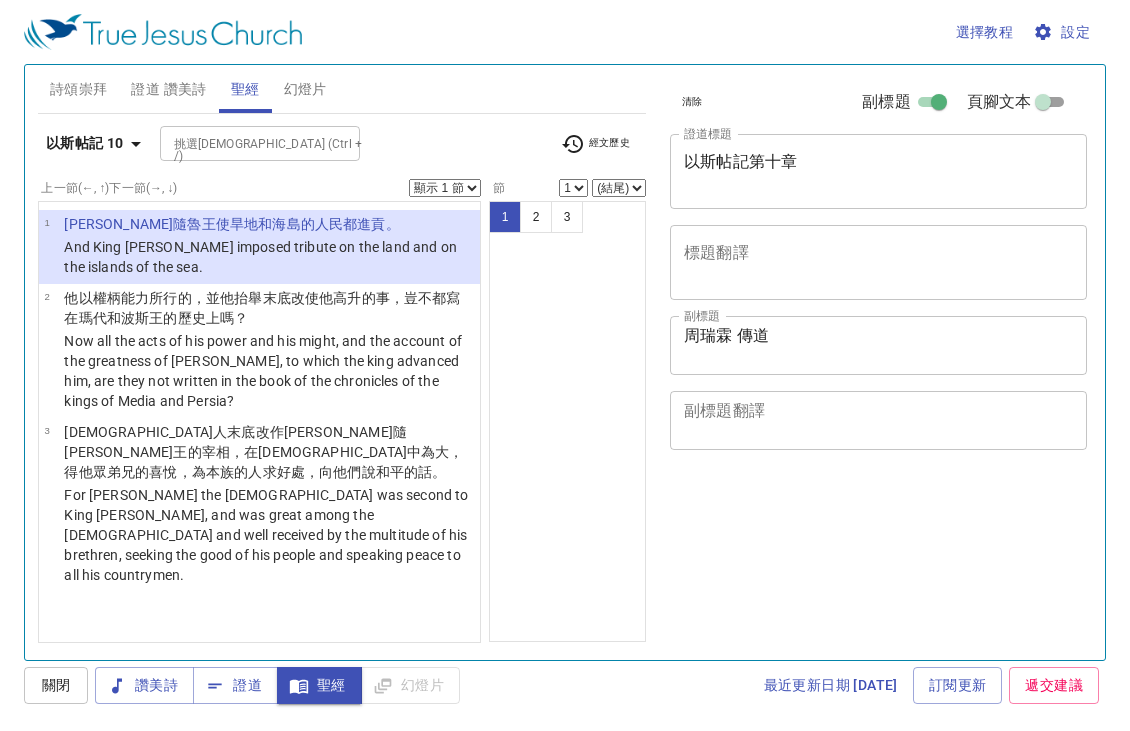 scroll, scrollTop: 0, scrollLeft: 0, axis: both 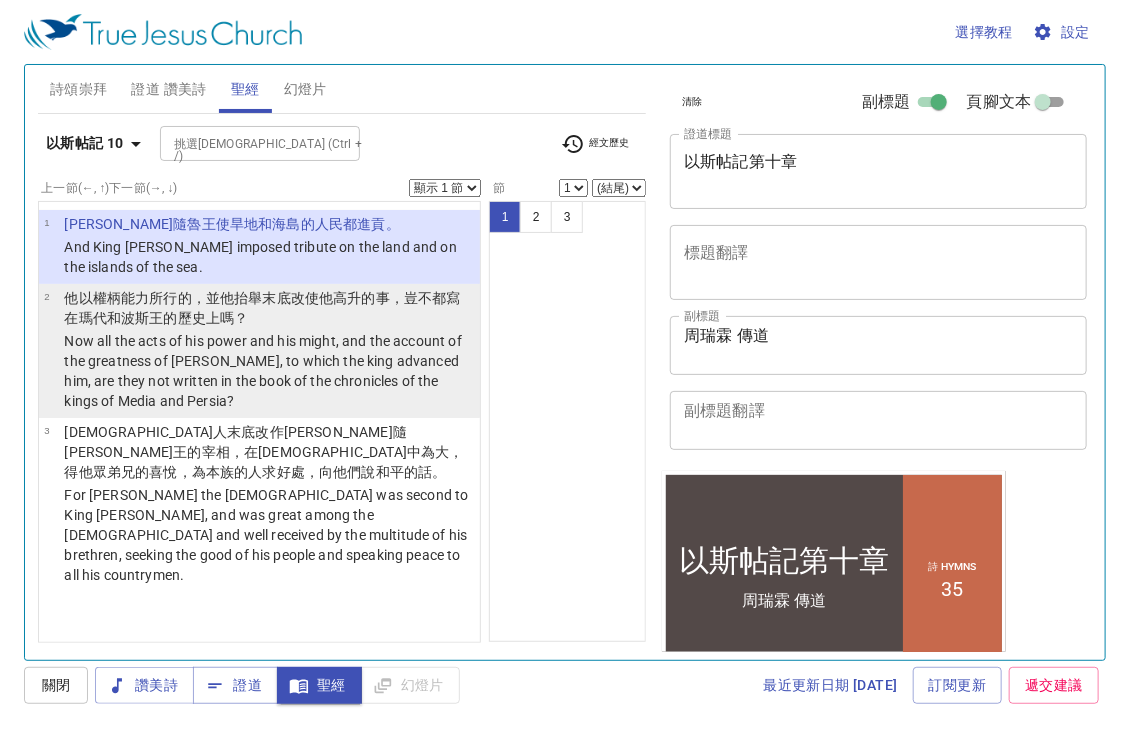 click on "末底改 使他高升 的事，豈不都寫 在瑪代 和波斯 王 的歷史 上嗎？" at bounding box center (262, 308) 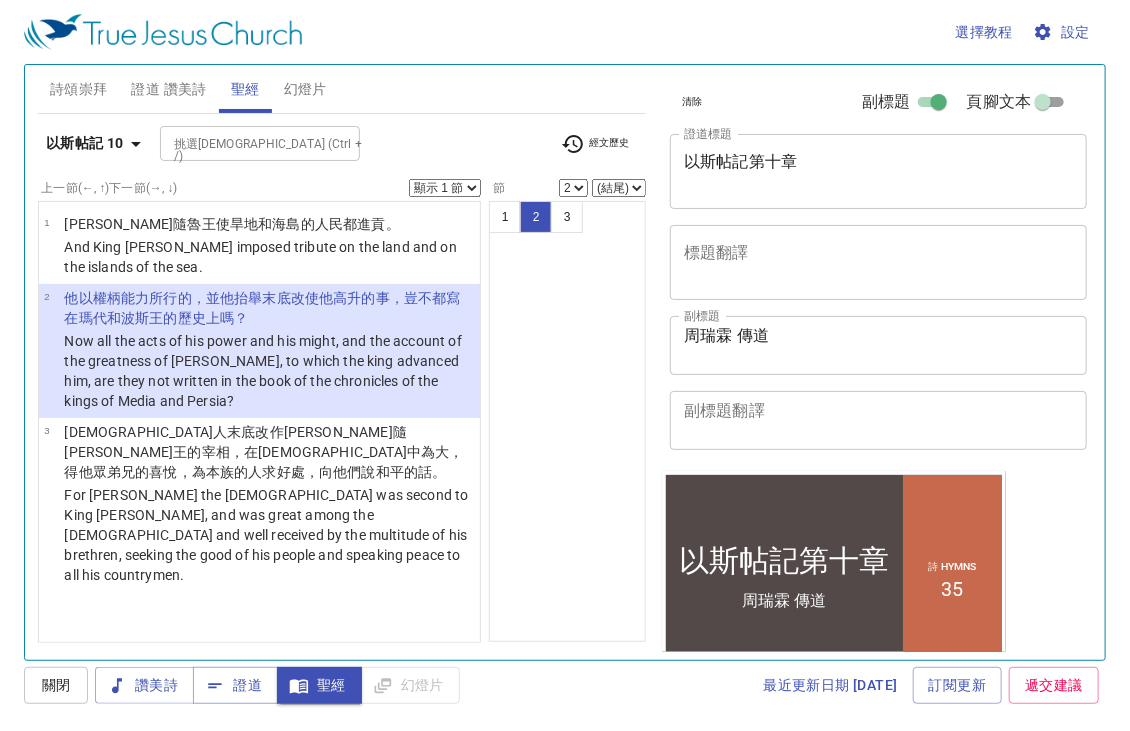 click on "挑選聖經章節 (Ctrl + /) 挑選[DEMOGRAPHIC_DATA] (Ctrl + /)" at bounding box center [353, 143] 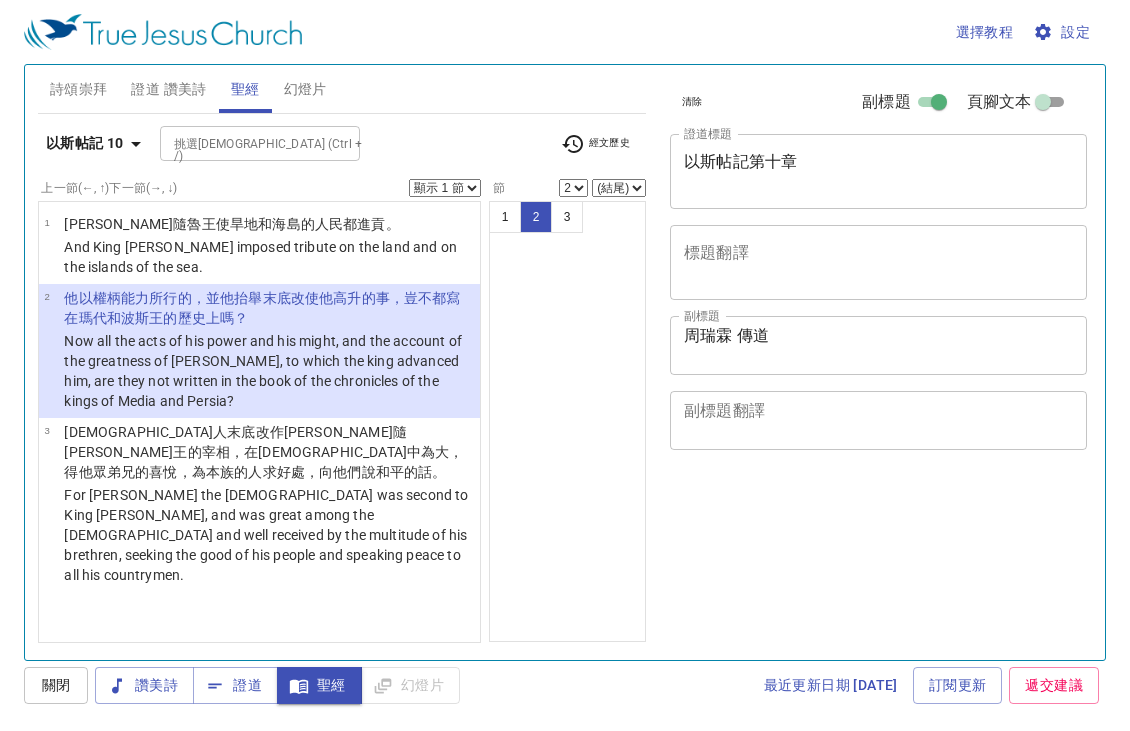 select on "2" 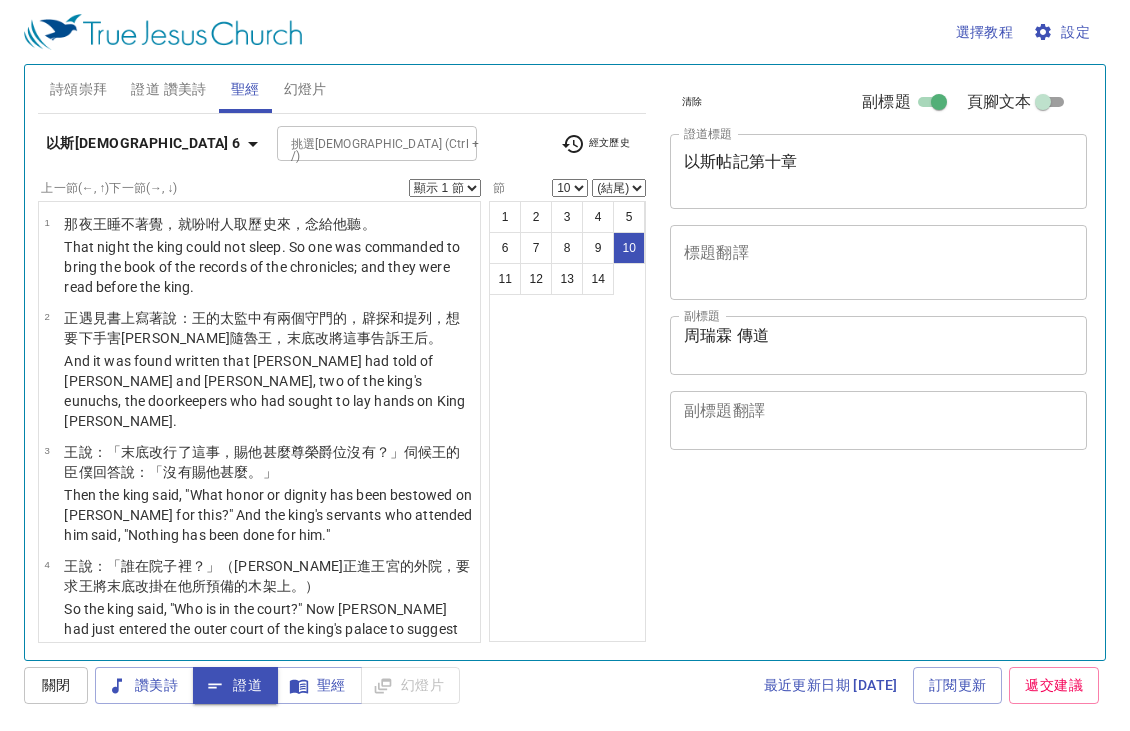 select on "10" 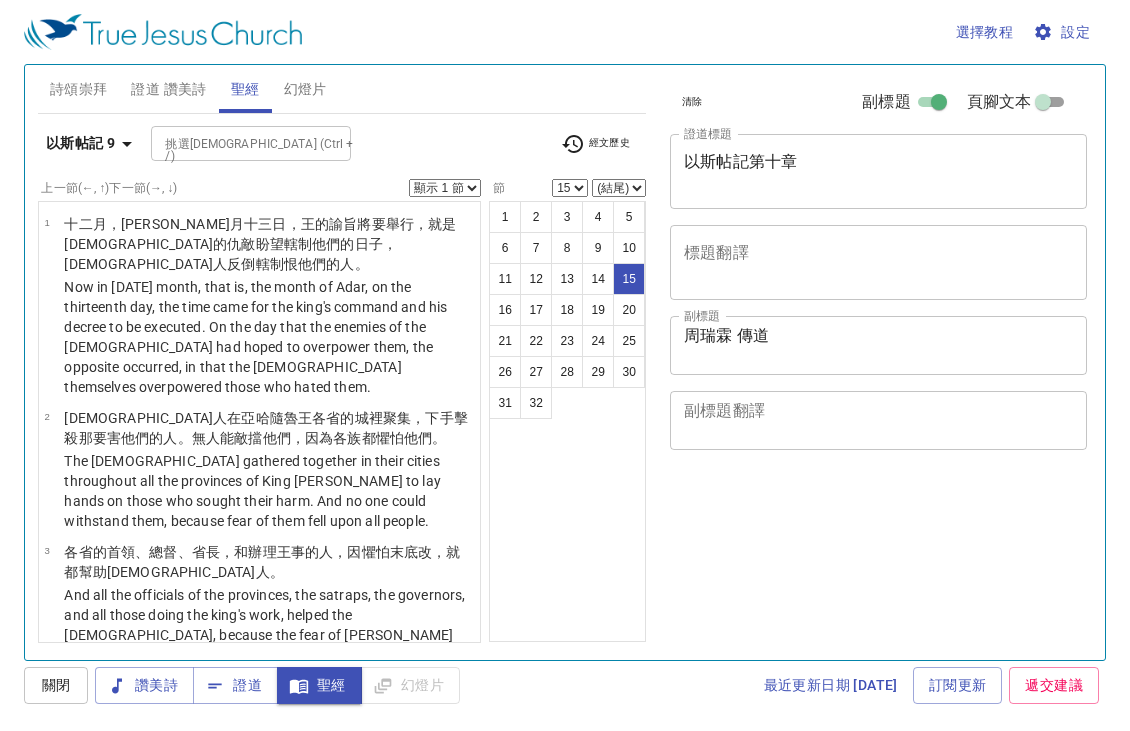 select on "15" 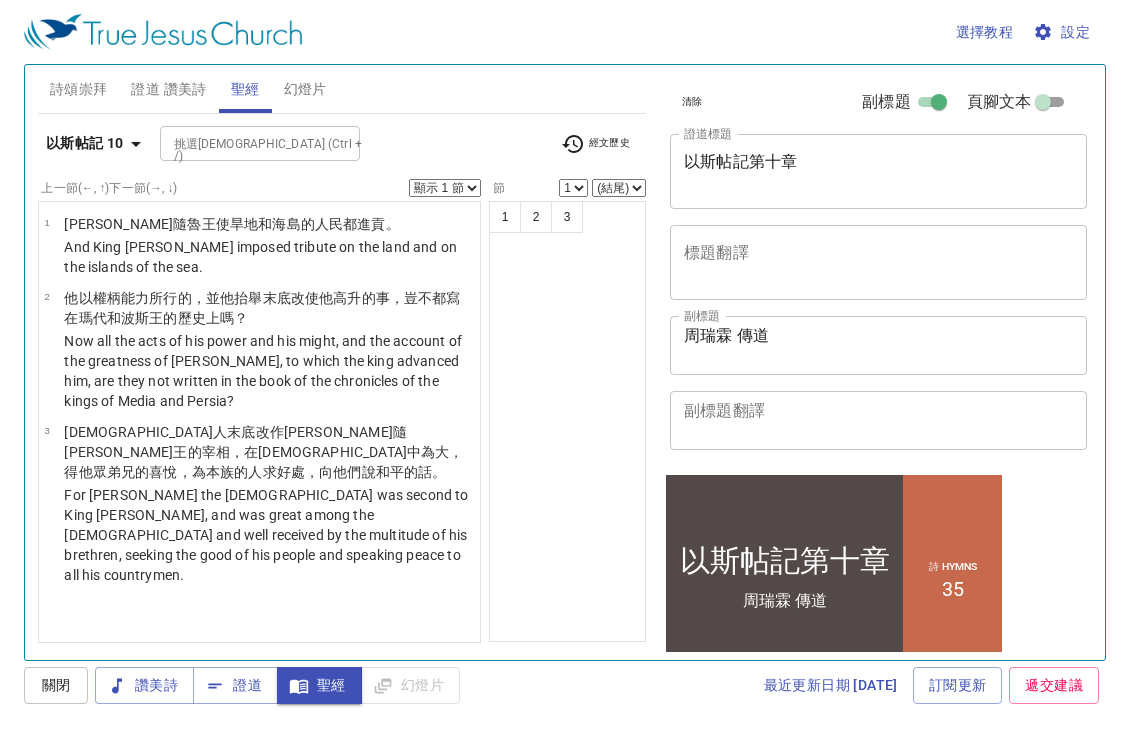 scroll, scrollTop: 0, scrollLeft: 0, axis: both 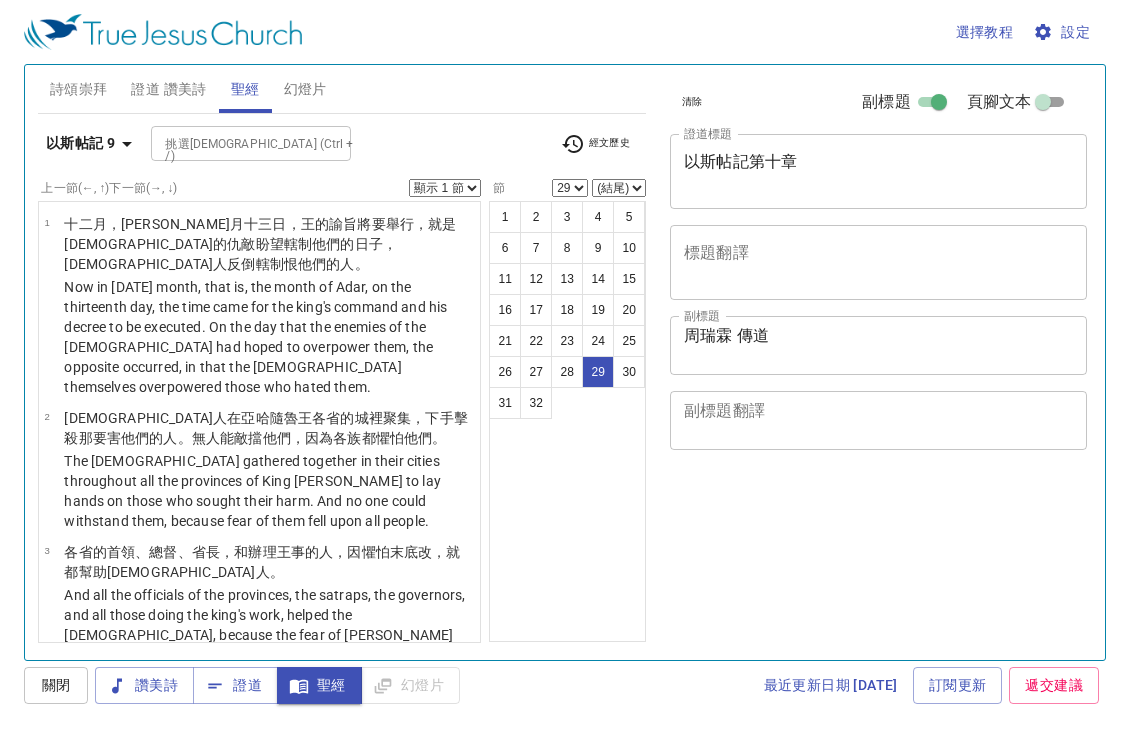 select on "29" 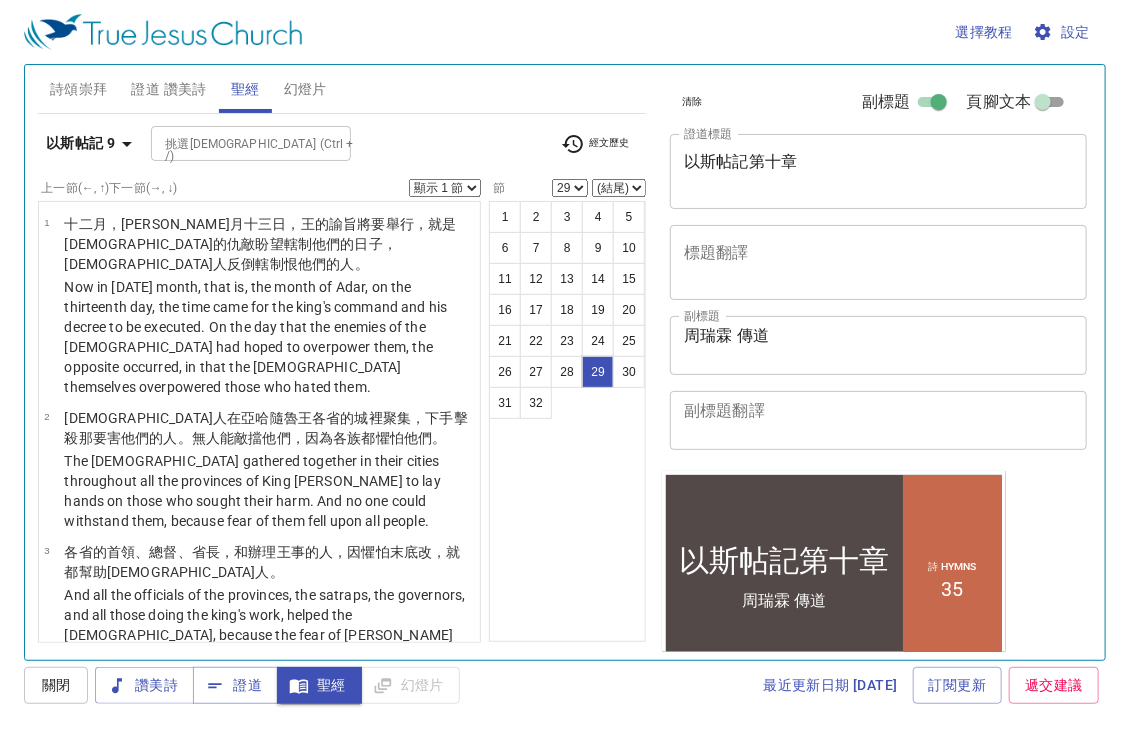 scroll, scrollTop: 3284, scrollLeft: 0, axis: vertical 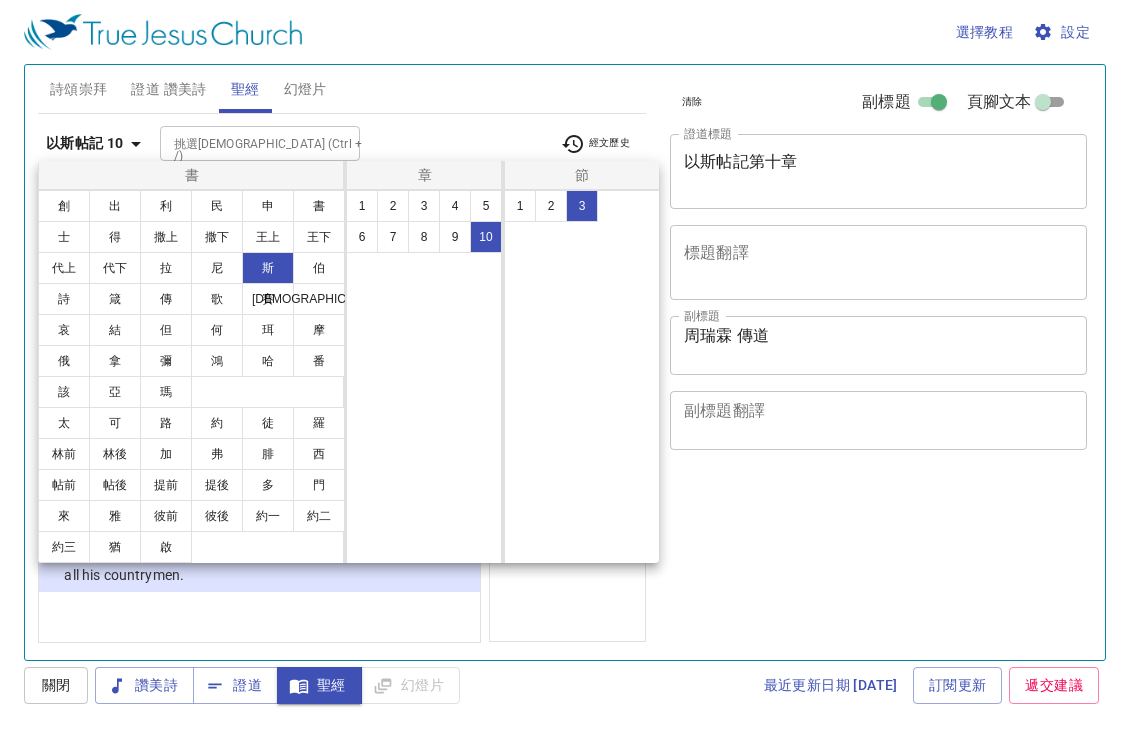 select on "3" 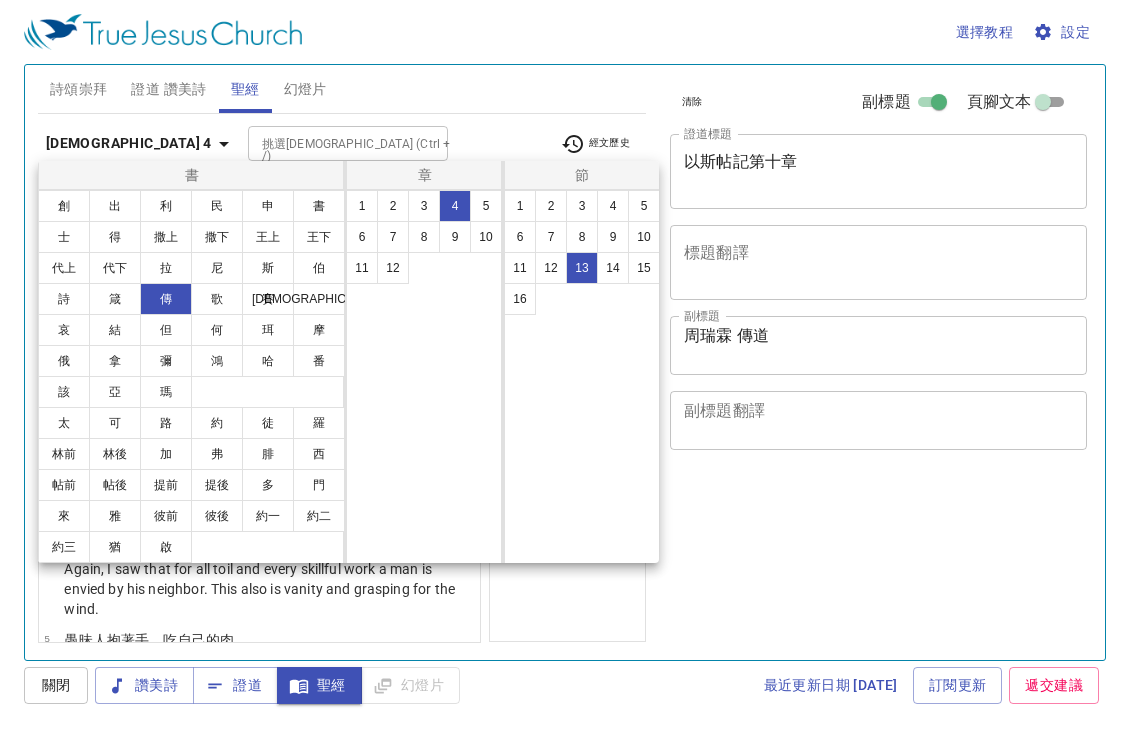select on "13" 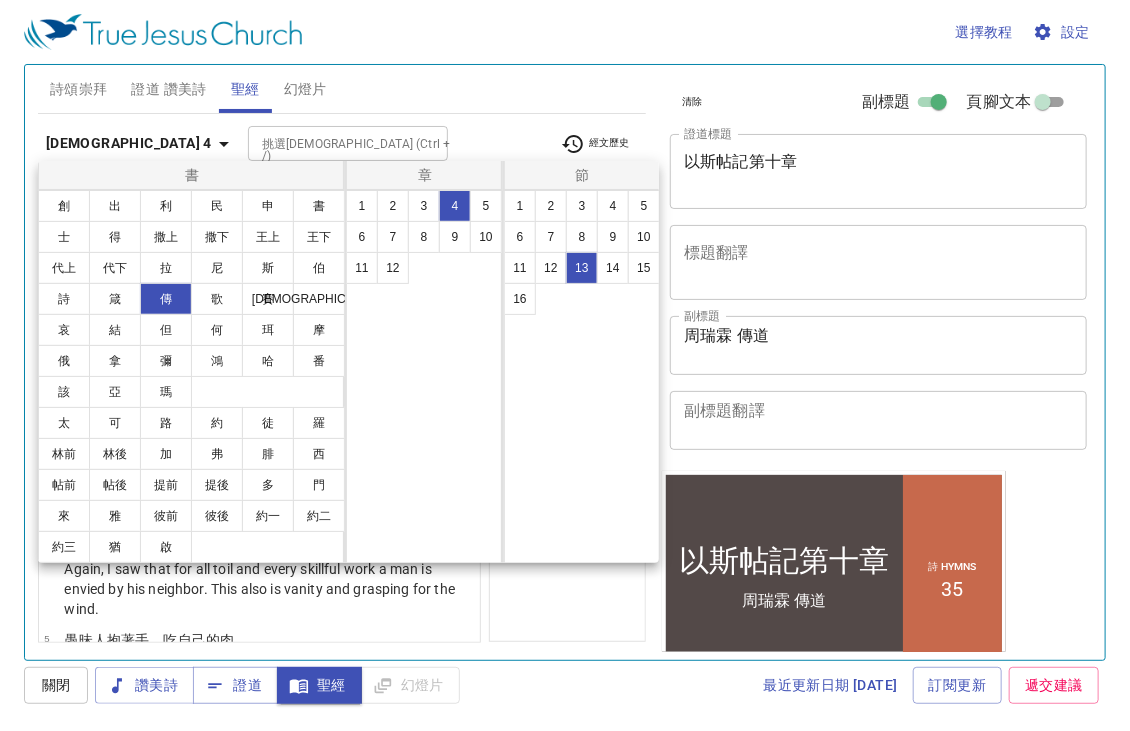 scroll, scrollTop: 932, scrollLeft: 0, axis: vertical 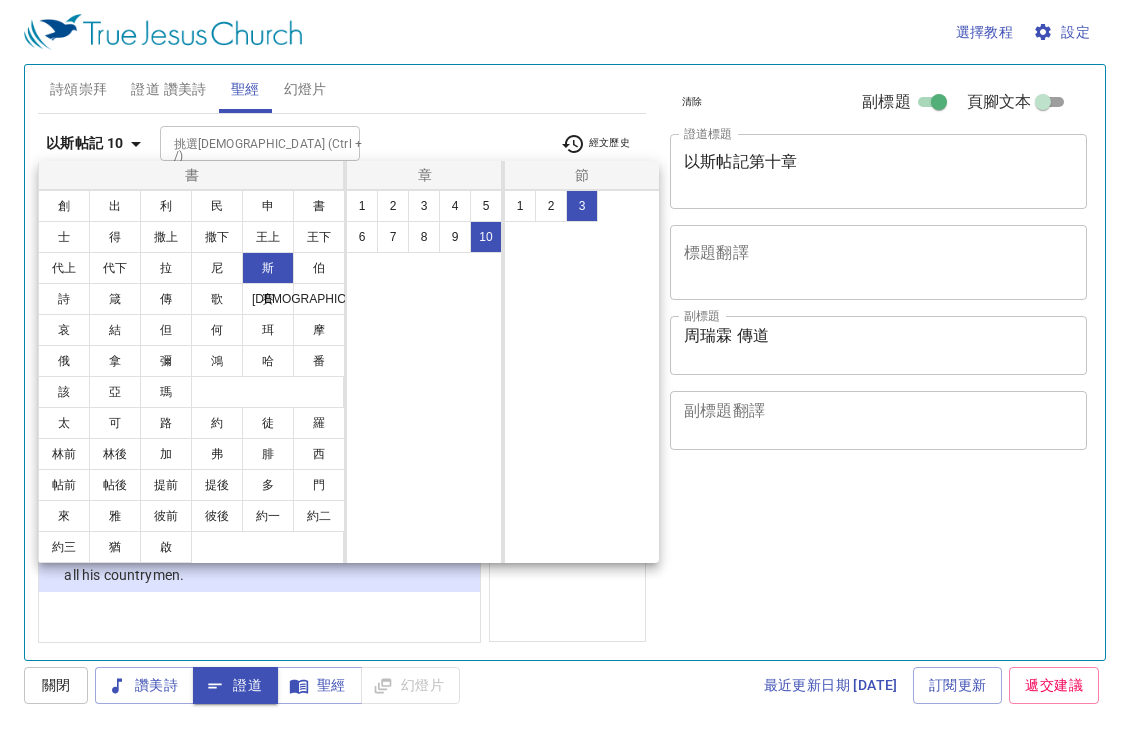 select on "3" 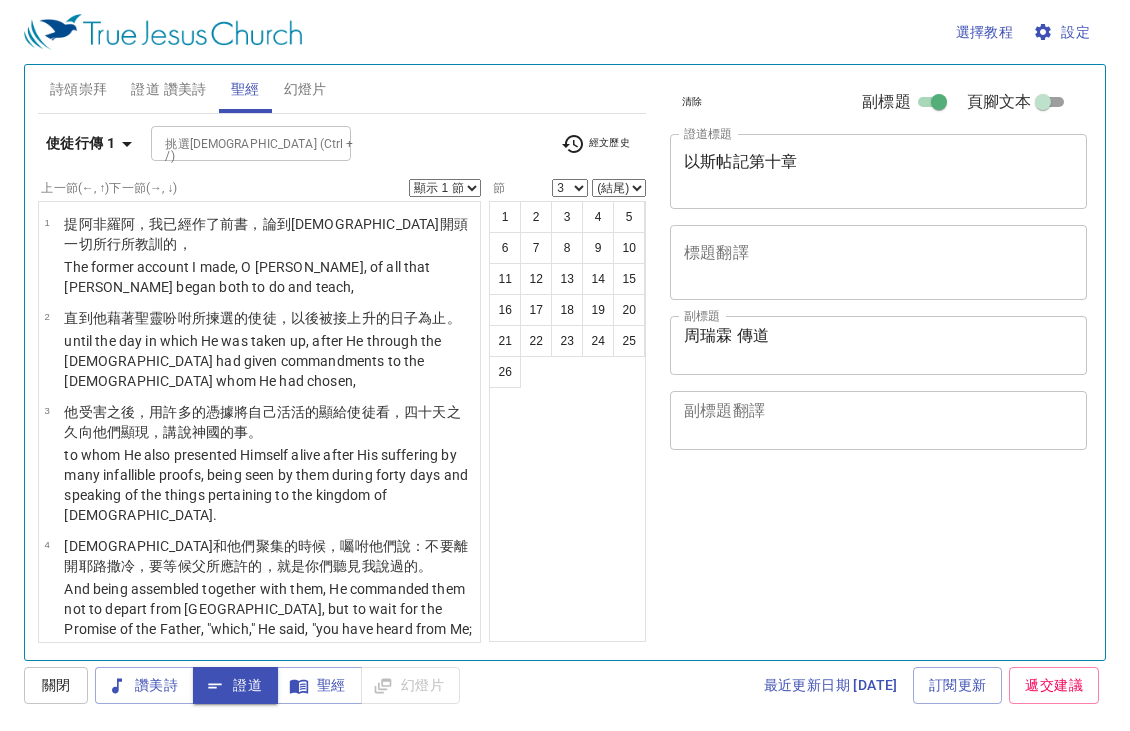 select on "3" 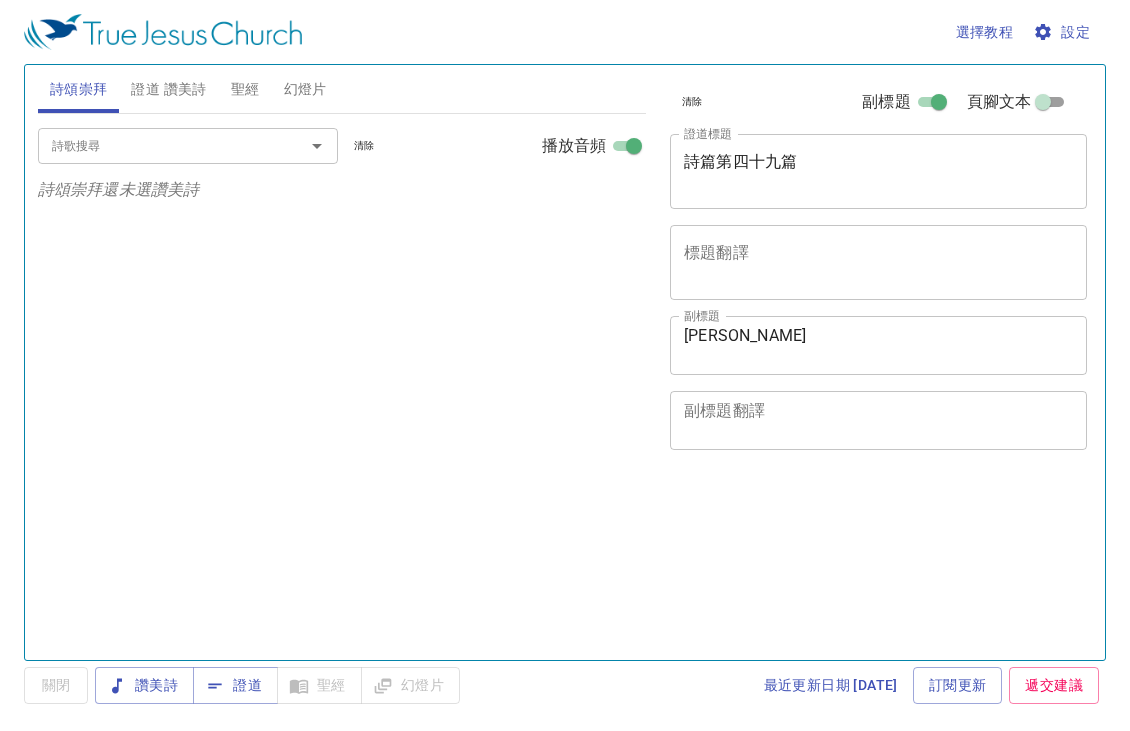 scroll, scrollTop: 0, scrollLeft: 0, axis: both 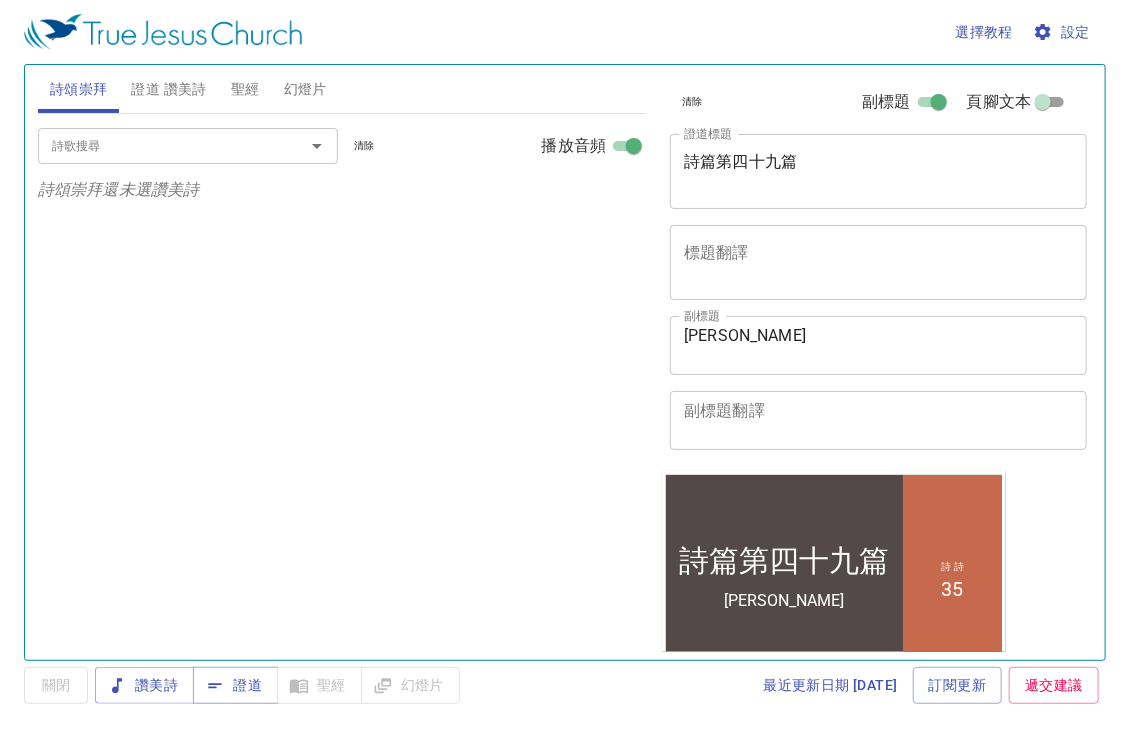 click on "設定" at bounding box center (1063, 32) 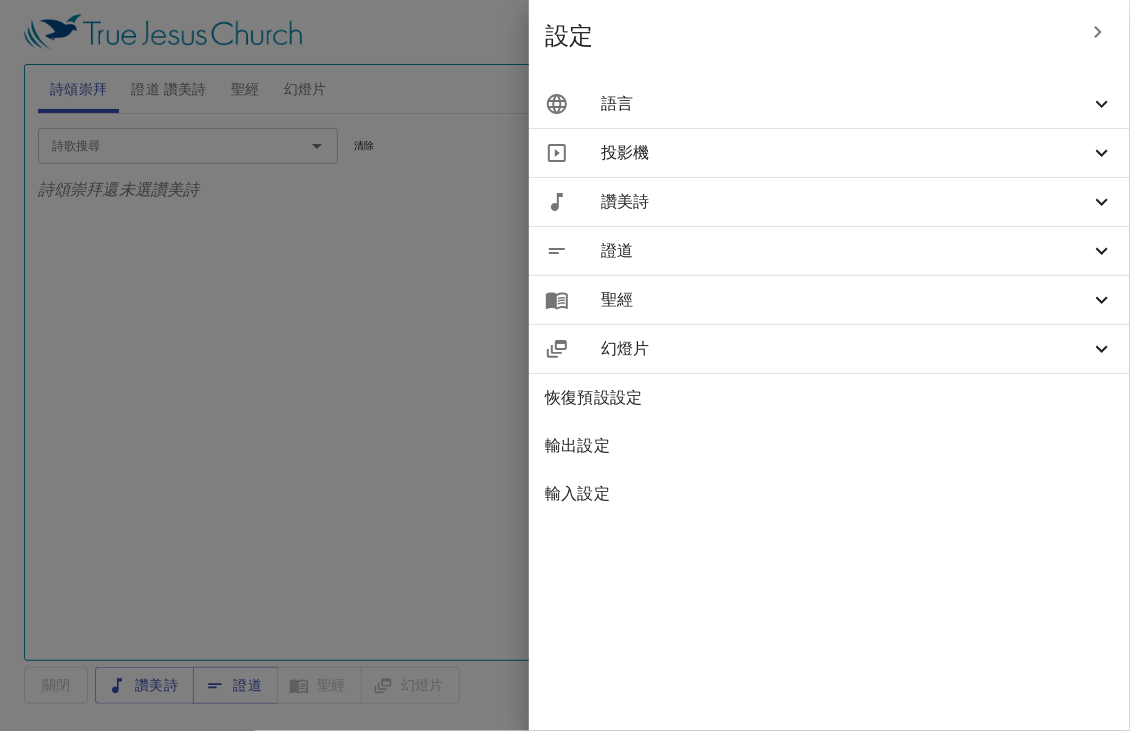 click on "語言" at bounding box center (829, 104) 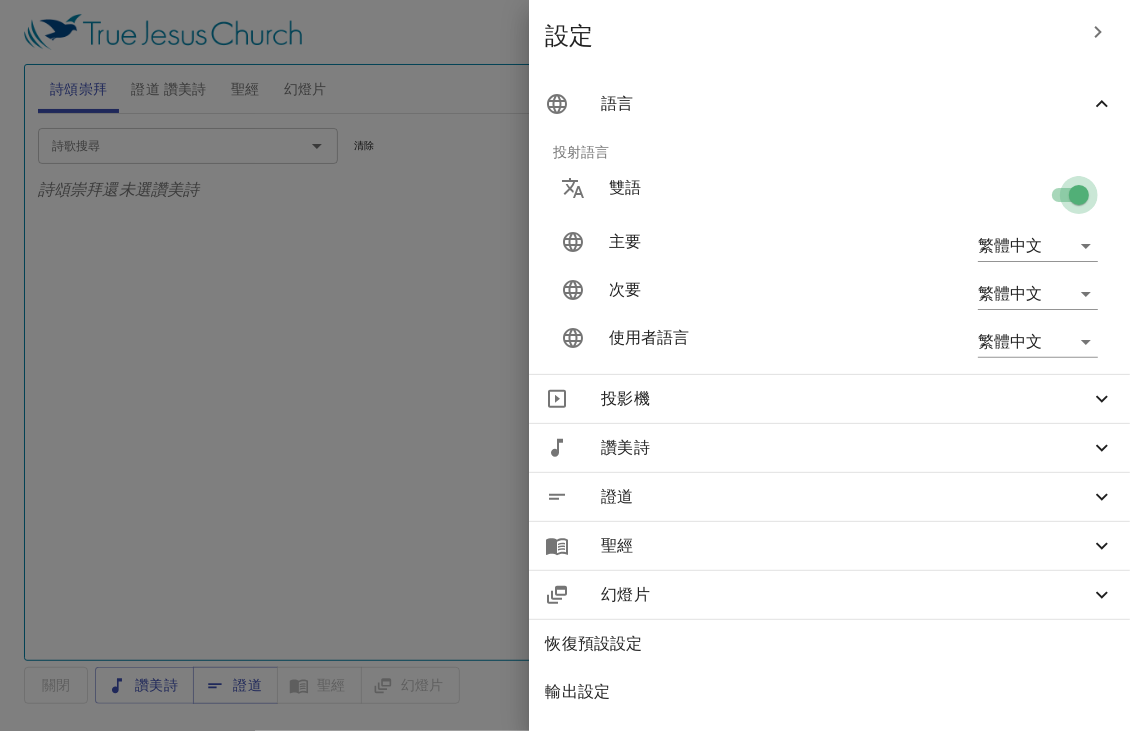 click at bounding box center (1079, 199) 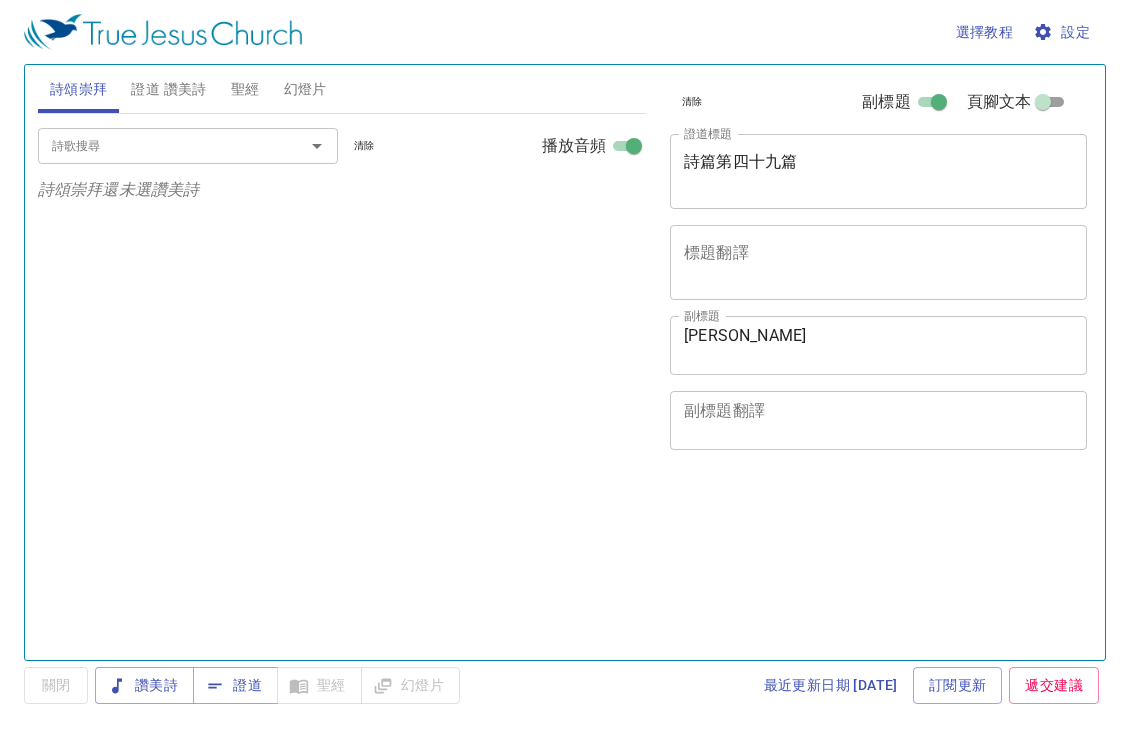 scroll, scrollTop: 0, scrollLeft: 0, axis: both 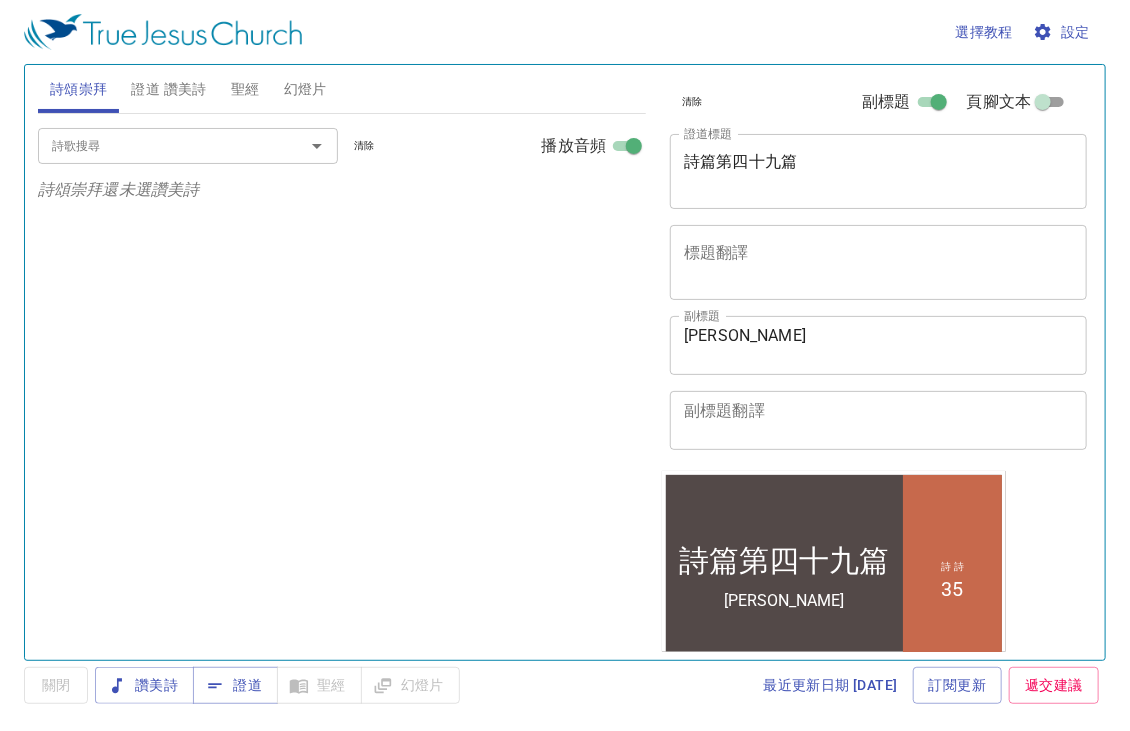 click 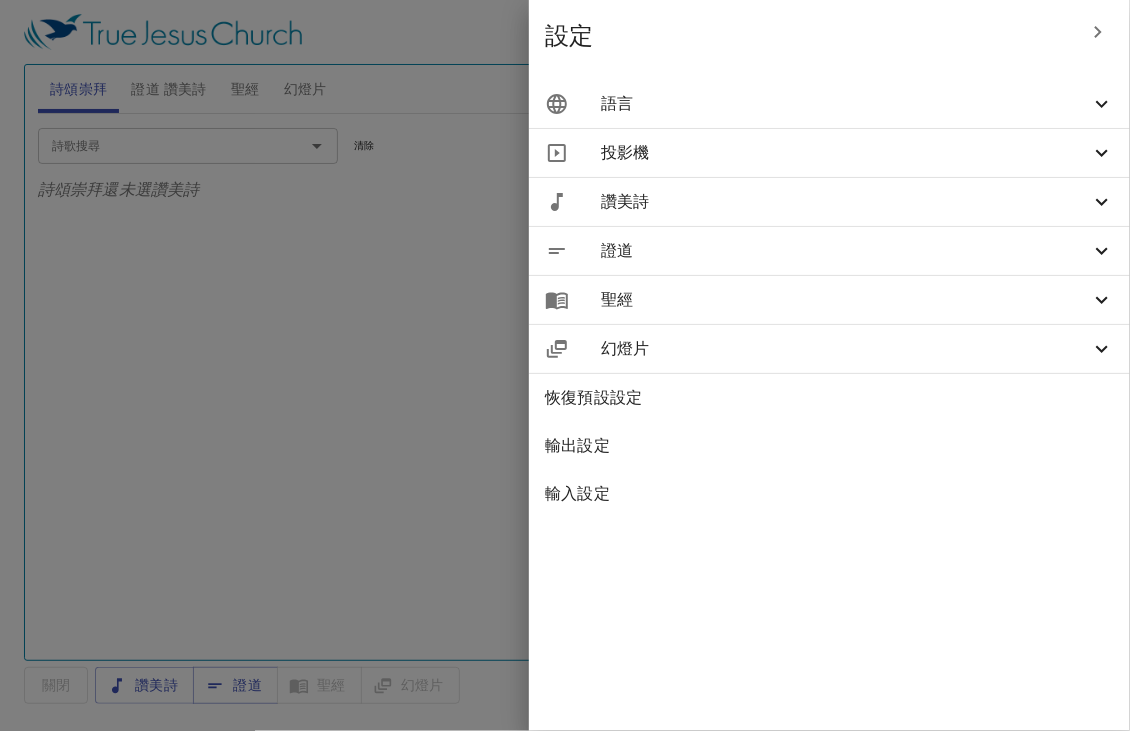 click on "語言" at bounding box center [845, 104] 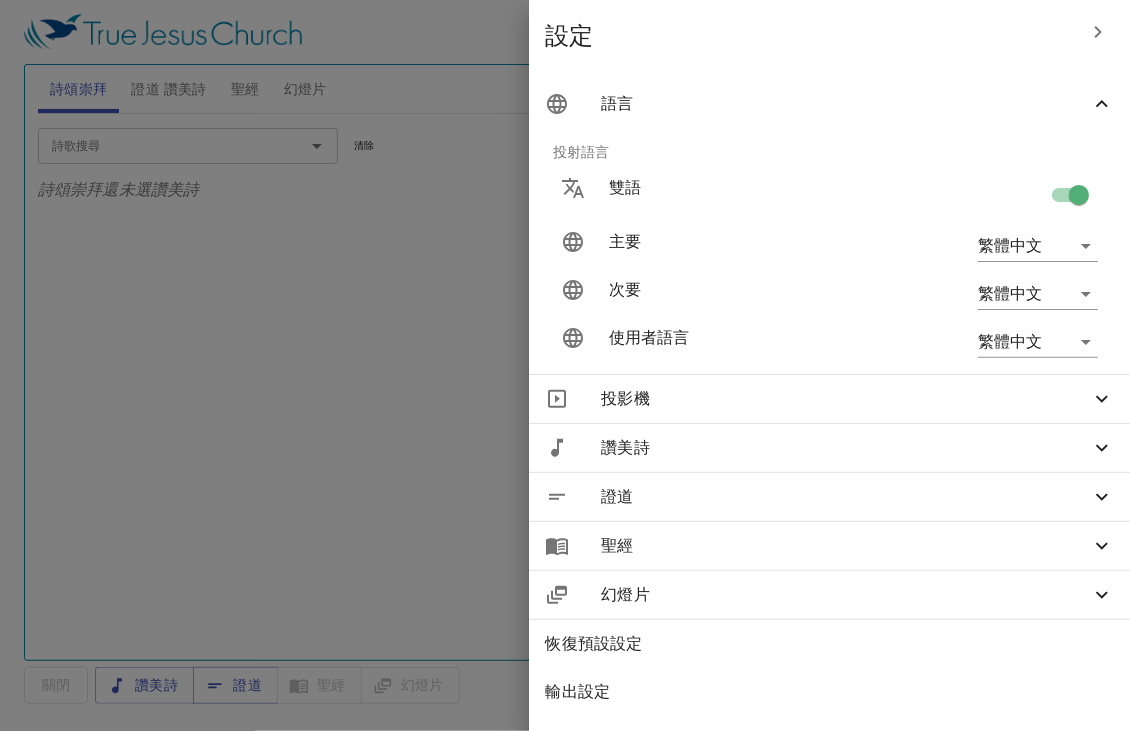 click on "繁體中文 zh" at bounding box center [995, 294] 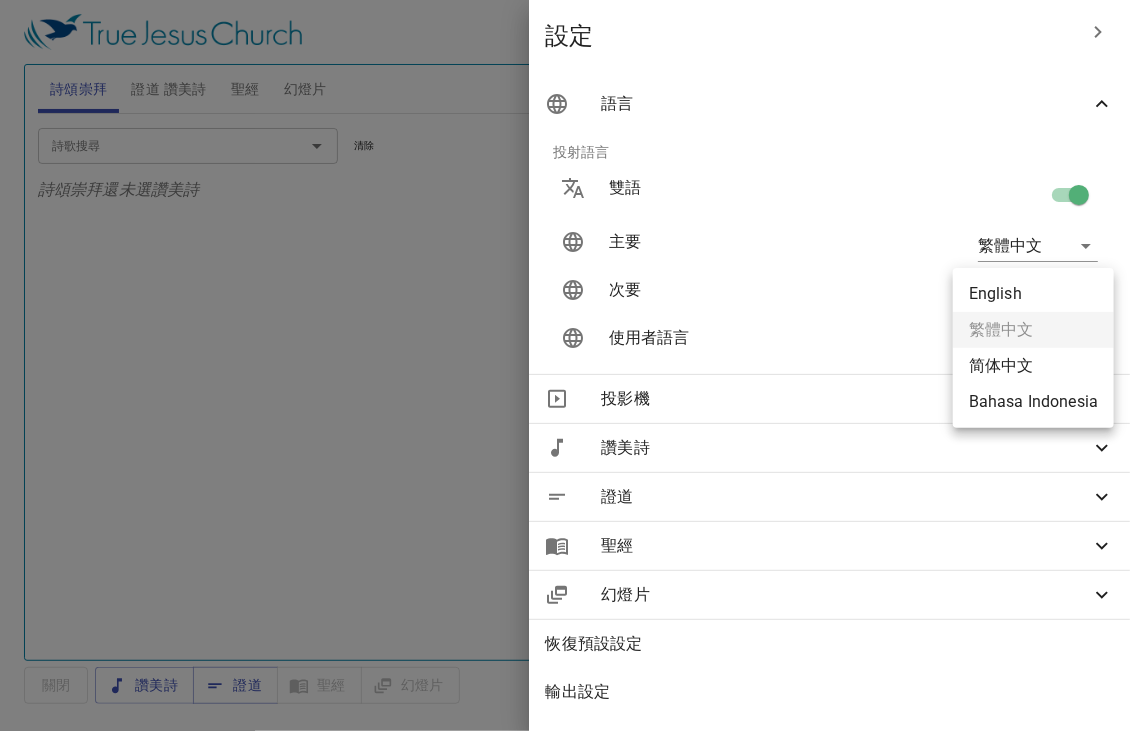 click on "選擇教程 設定 詩頌崇拜 證道 讚美詩 聖經 幻燈片 詩歌搜尋 詩歌搜尋   清除 播放音頻 詩頌崇拜還未選讚美詩 詩歌搜尋 詩歌搜尋   清除 播放音頻 刪除 35、雨夜過後見光明   1 1C 2 2C 3 3C Piano 0.6x 0.7x 0.8x 0.9x 1x 1.1x 1.2x 1.3x 1.4x 1.5x 1.7x 2x 與音頻同步 創世記 1 挑選聖經章節 (Ctrl + /) 挑選聖經章節 (Ctrl + /)   經文歷史   上一節  (←, ↑)     下一節  (→, ↓) 顯示 1 節 顯示 2 節 顯示 3 節 顯示 4 節 顯示 5 節 1 ﻿起初 ，　神 創造 天 地 。   In the beginning God created the heavens and the earth. 2 地 是 空虛 混沌 ，淵 面 黑暗 ；　神 的靈 運行 在水 面 上 。   The earth was without form, and void; and darkness was on the face of the deep. And the Spirit of God was hovering over the face of the waters. 3 神 說 ：要有 光 ，就有了光 。   Then God said, "Let there be light"; and there was light. 4 神 看 光 是好的 ，就把光 暗 分開了" at bounding box center [565, 365] 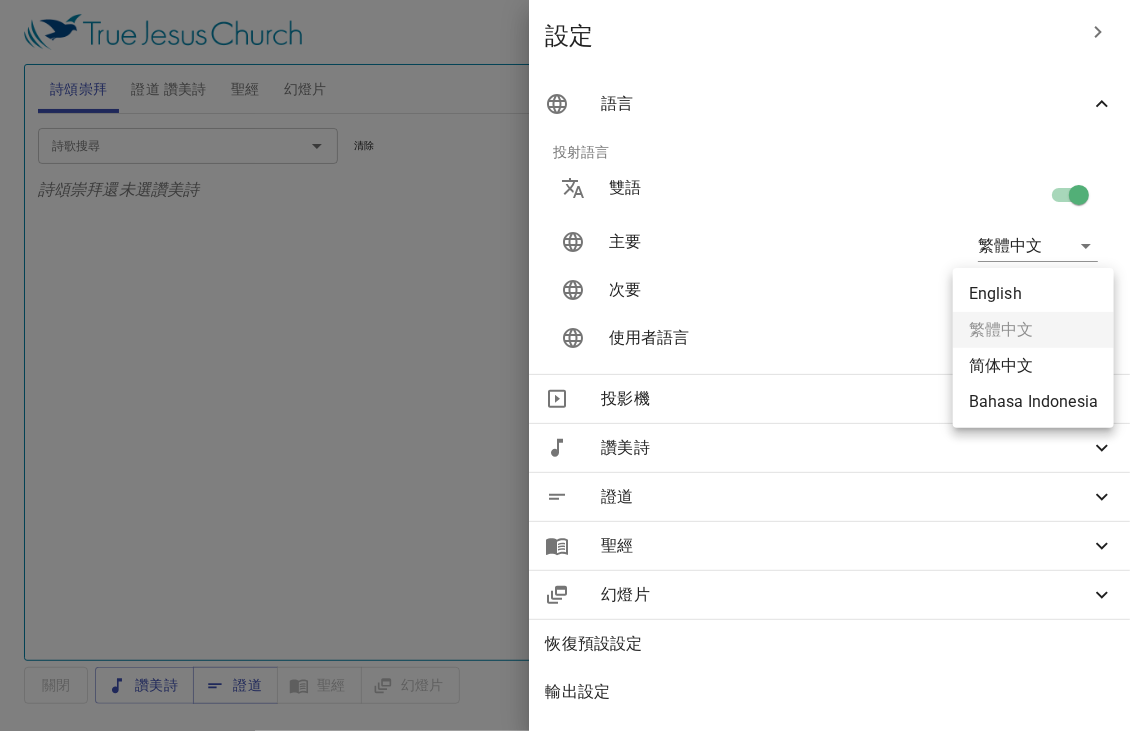 click on "English" at bounding box center (1033, 294) 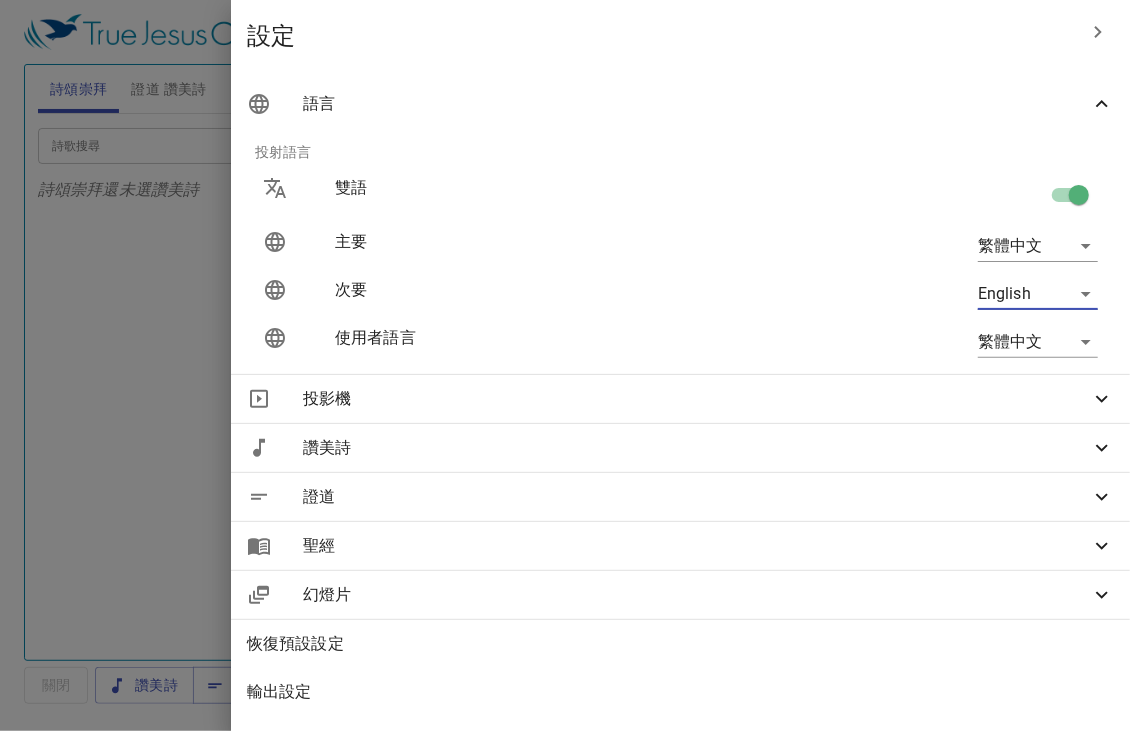 click at bounding box center [565, 365] 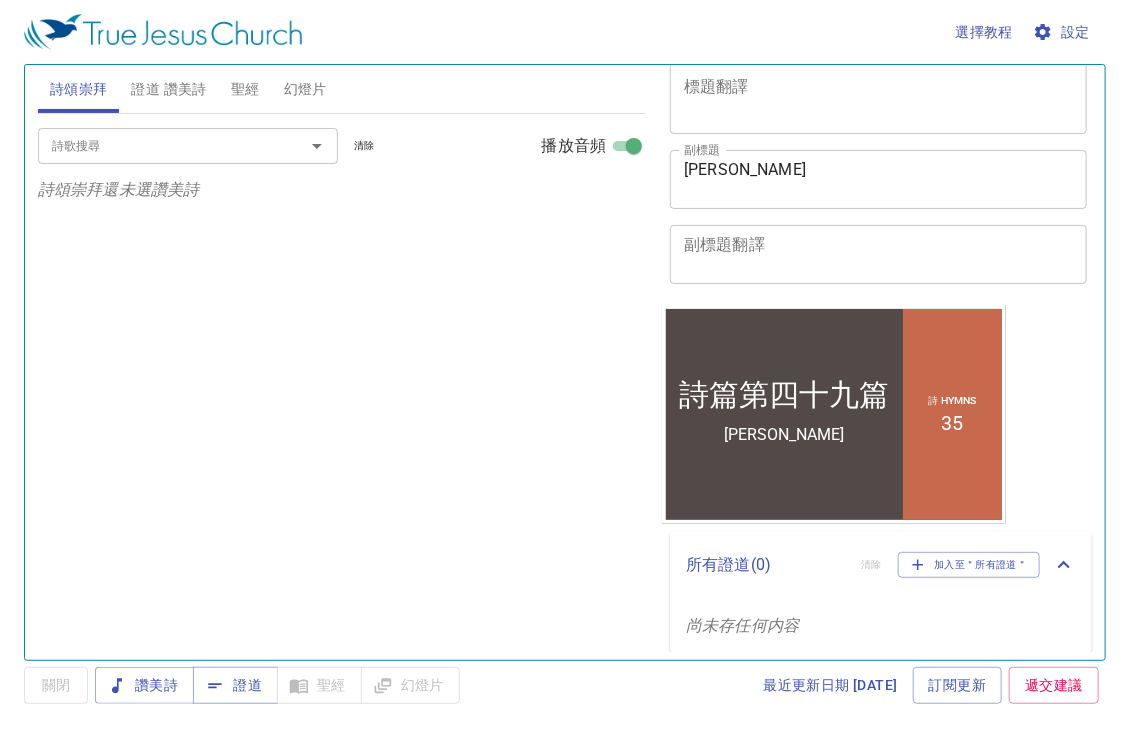 scroll, scrollTop: 174, scrollLeft: 0, axis: vertical 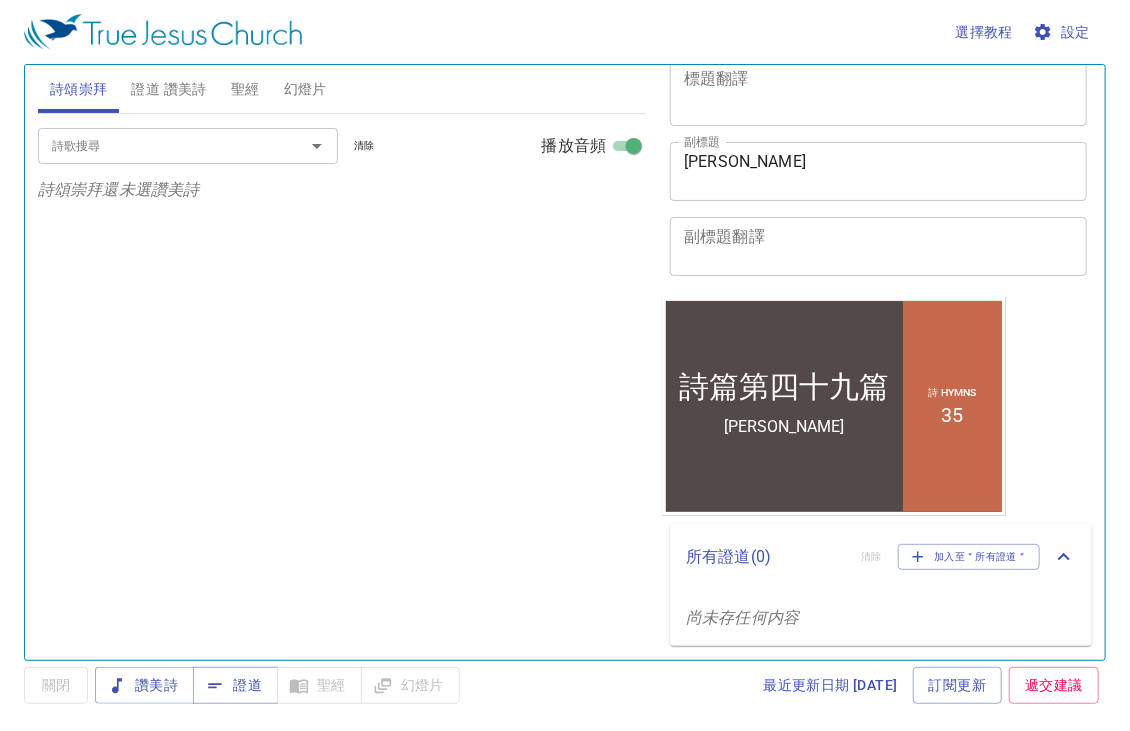 click on "證道 讚美詩" at bounding box center [168, 89] 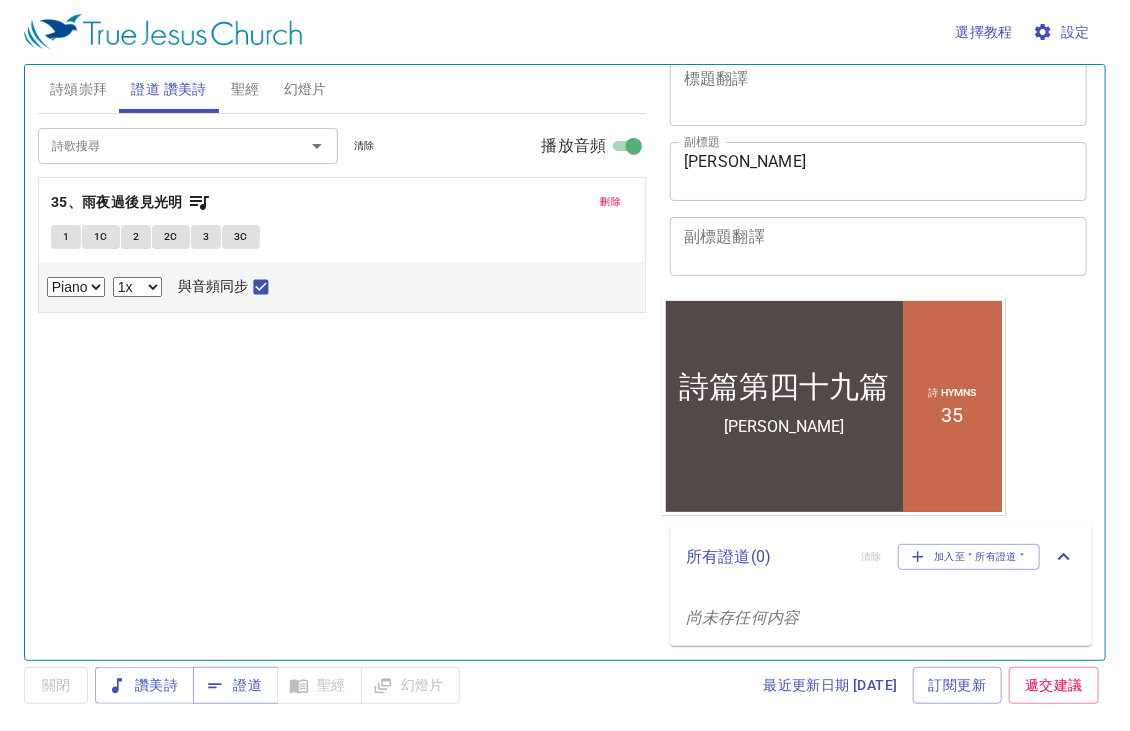 click on "刪除" at bounding box center [611, 202] 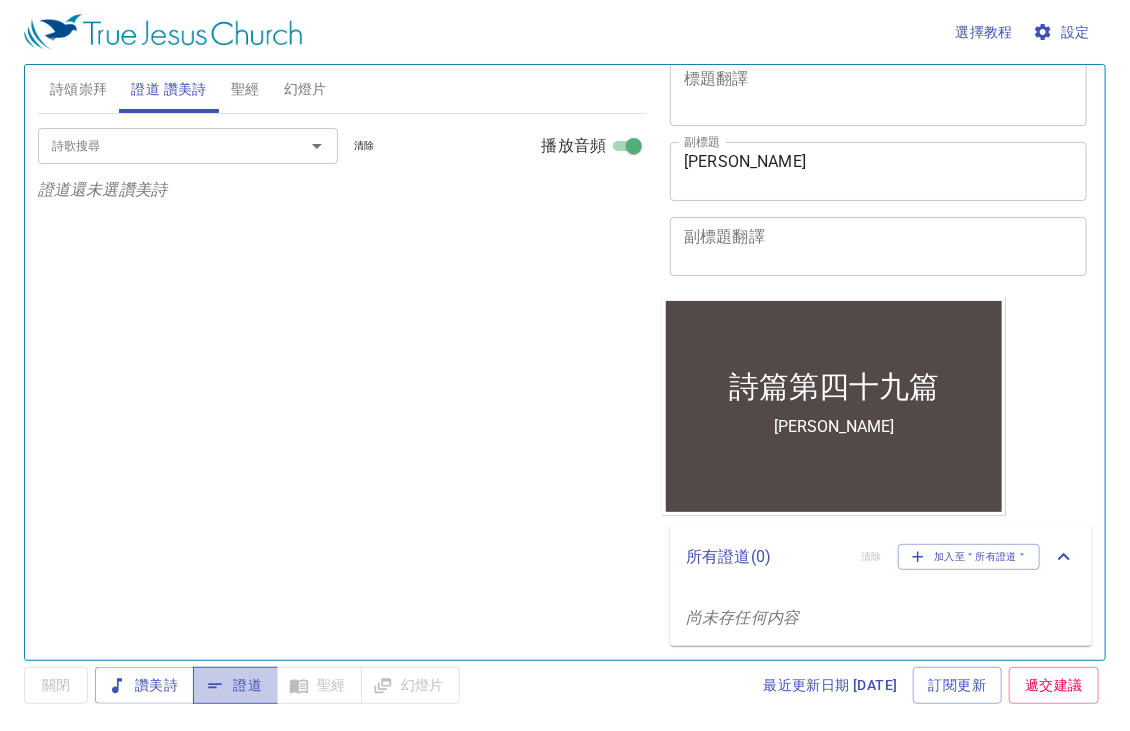 click on "證道" at bounding box center (235, 685) 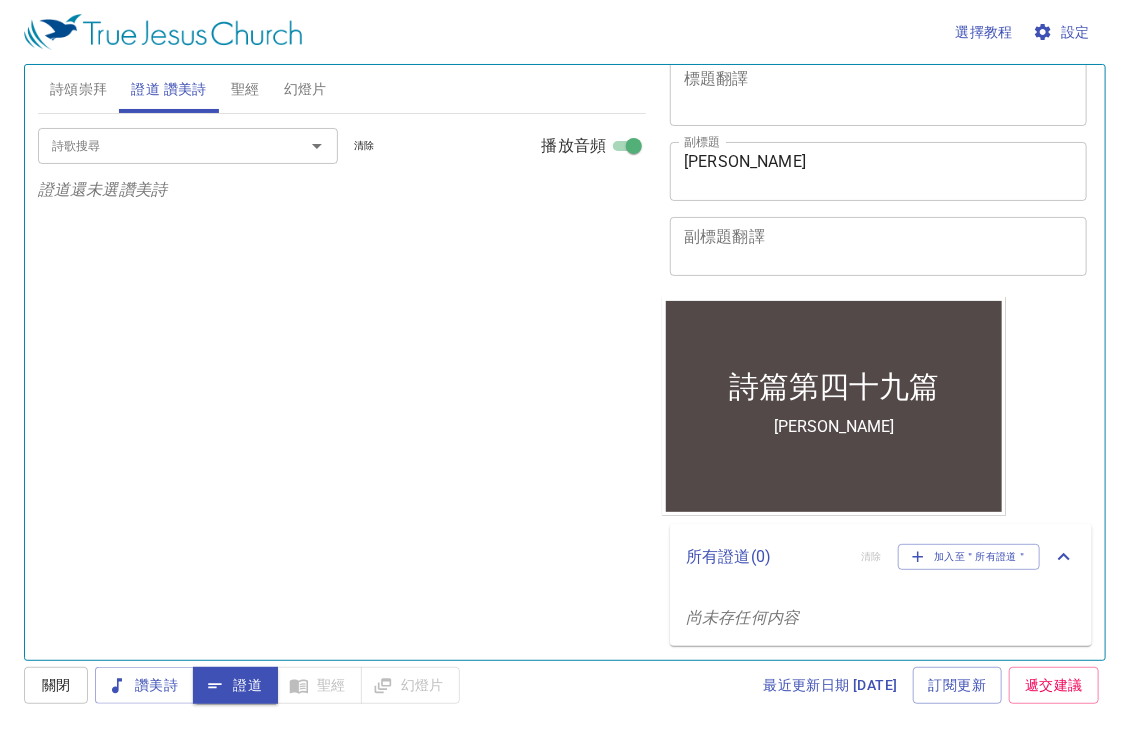 click on "尚未存任何内容" at bounding box center [881, 618] 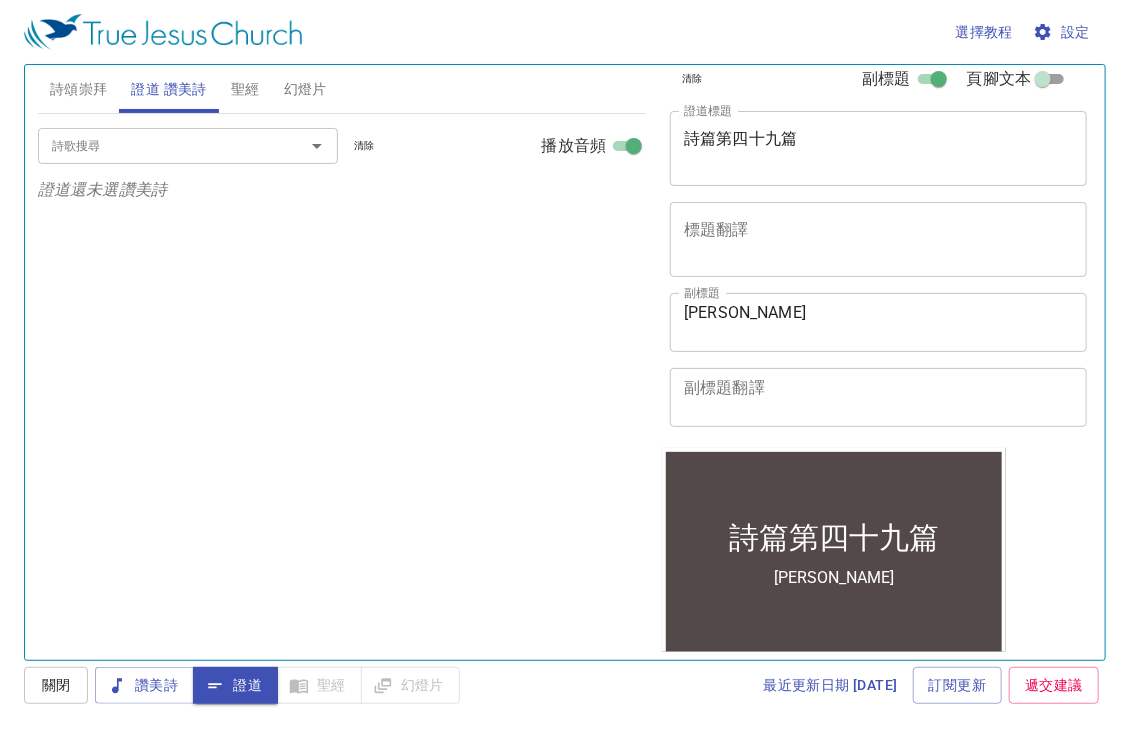 scroll, scrollTop: 0, scrollLeft: 0, axis: both 